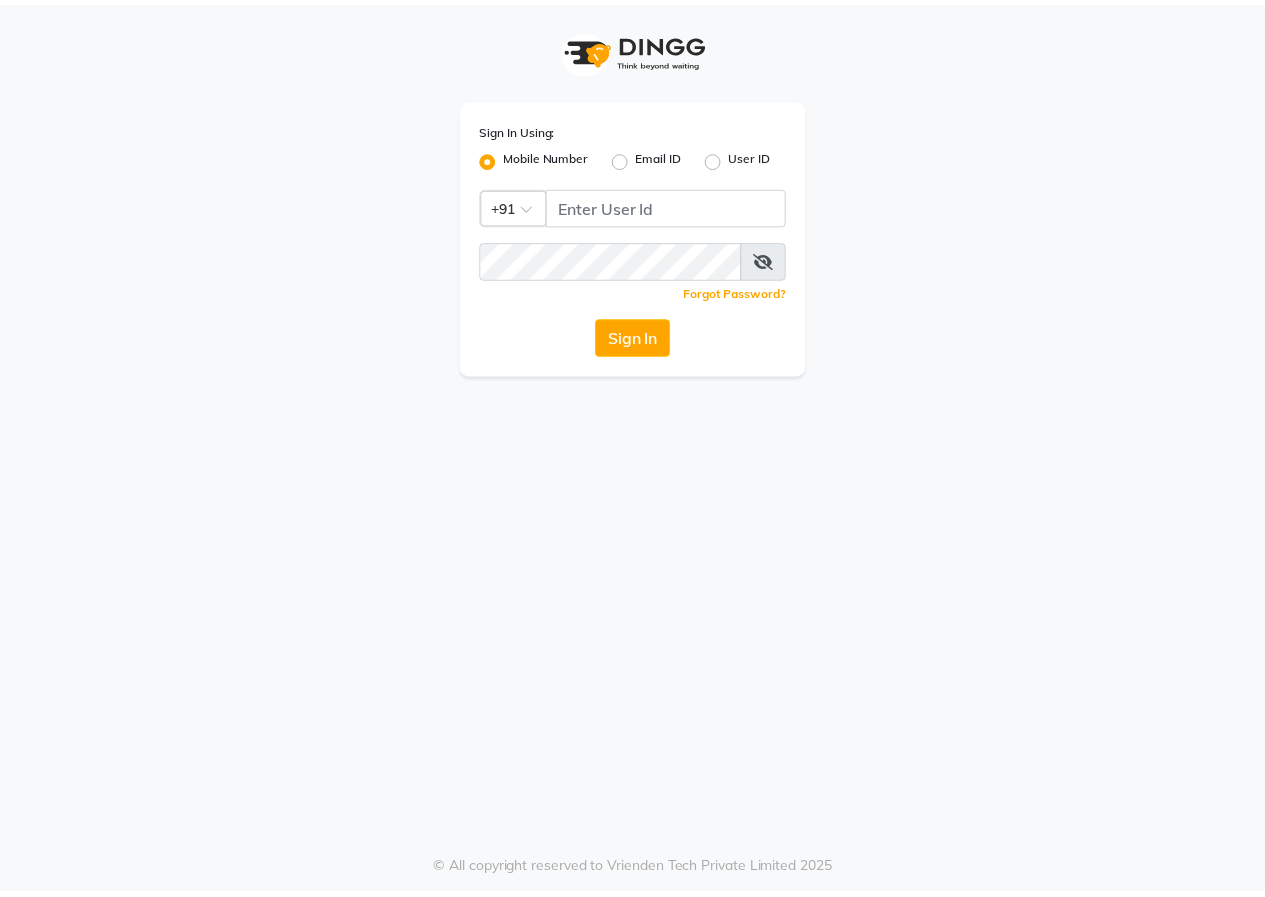 scroll, scrollTop: 0, scrollLeft: 0, axis: both 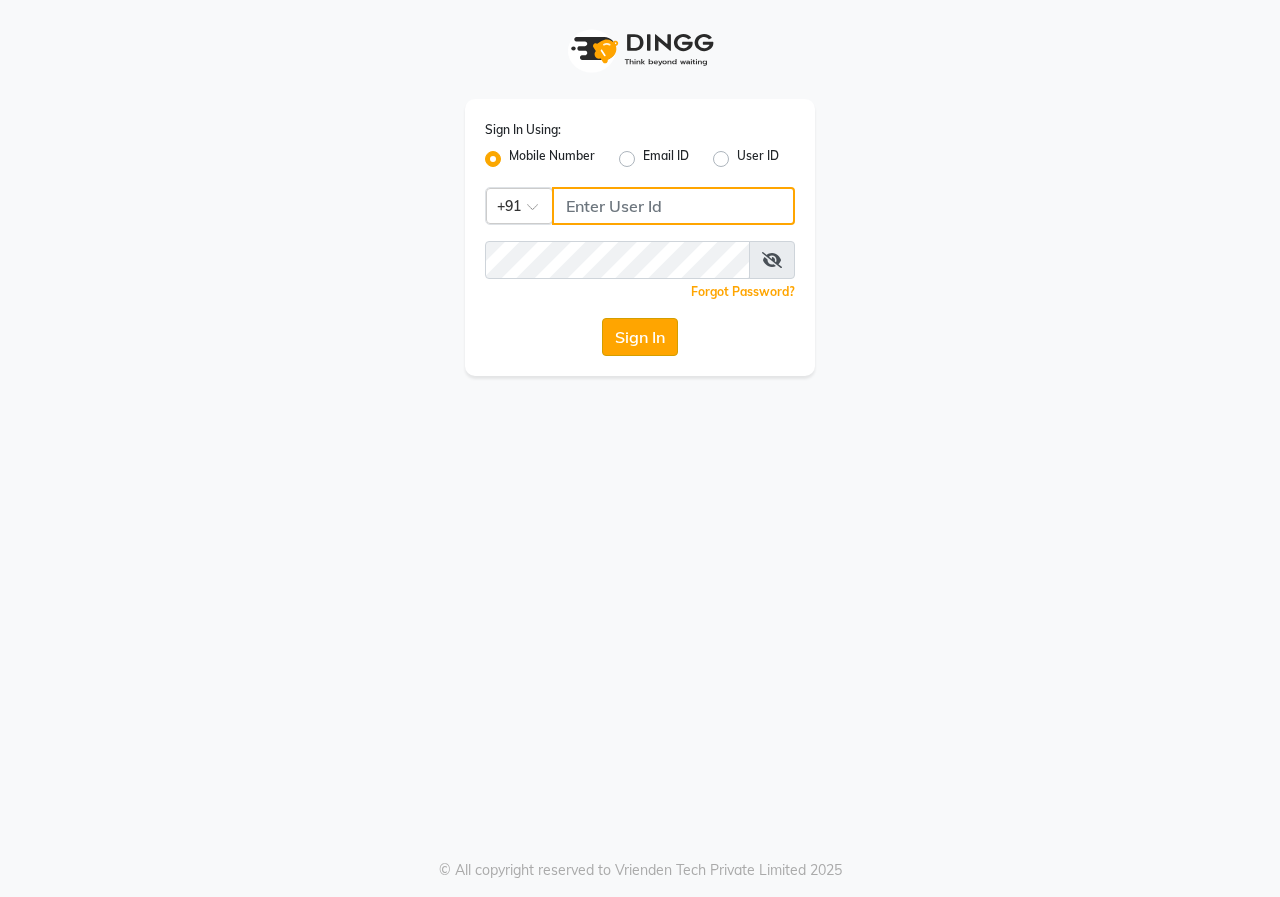 type on "9617700273" 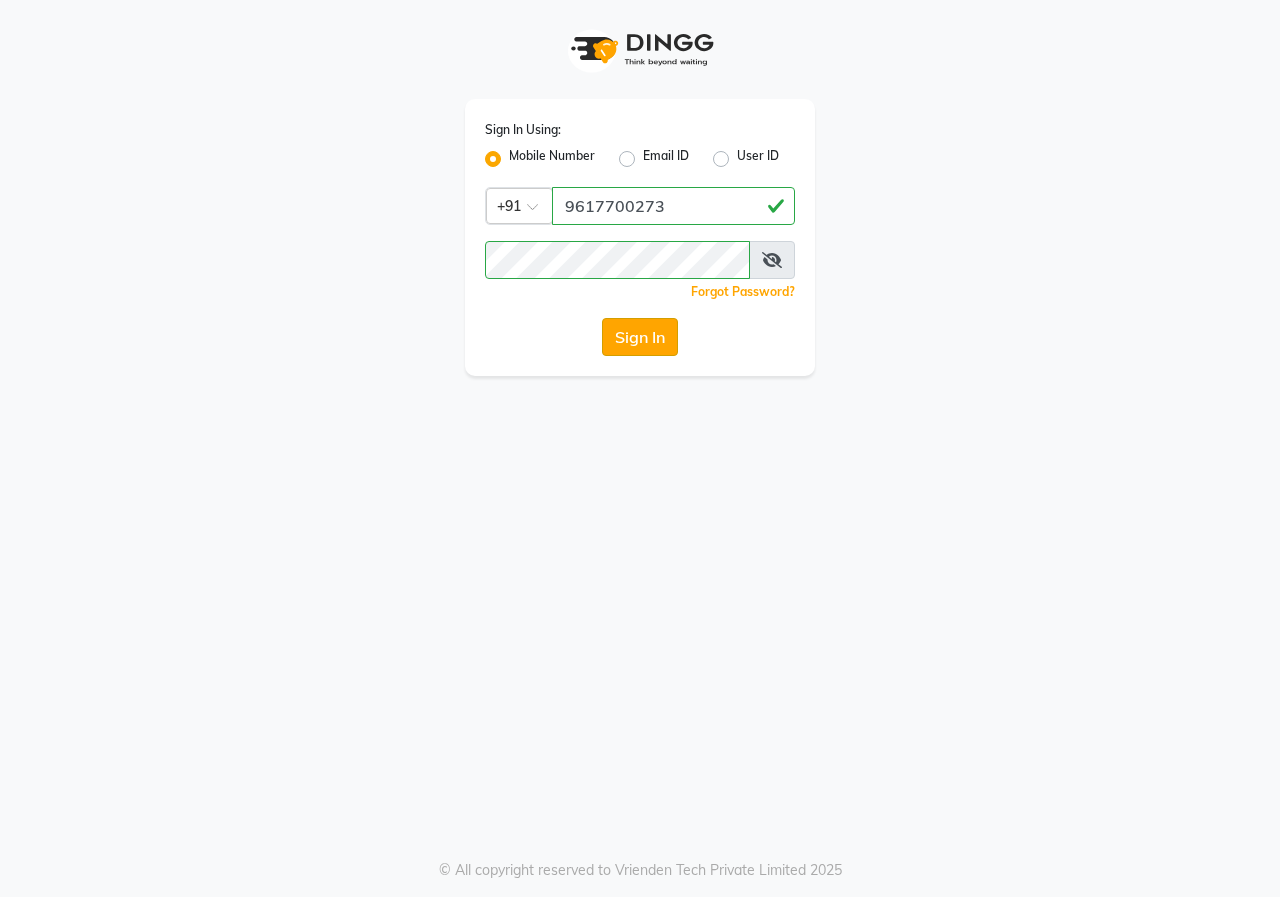 click on "Sign In" 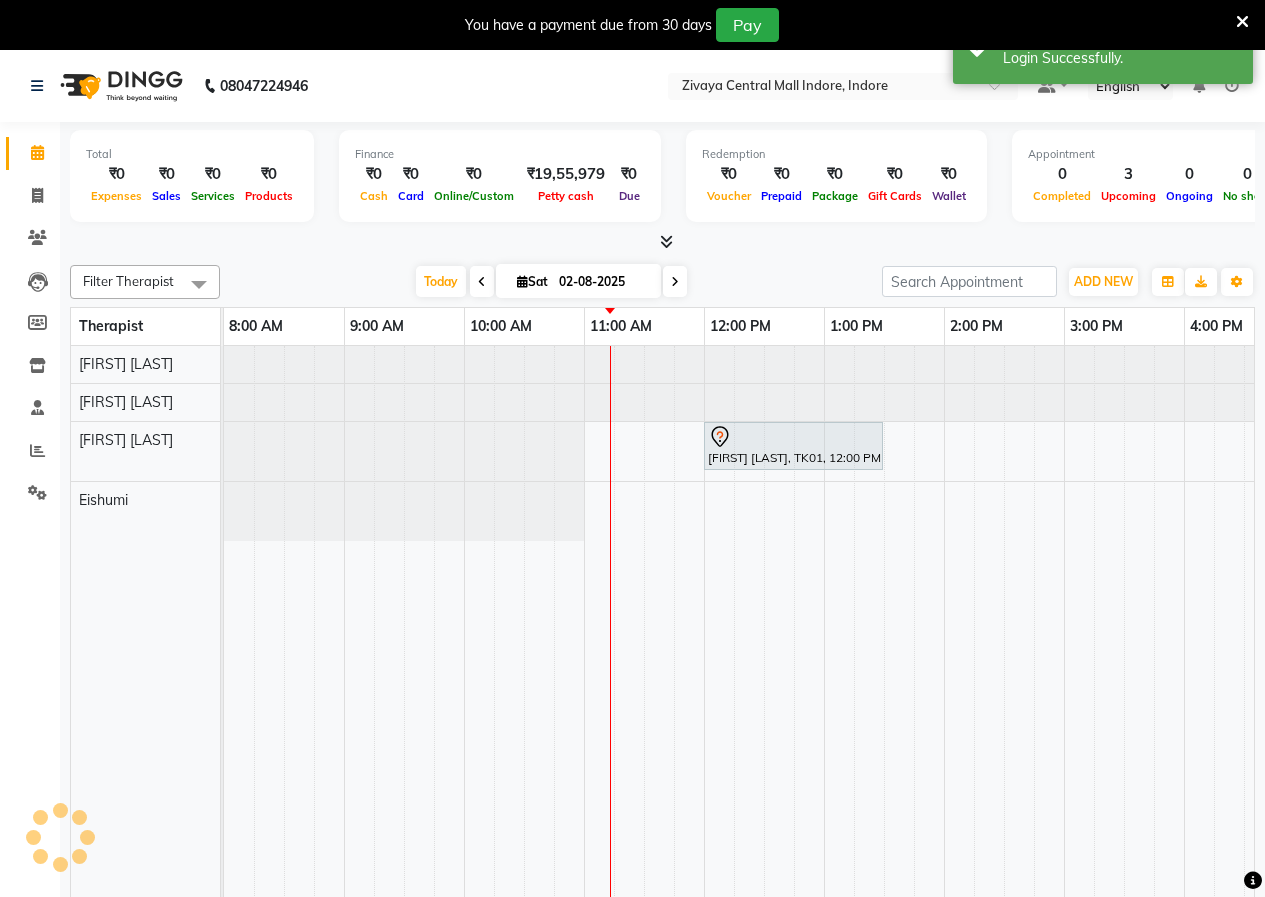 scroll, scrollTop: 0, scrollLeft: 0, axis: both 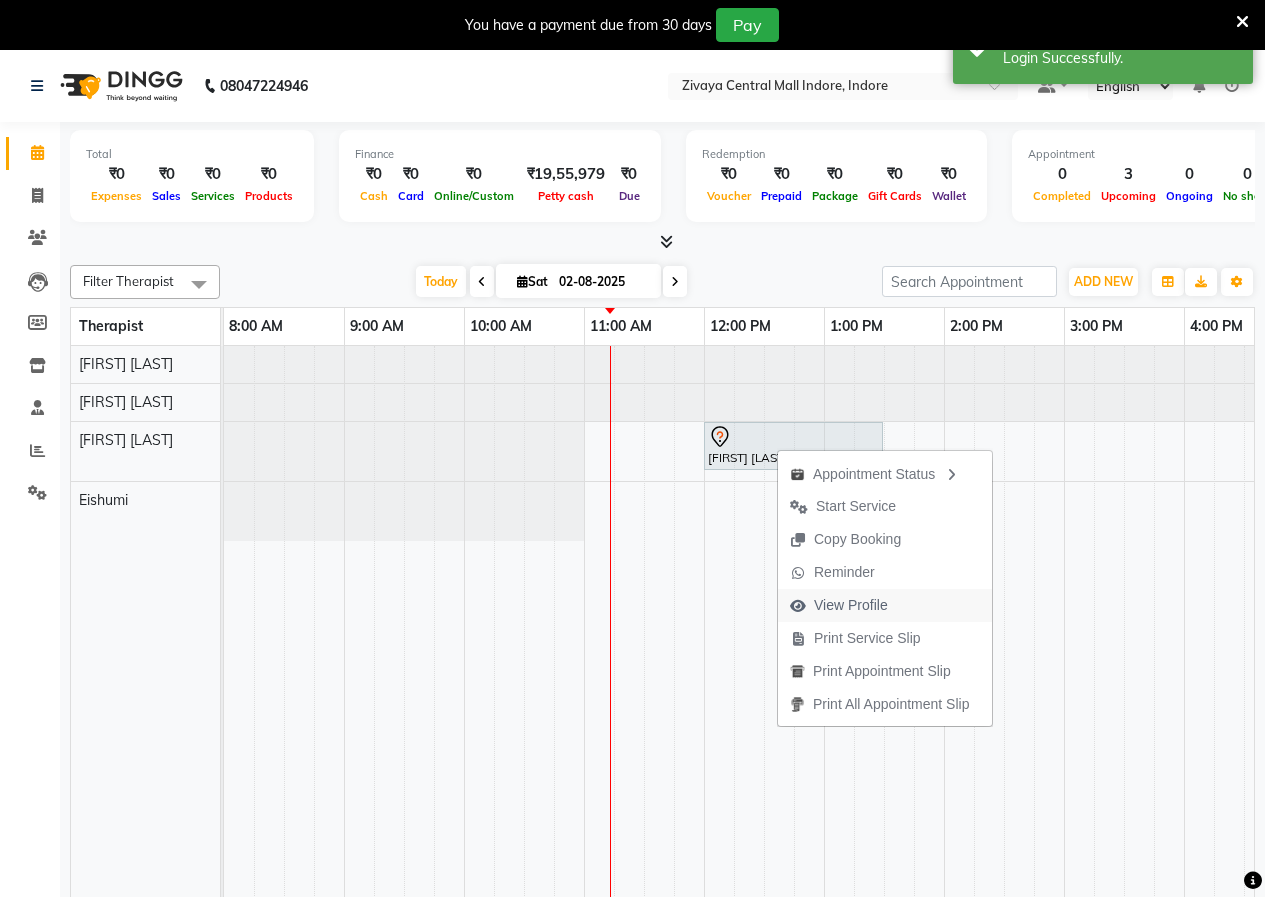 click on "View Profile" at bounding box center [851, 605] 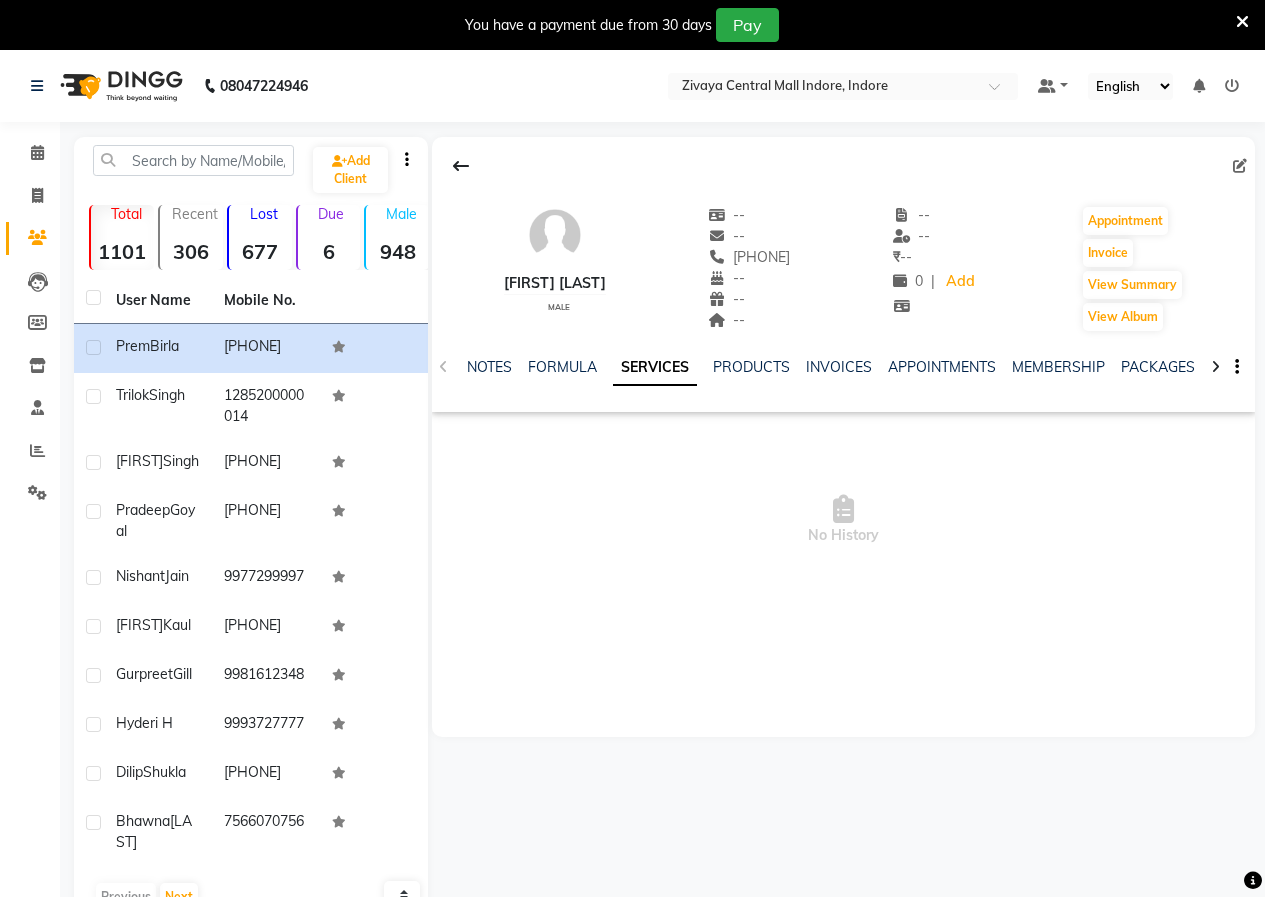 click 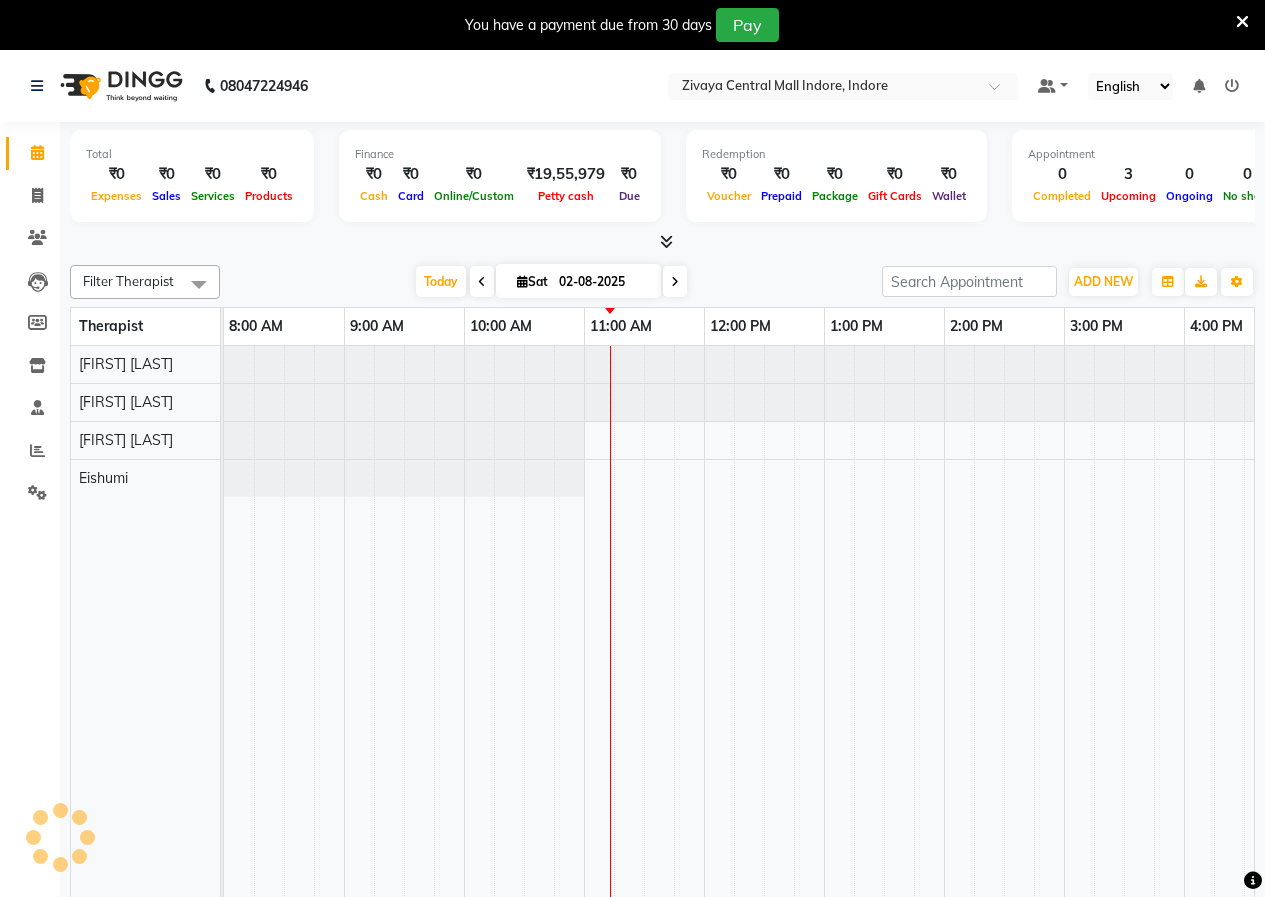 scroll, scrollTop: 0, scrollLeft: 0, axis: both 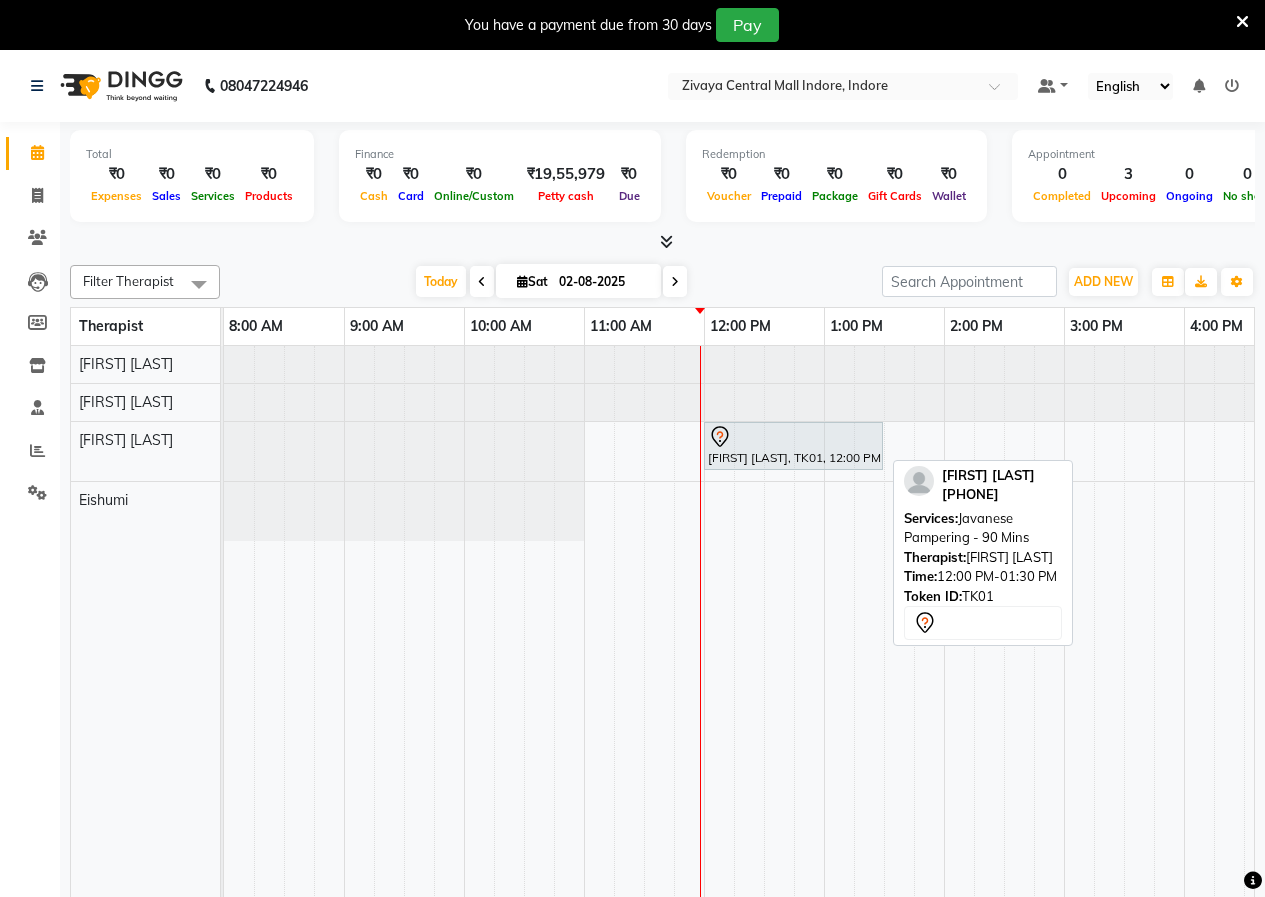 click on "[FIRST] [LAST], TK01, 12:00 PM-01:30 PM, Javanese Pampering - 90 Mins" at bounding box center [793, 446] 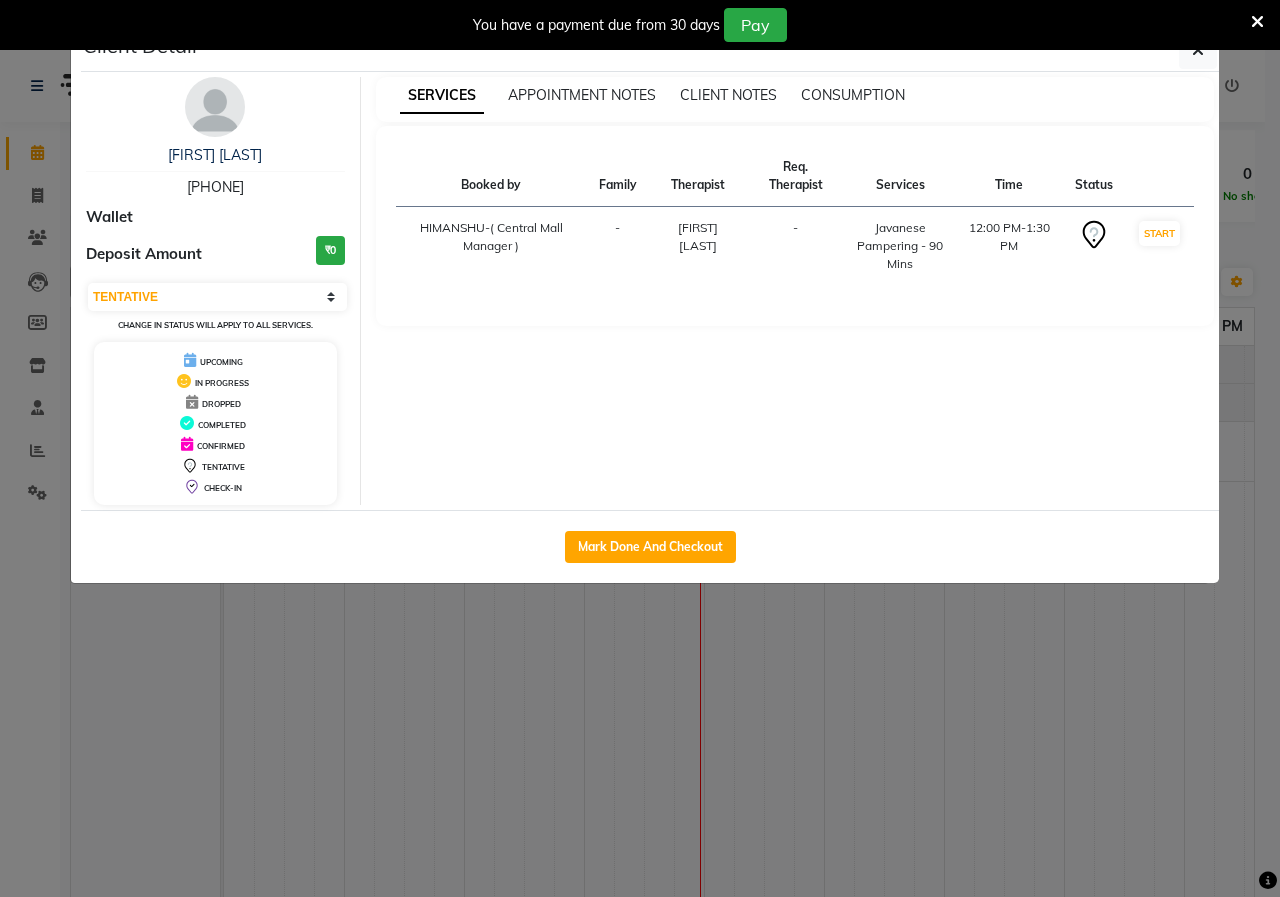 click on "Client Detail  [FIRST] [LAST]   [PHONE] Wallet Deposit Amount  ₹0  Select IN SERVICE CONFIRMED TENTATIVE CHECK IN MARK DONE UPCOMING Change in status will apply to all services. UPCOMING IN PROGRESS DROPPED COMPLETED CONFIRMED TENTATIVE CHECK-IN SERVICES APPOINTMENT NOTES CLIENT NOTES CONSUMPTION Booked by Family Therapist Req. Therapist Services Time Status  HIMANSHU-( Central Mall Manager )   - [FIRST] [LAST] -  Javanese Pampering - 90 Mins   12:00 PM-1:30 PM   START   Mark Done And Checkout" 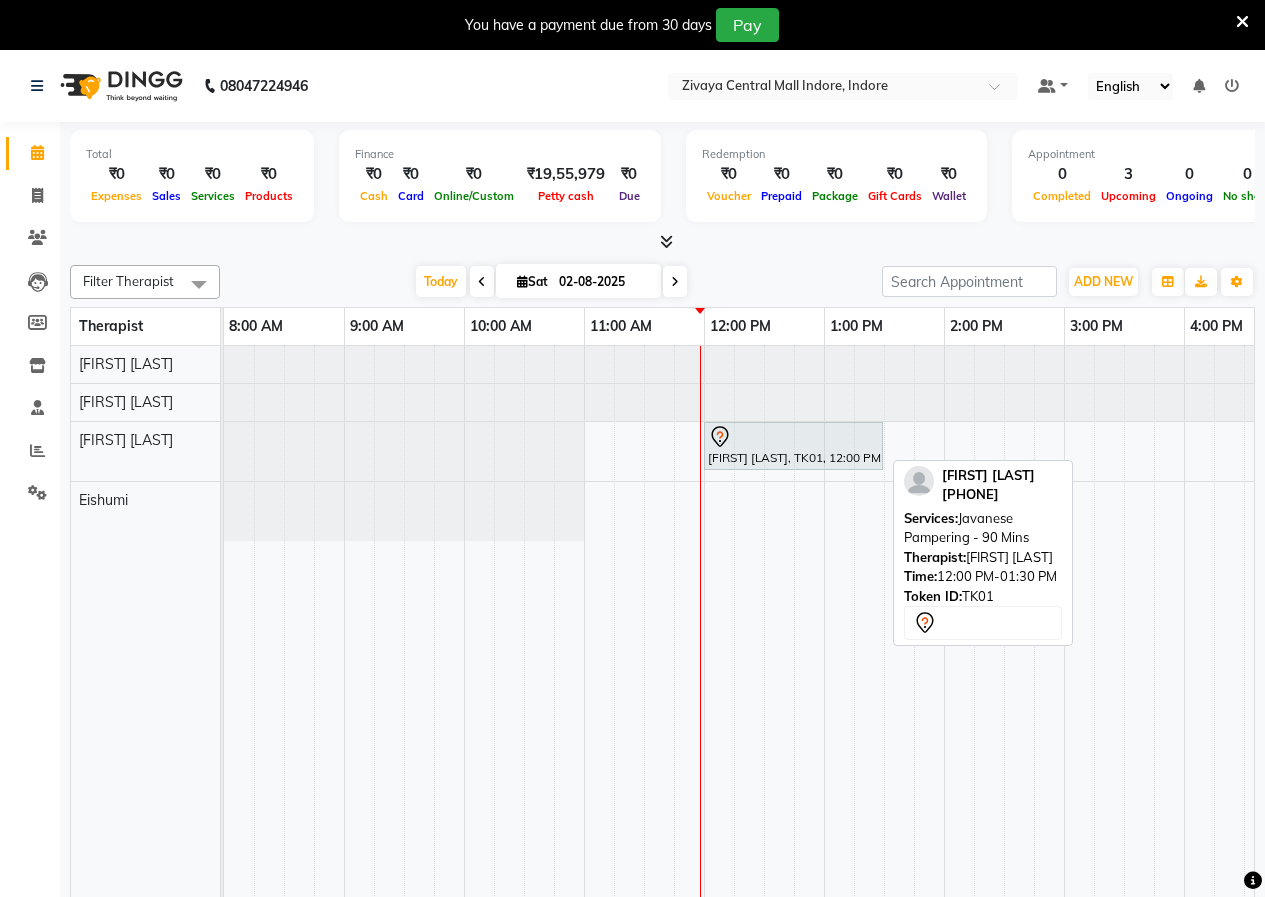 click on "[FIRST] [LAST], TK01, 12:00 PM-01:30 PM, Javanese Pampering - 90 Mins" at bounding box center [793, 446] 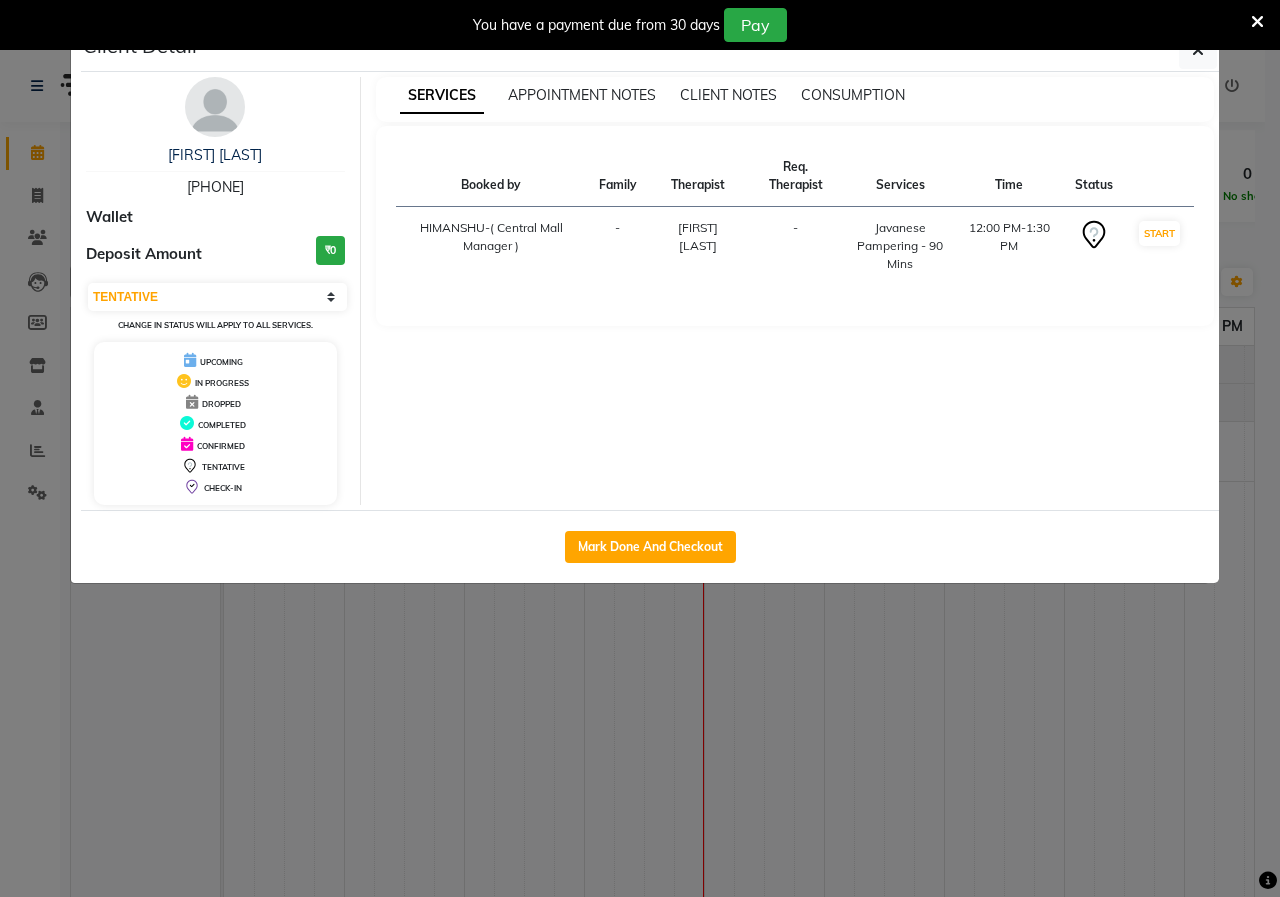 click on "Client Detail  [FIRST] [LAST]   [PHONE] Wallet Deposit Amount  ₹0  Select IN SERVICE CONFIRMED TENTATIVE CHECK IN MARK DONE UPCOMING Change in status will apply to all services. UPCOMING IN PROGRESS DROPPED COMPLETED CONFIRMED TENTATIVE CHECK-IN SERVICES APPOINTMENT NOTES CLIENT NOTES CONSUMPTION Booked by Family Therapist Req. Therapist Services Time Status  HIMANSHU-( Central Mall Manager )   - [FIRST] [LAST] -  Javanese Pampering - 90 Mins   12:00 PM-1:30 PM   START   Mark Done And Checkout" 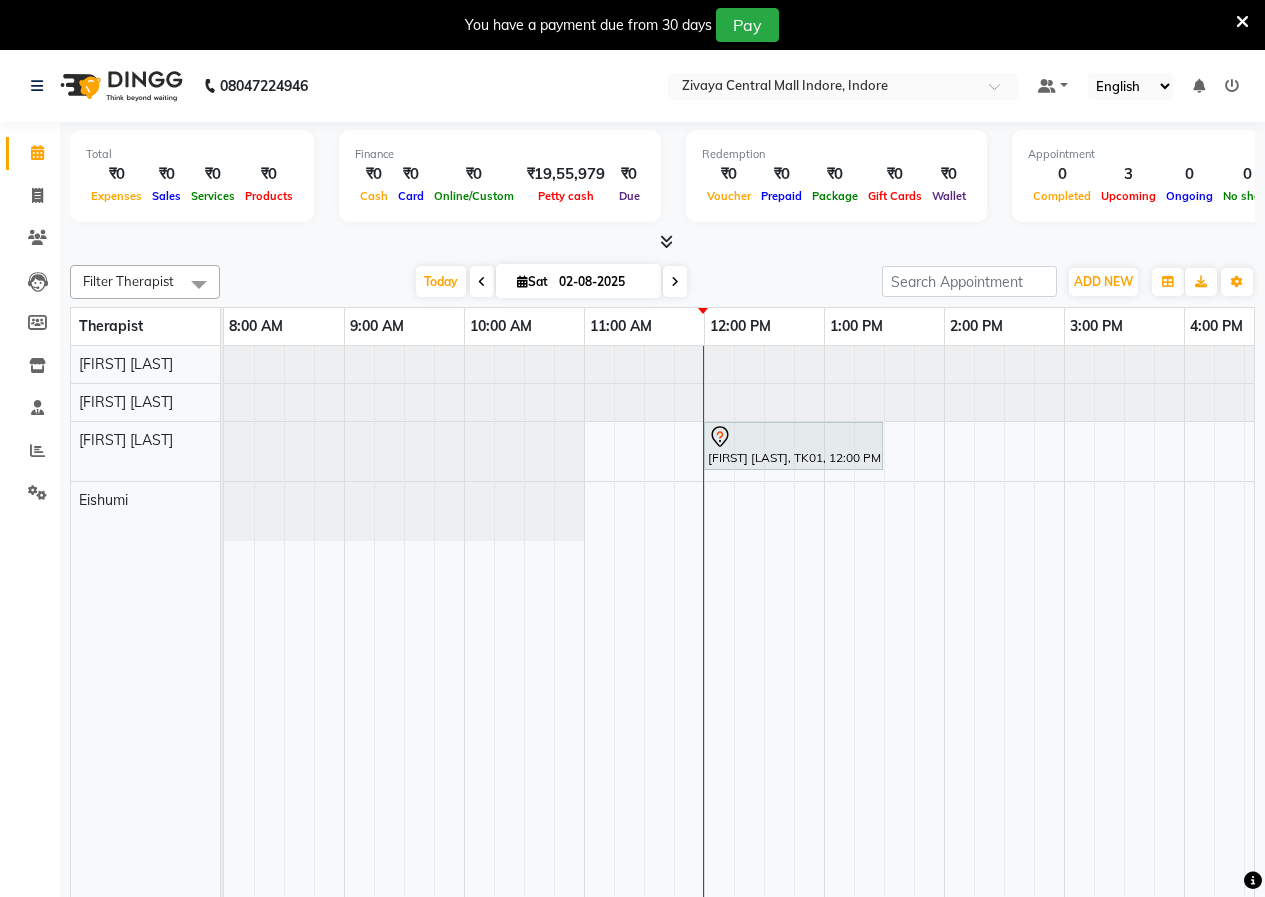 click on "Today  Sat 02-08-2025" at bounding box center [551, 282] 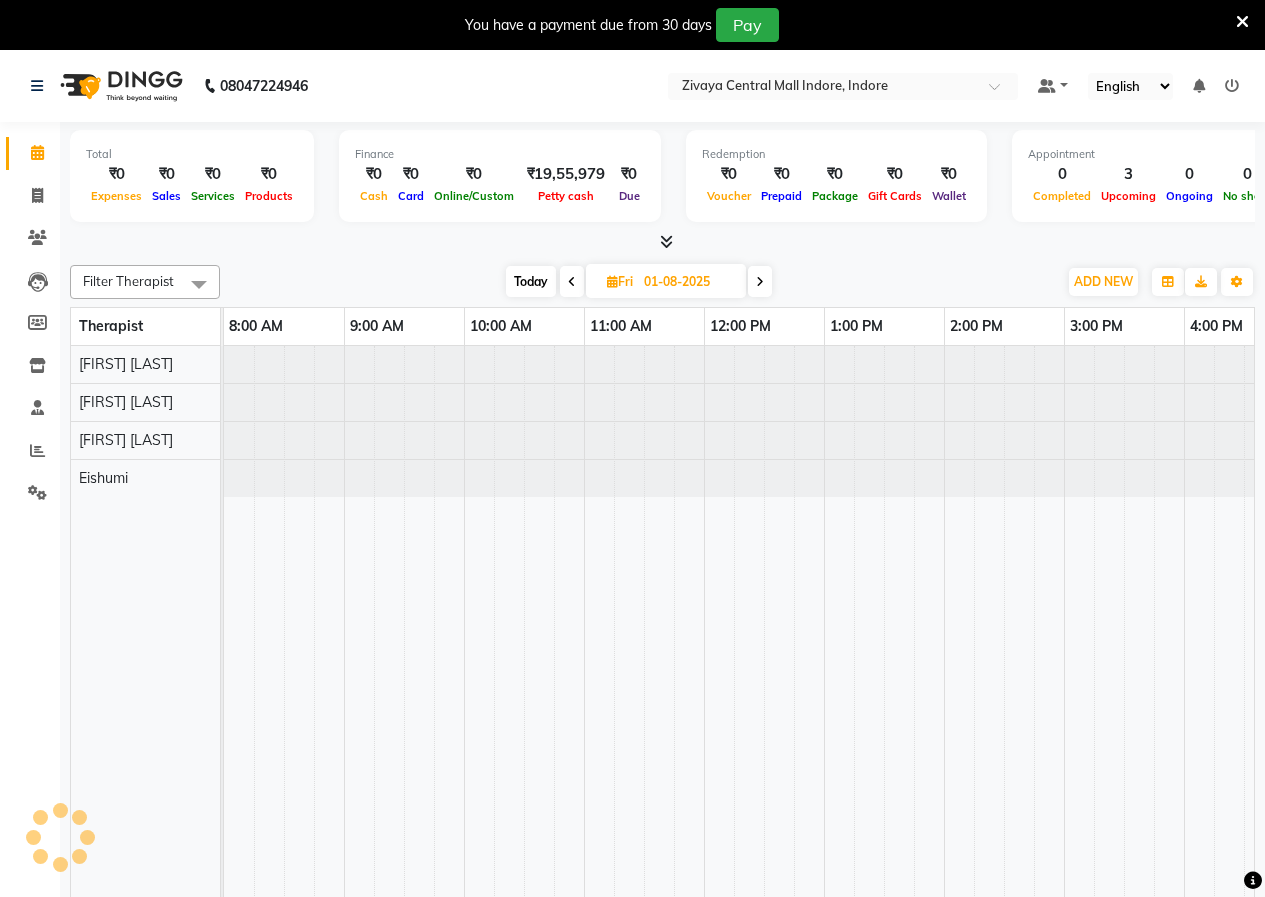 scroll, scrollTop: 0, scrollLeft: 481, axis: horizontal 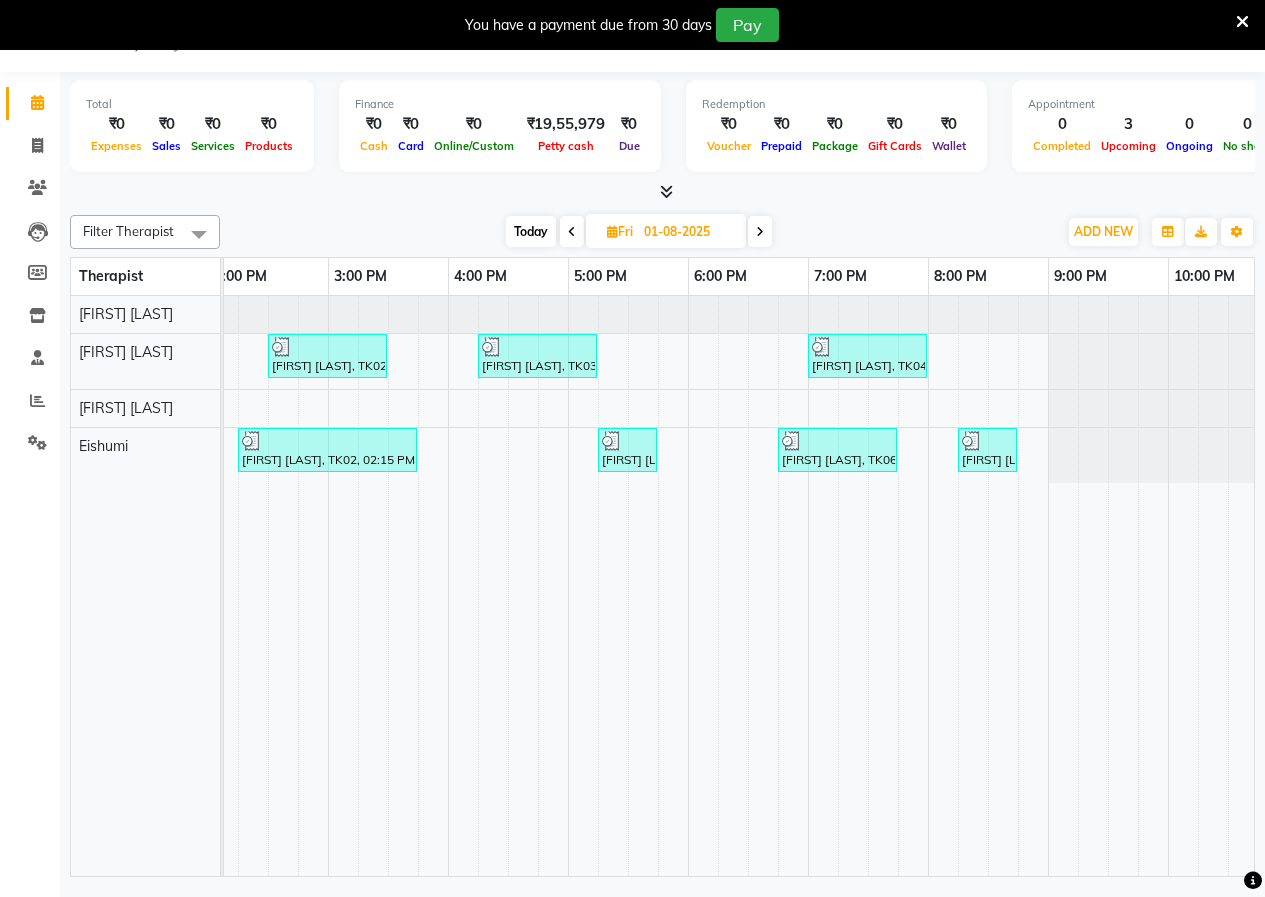 click at bounding box center [760, 232] 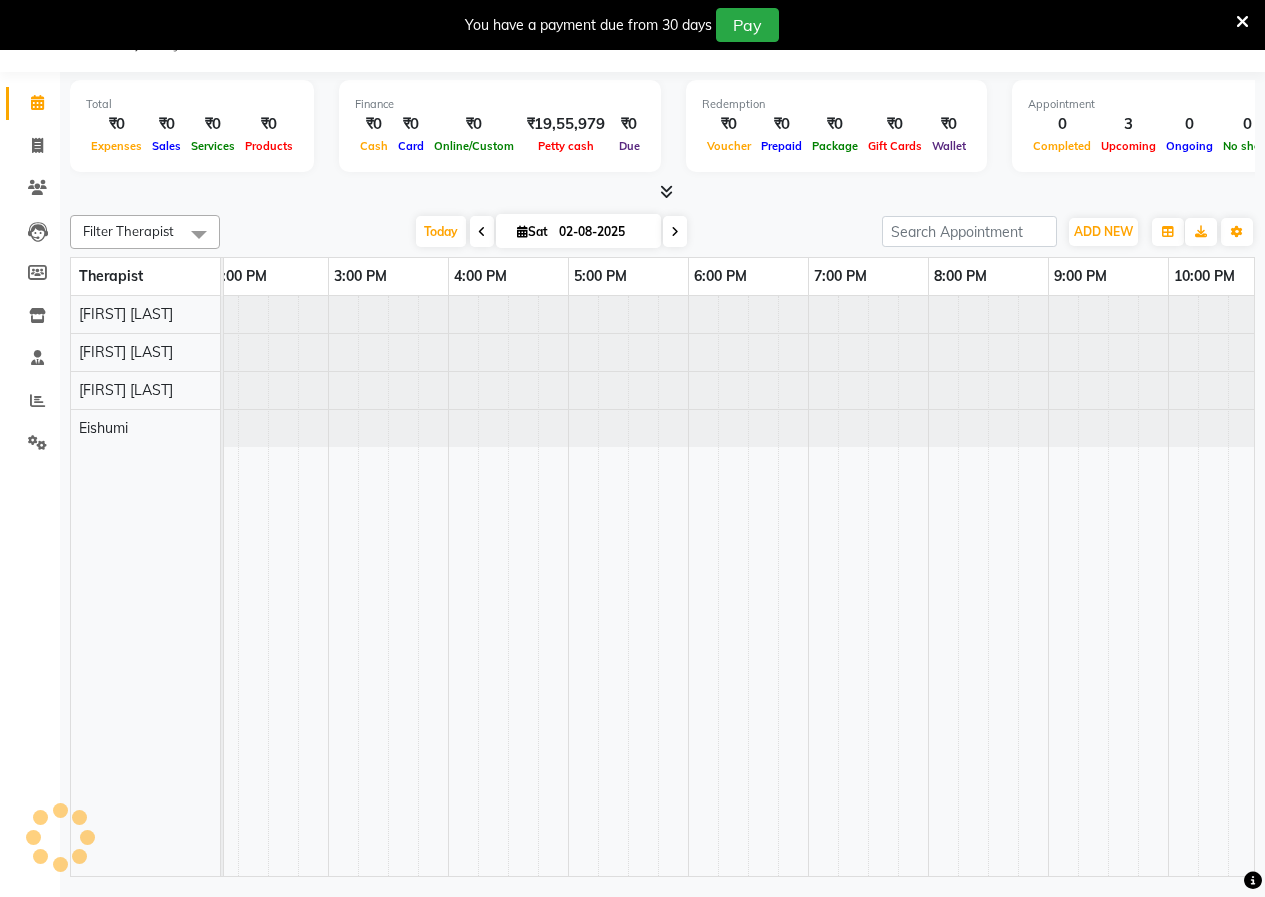 scroll, scrollTop: 0, scrollLeft: 0, axis: both 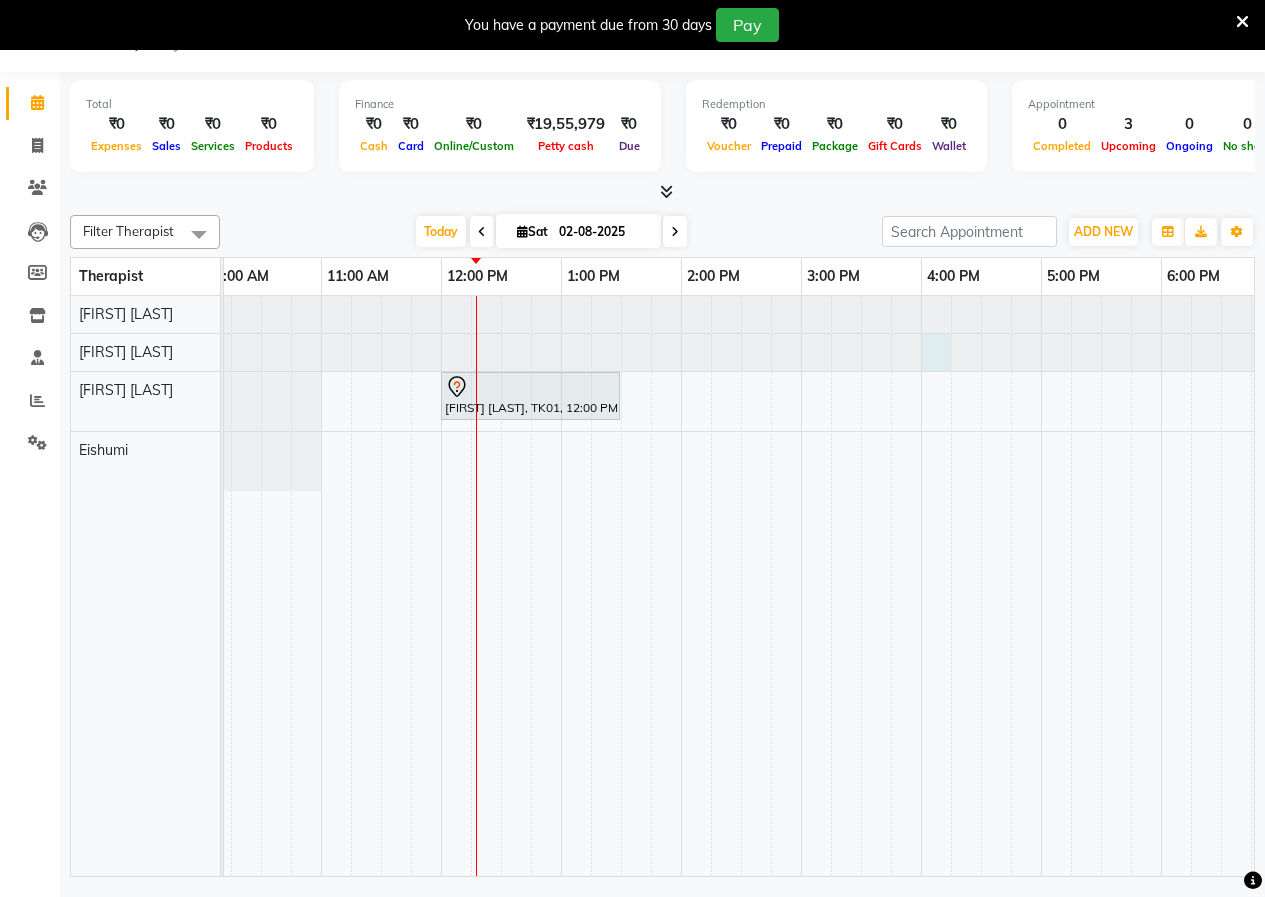 click at bounding box center [-39, 352] 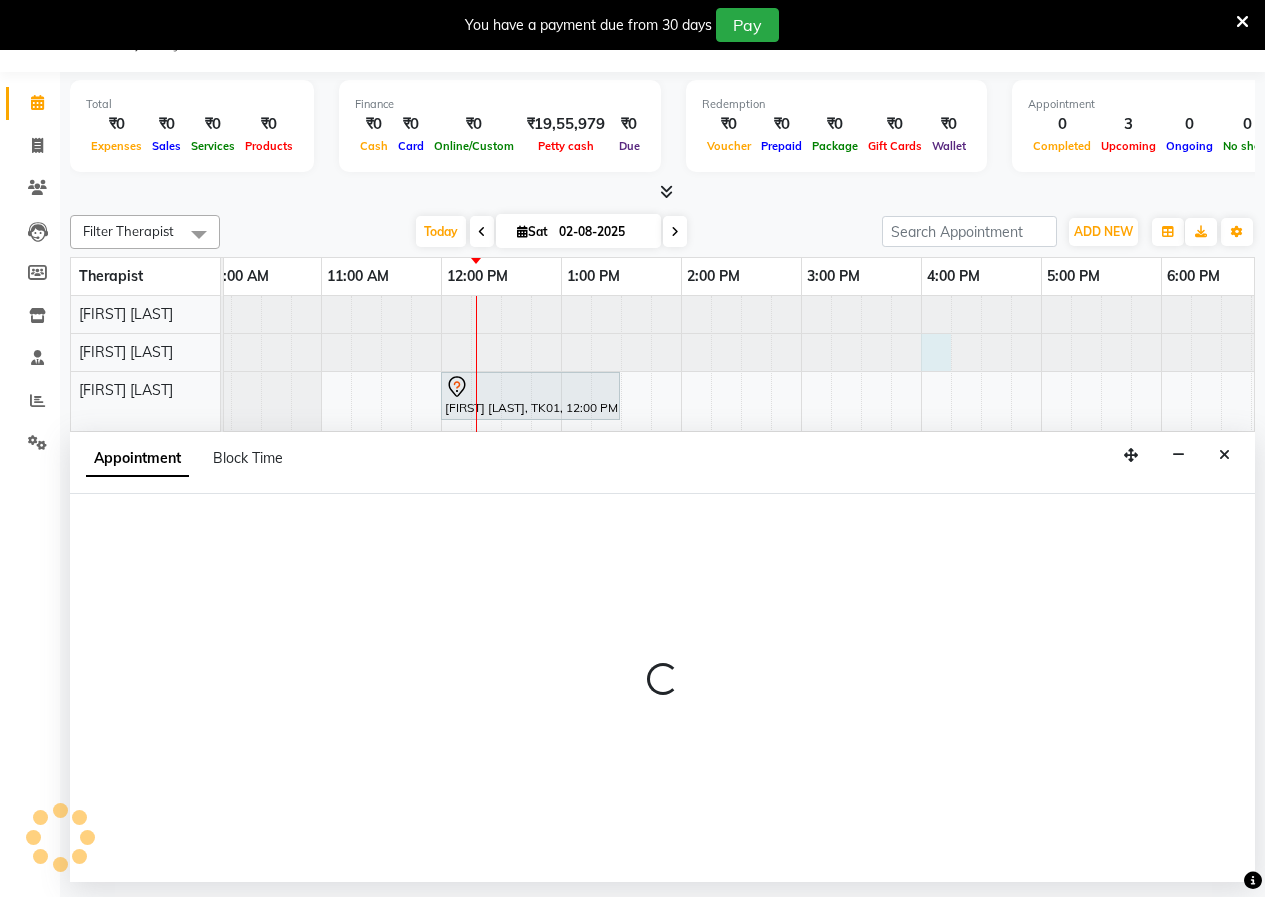 select on "49517" 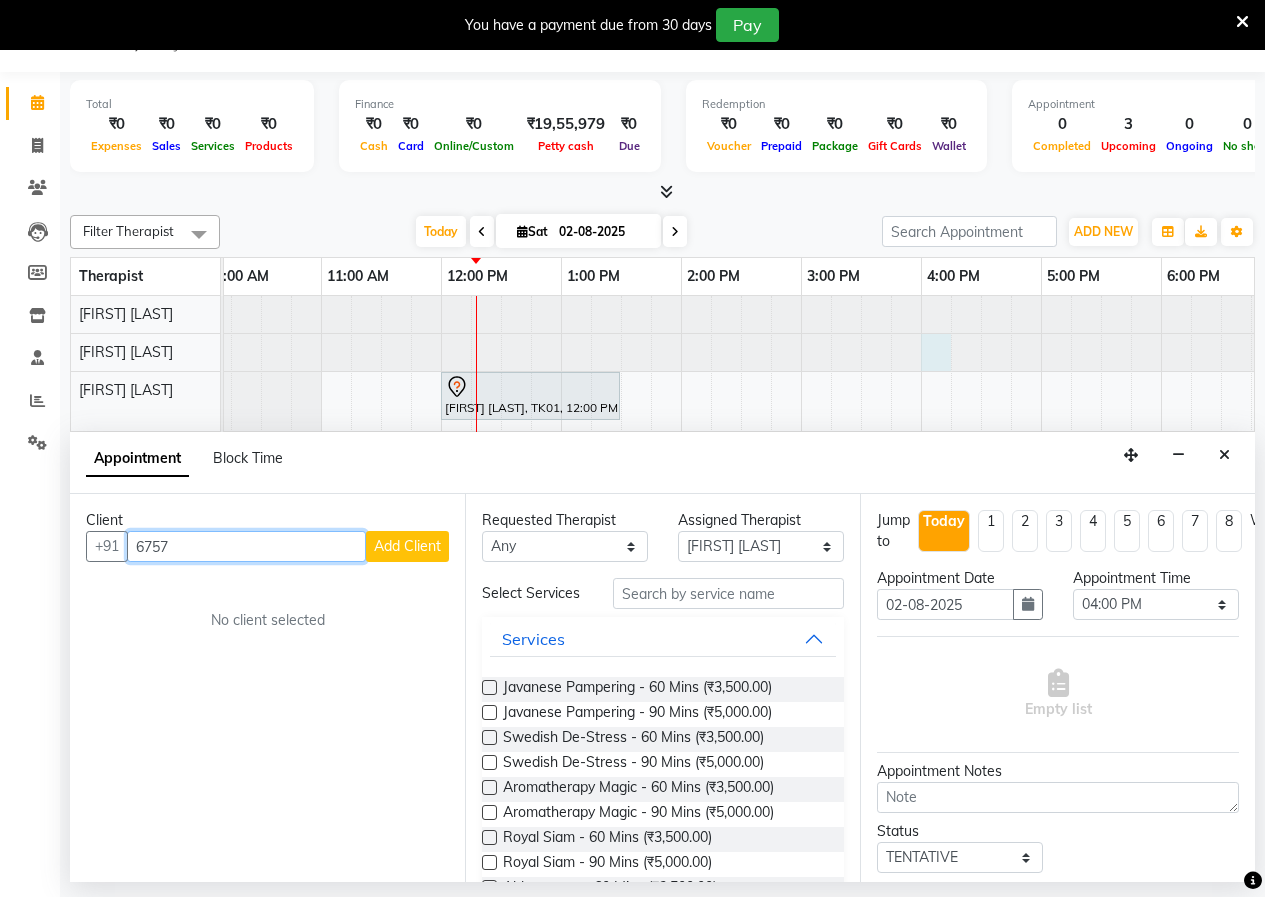click on "6757" at bounding box center (246, 546) 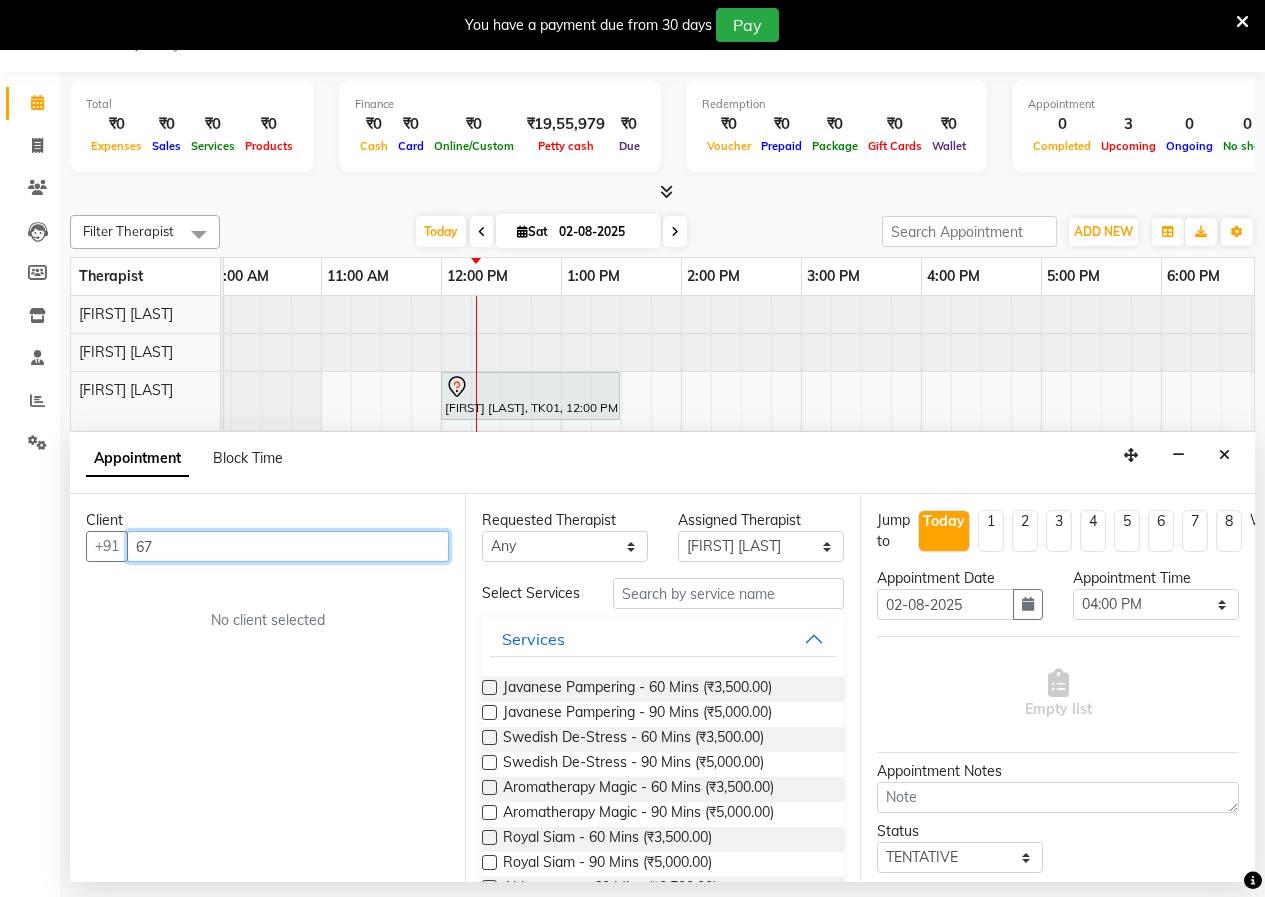 click on "67" at bounding box center (288, 546) 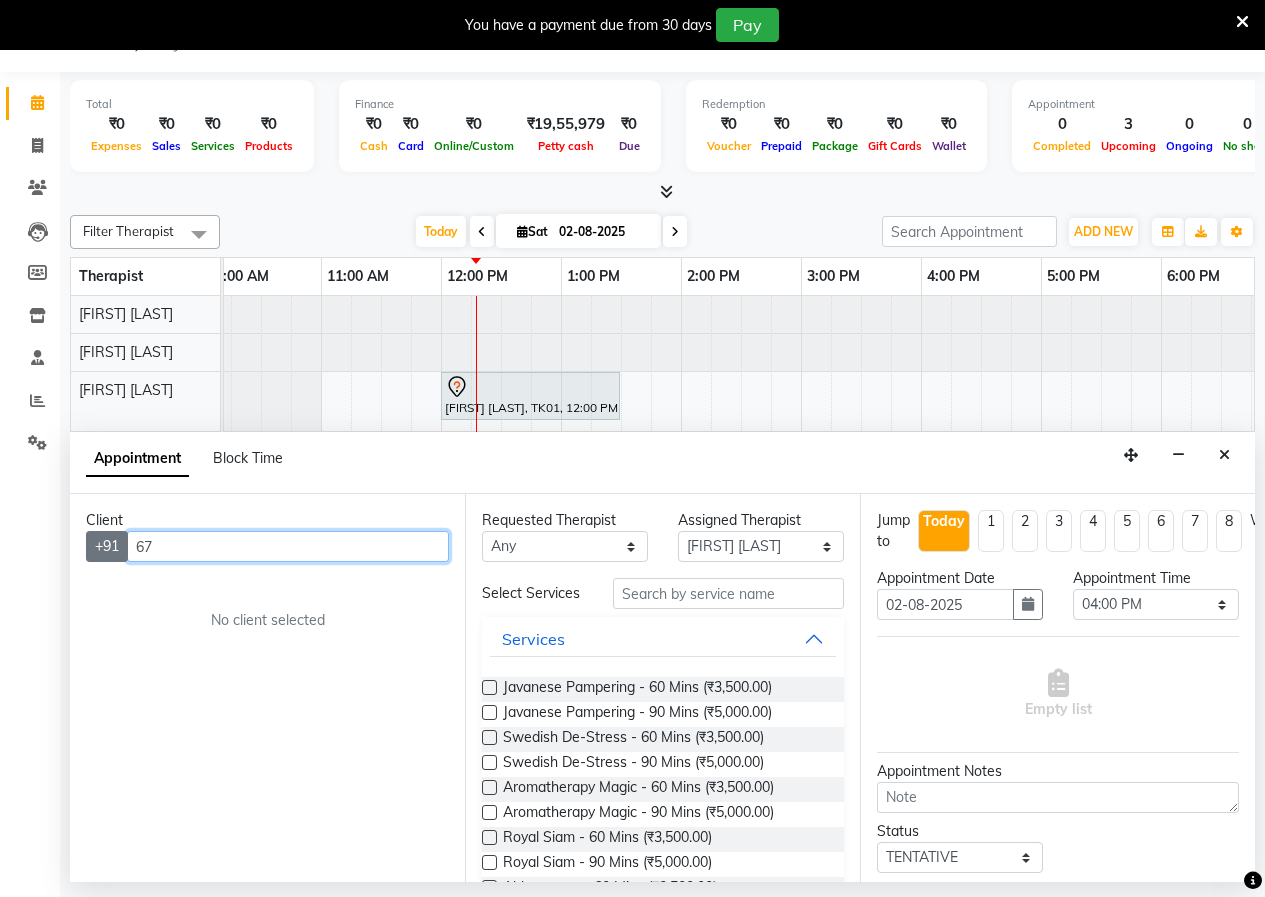 type on "6" 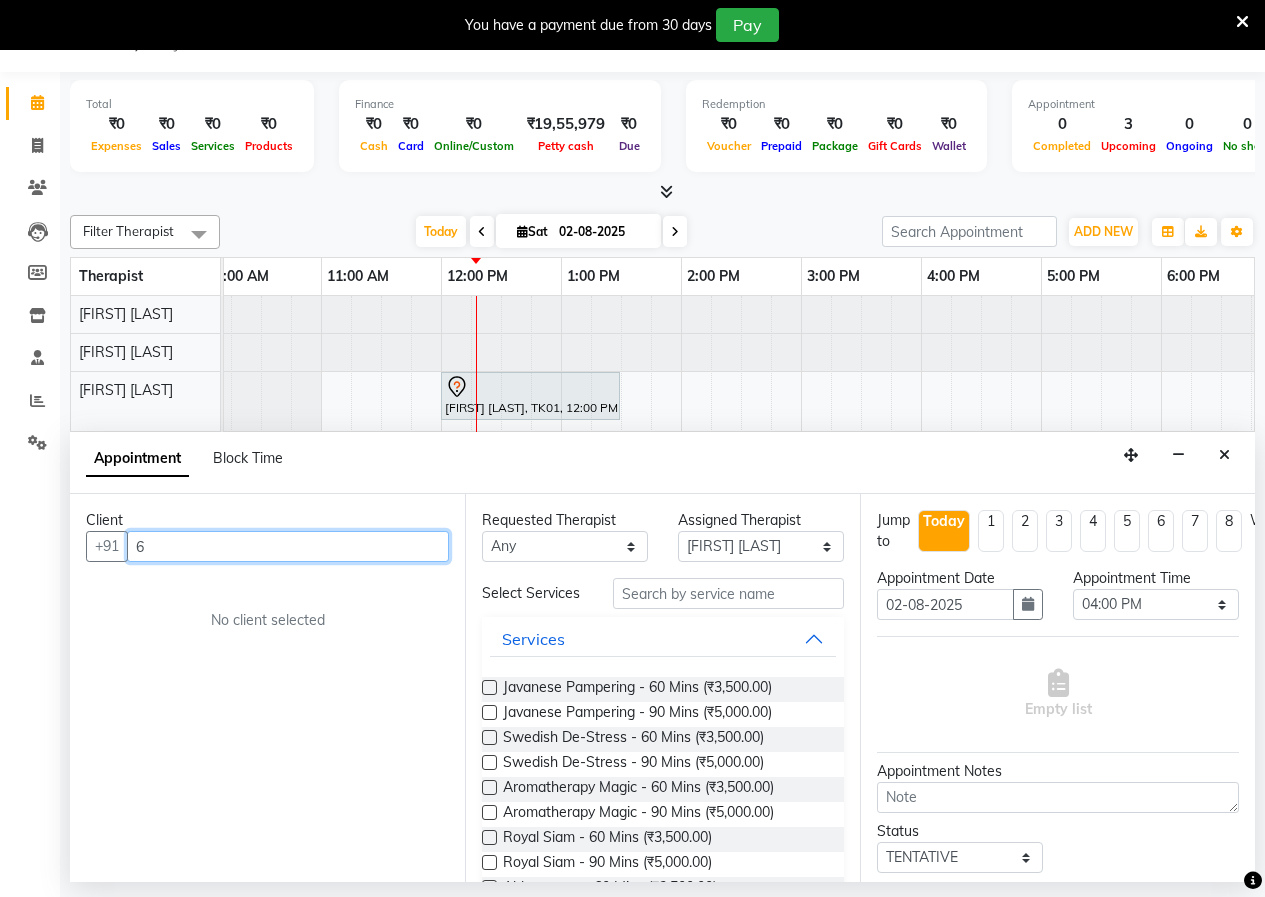 click on "6" at bounding box center [288, 546] 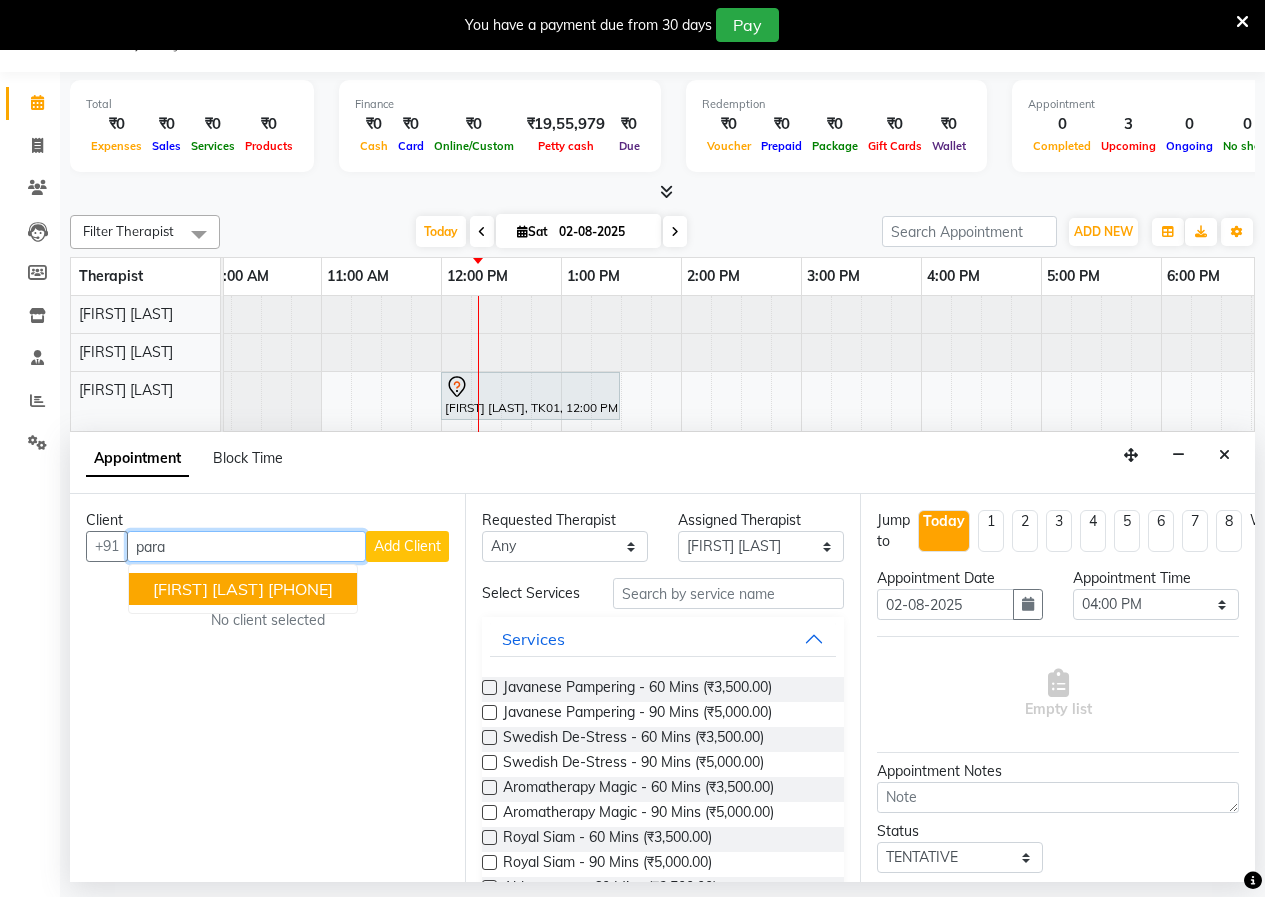 click on "[FIRST] [LAST]" at bounding box center [208, 589] 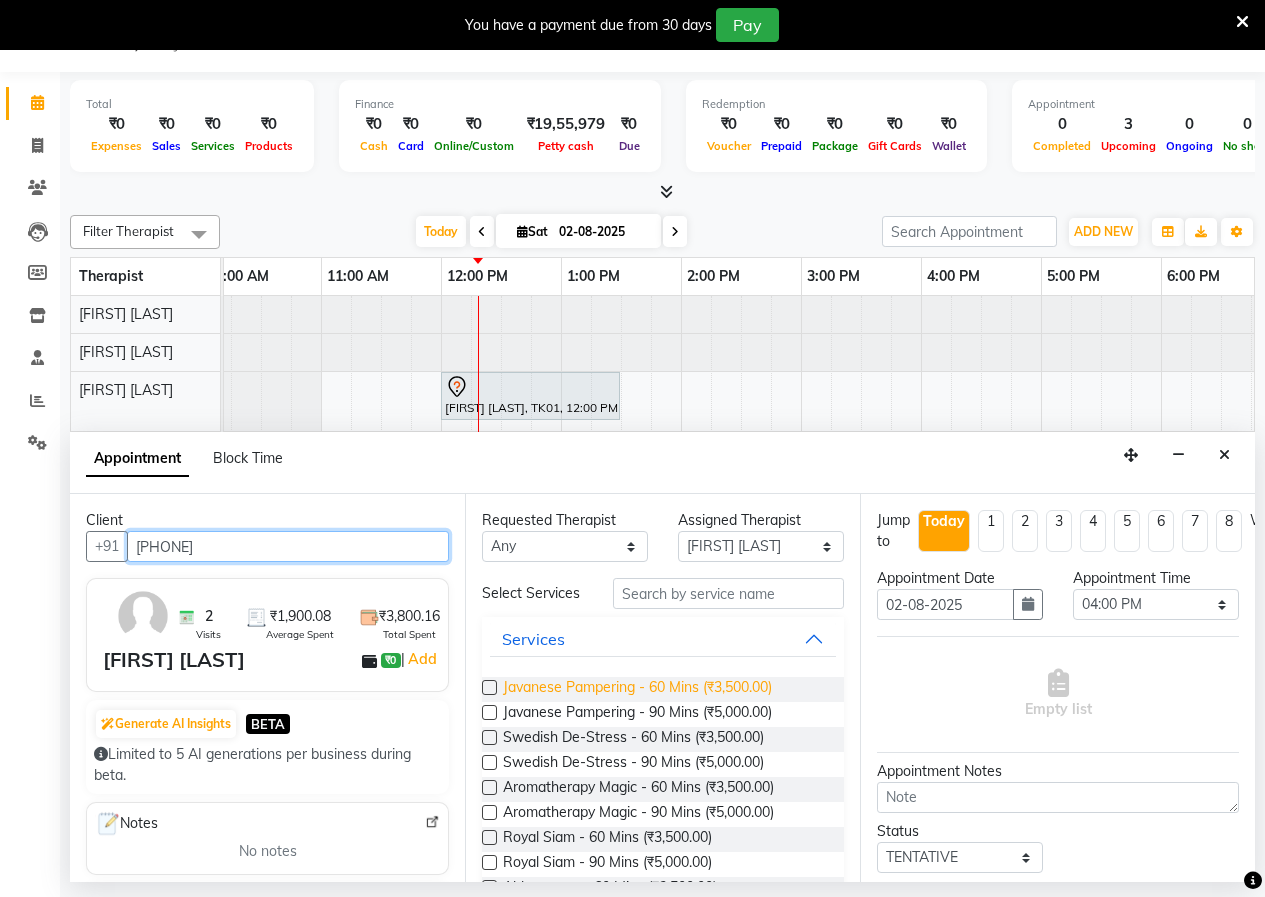 type on "[PHONE]" 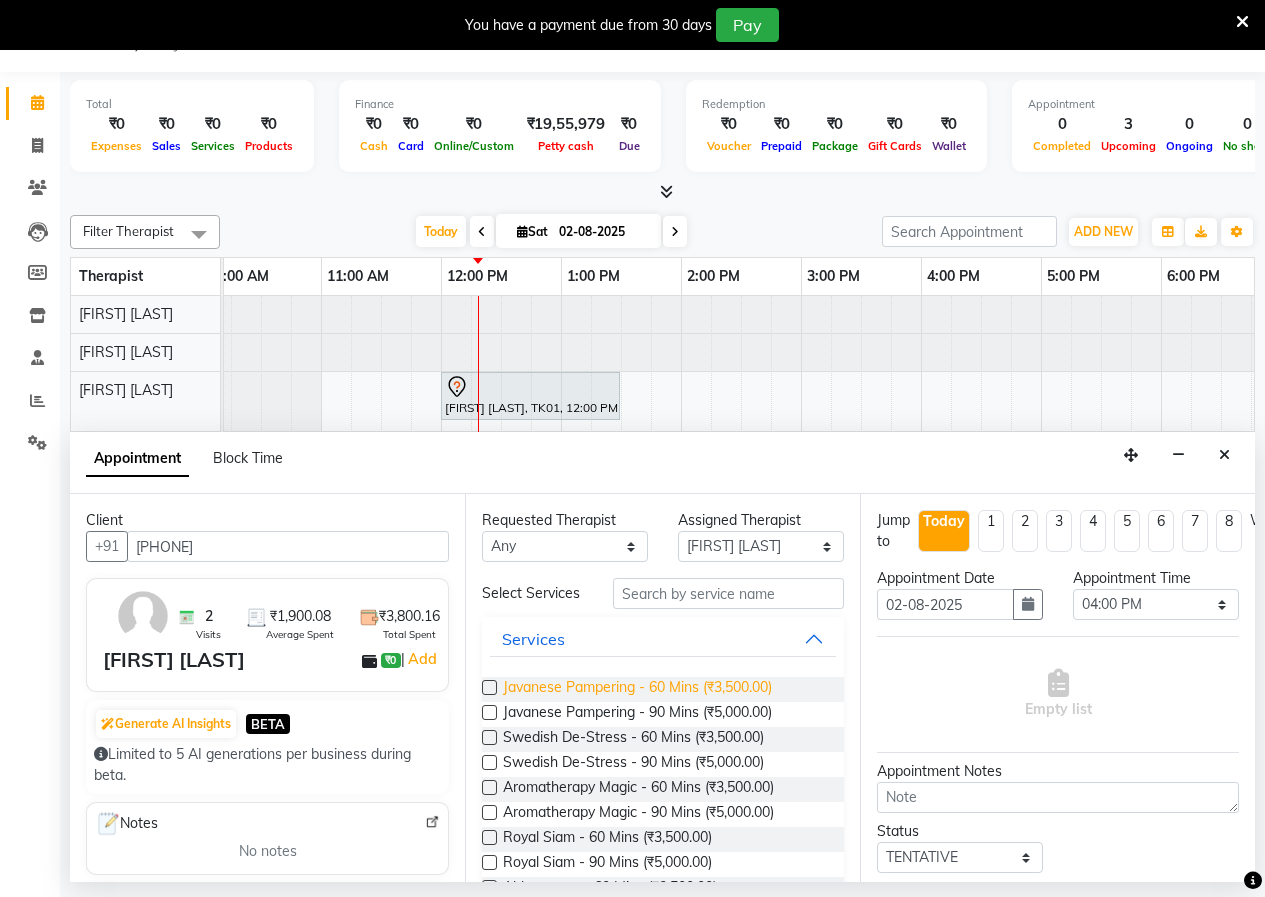 click on "Javanese Pampering - 60 Mins (₹3,500.00)" at bounding box center [637, 689] 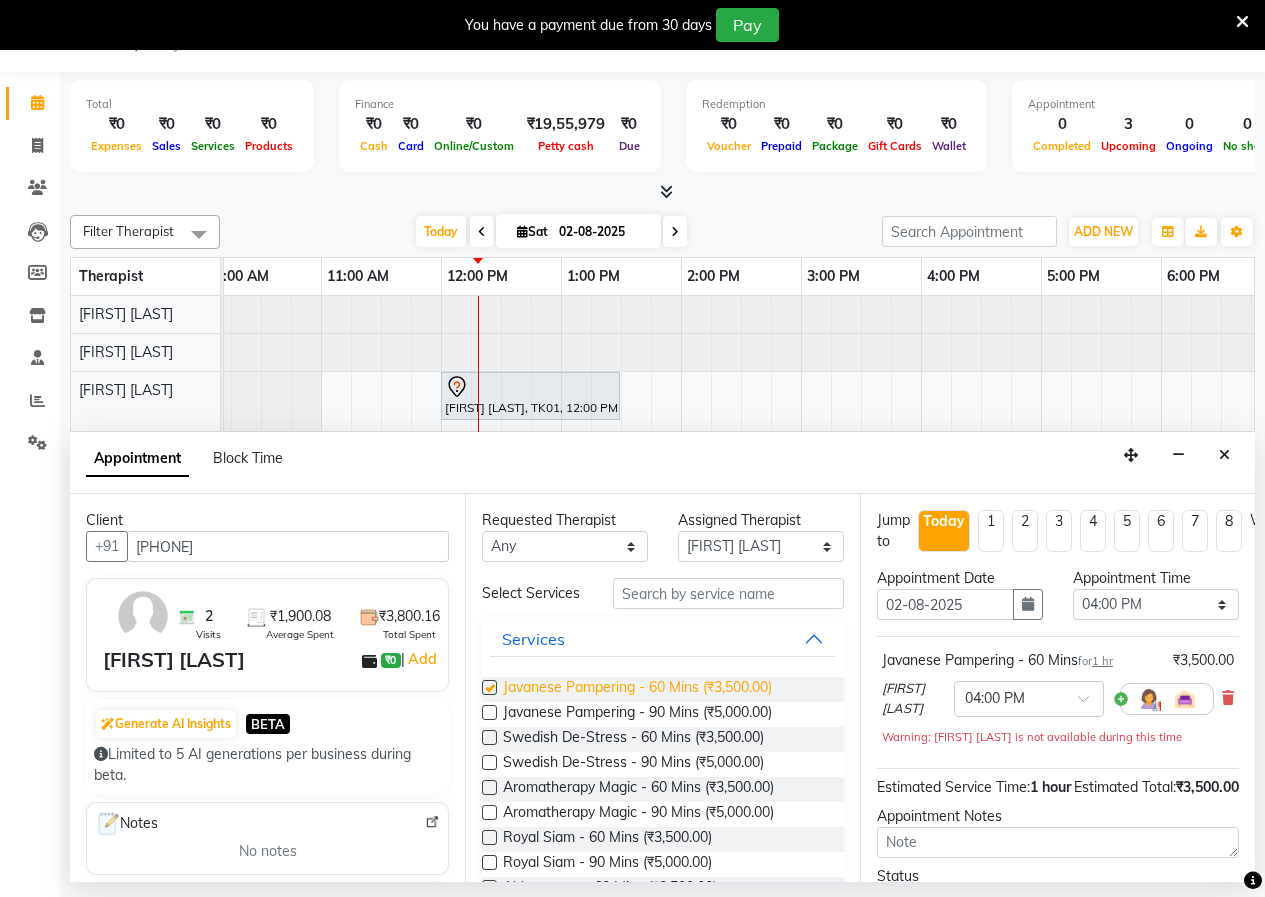 checkbox on "false" 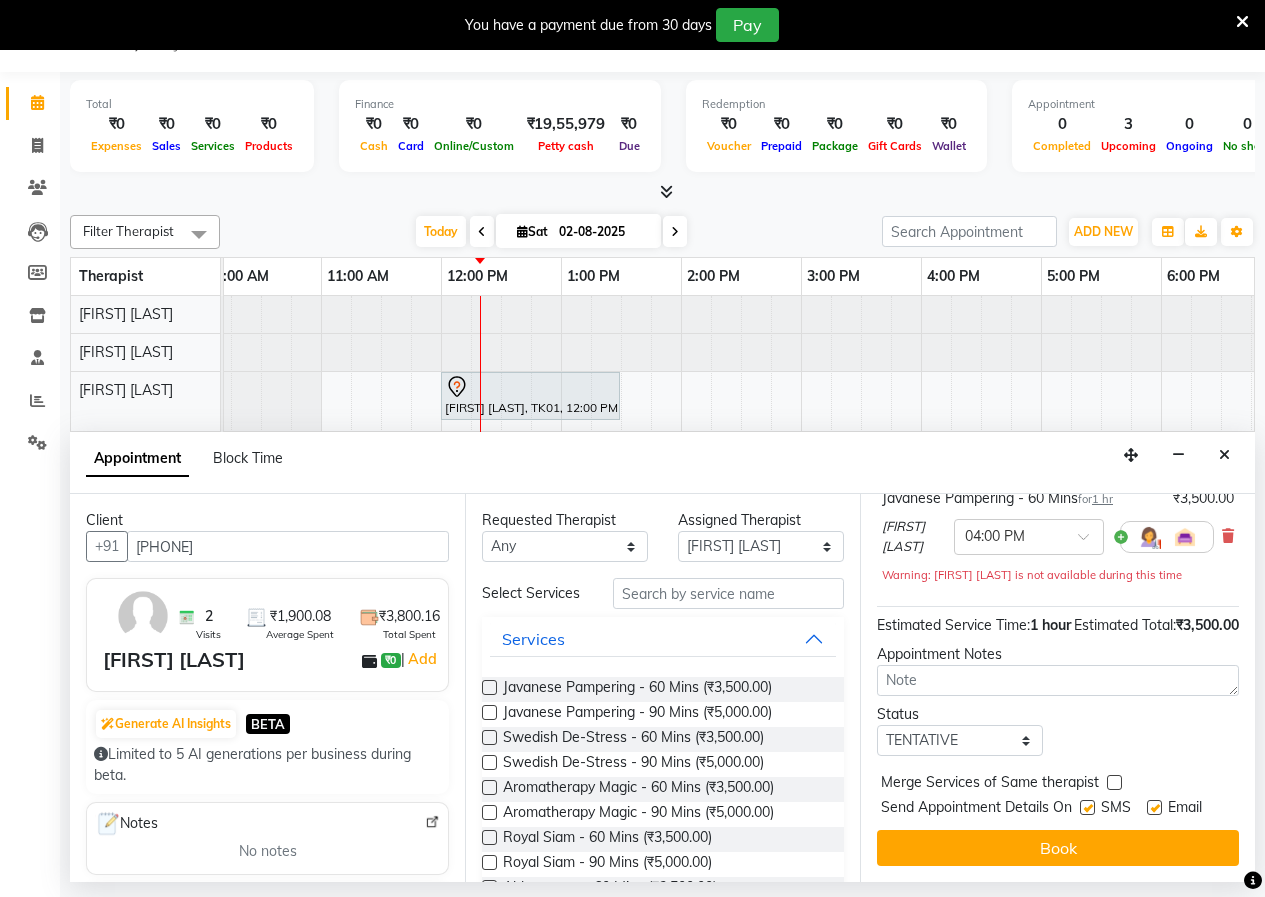 scroll, scrollTop: 219, scrollLeft: 0, axis: vertical 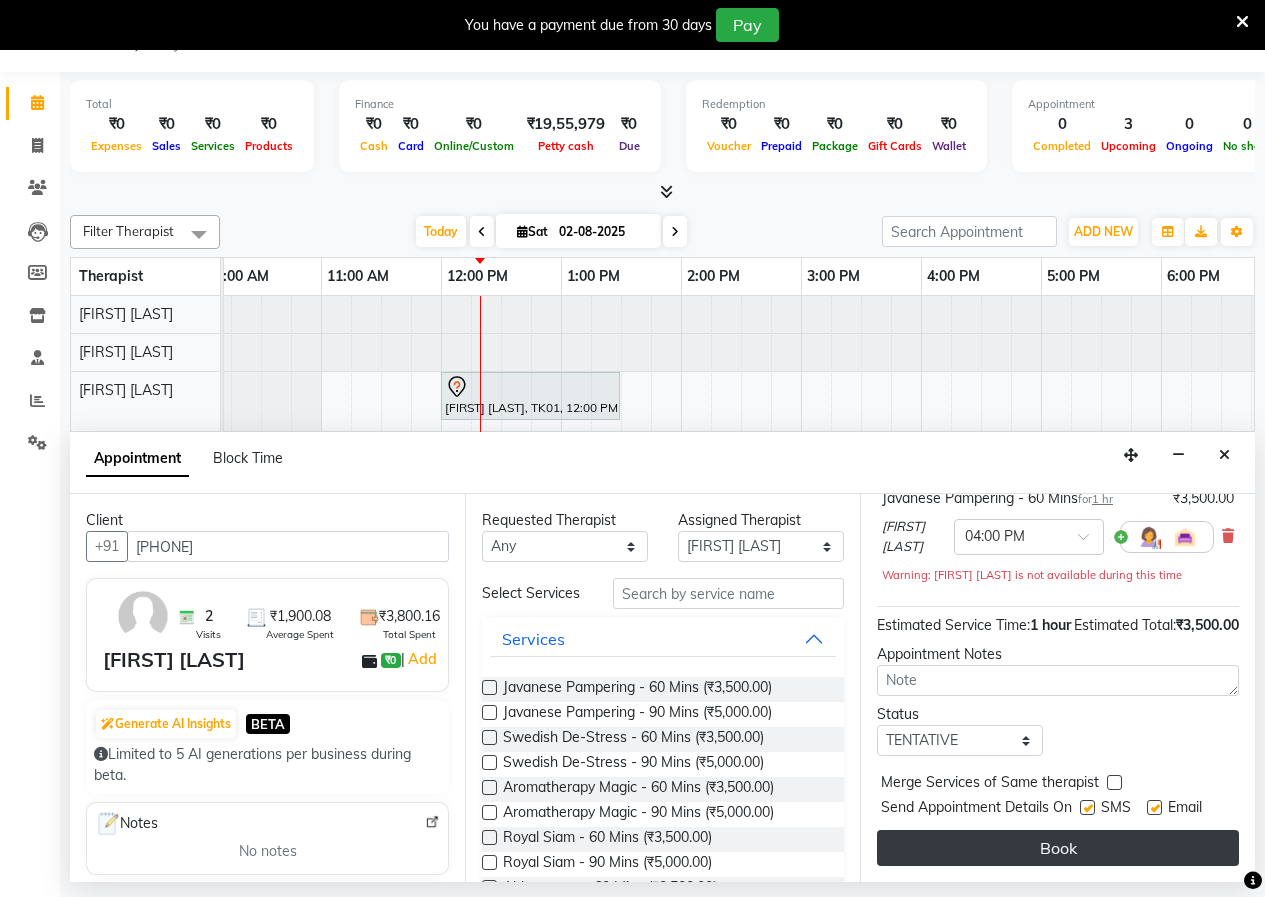 click on "Book" at bounding box center (1058, 848) 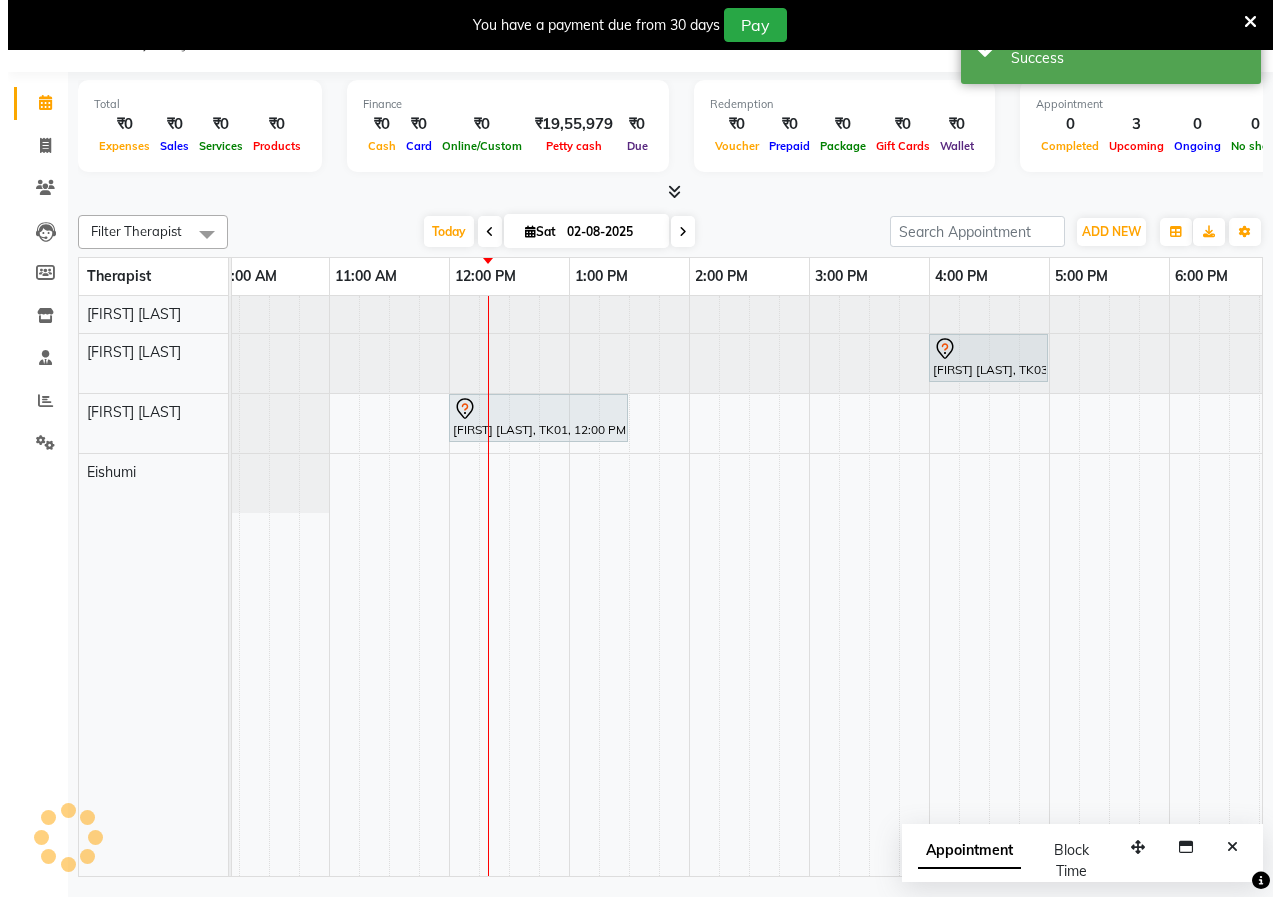 scroll, scrollTop: 0, scrollLeft: 0, axis: both 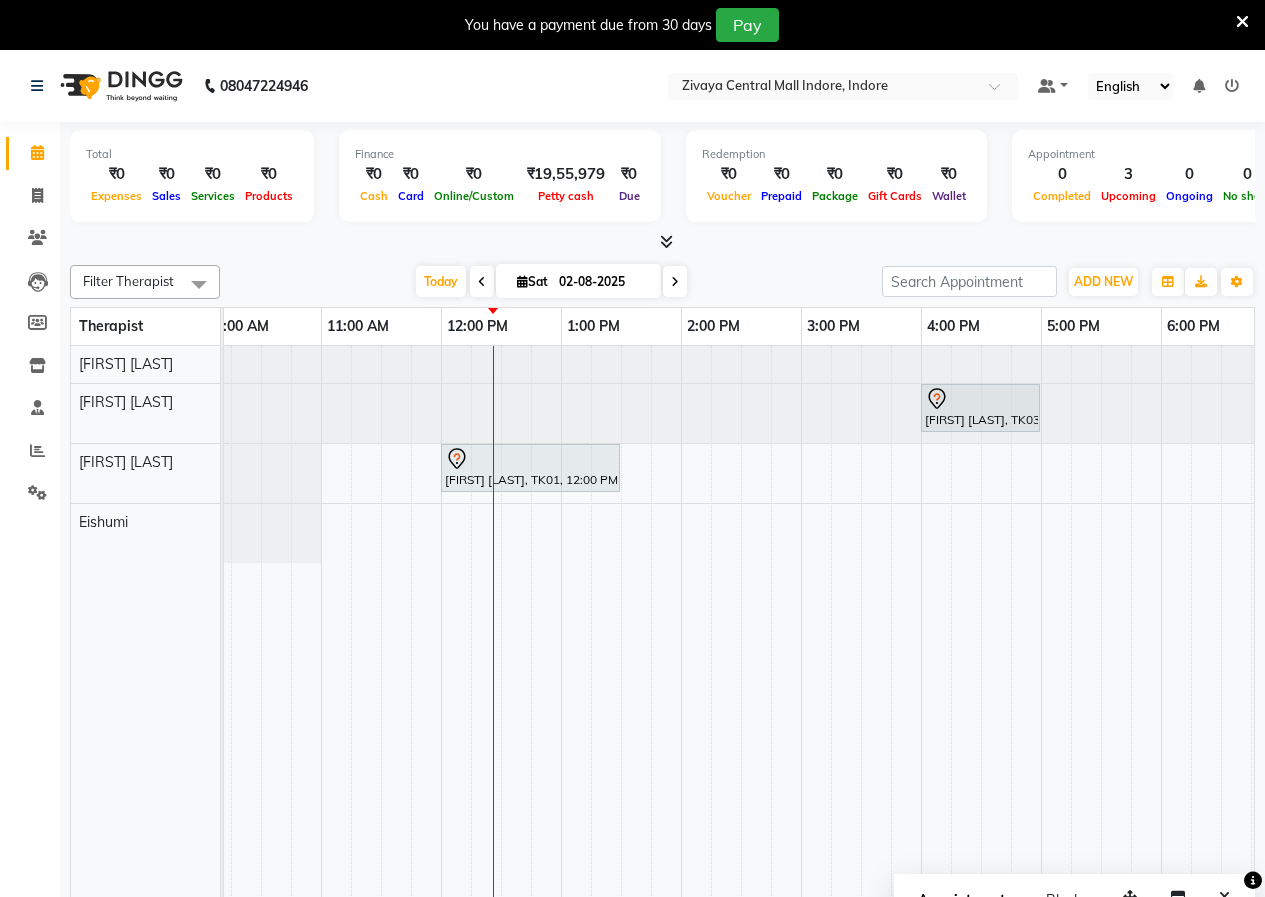 click at bounding box center [1242, 22] 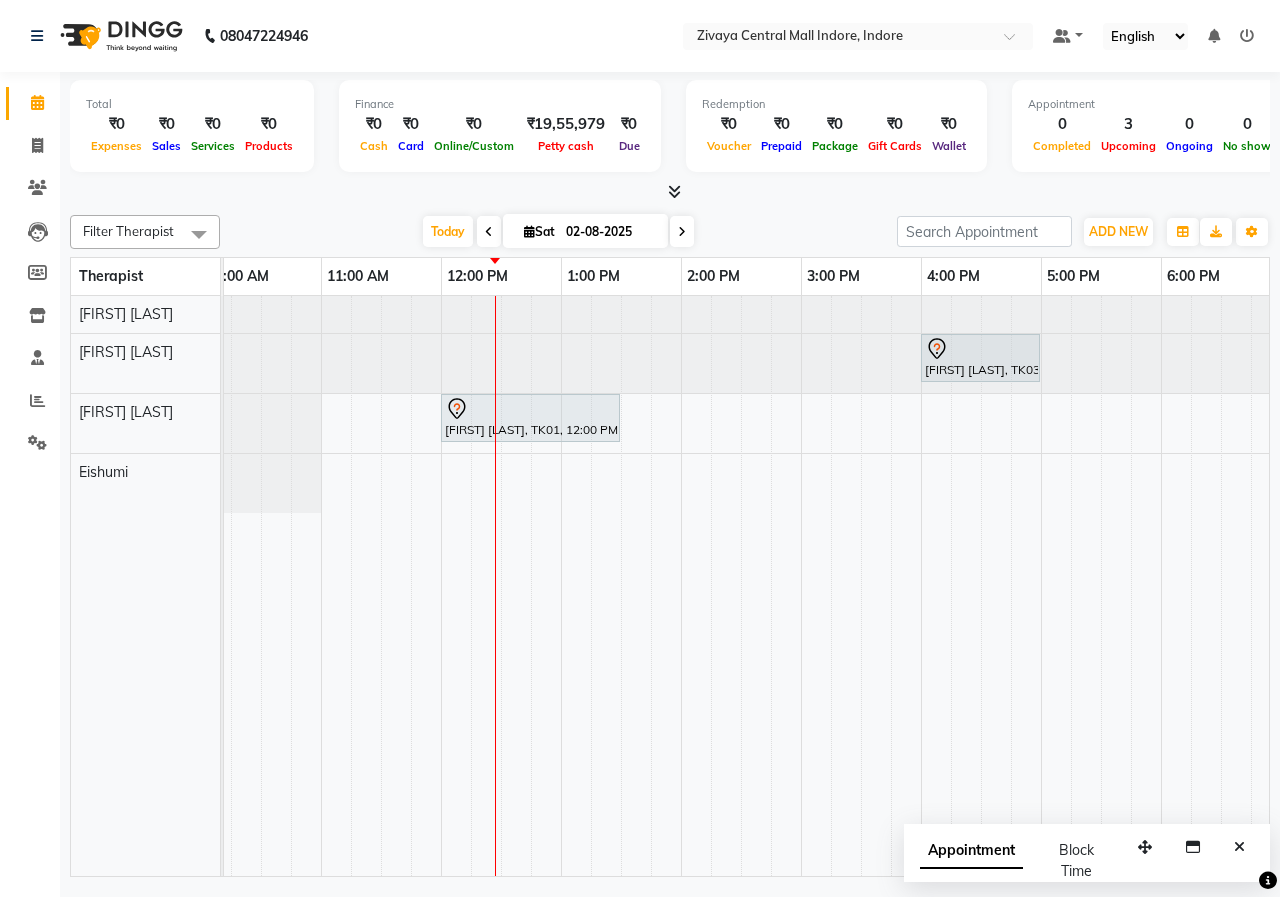 click on "Appointment" at bounding box center (971, 851) 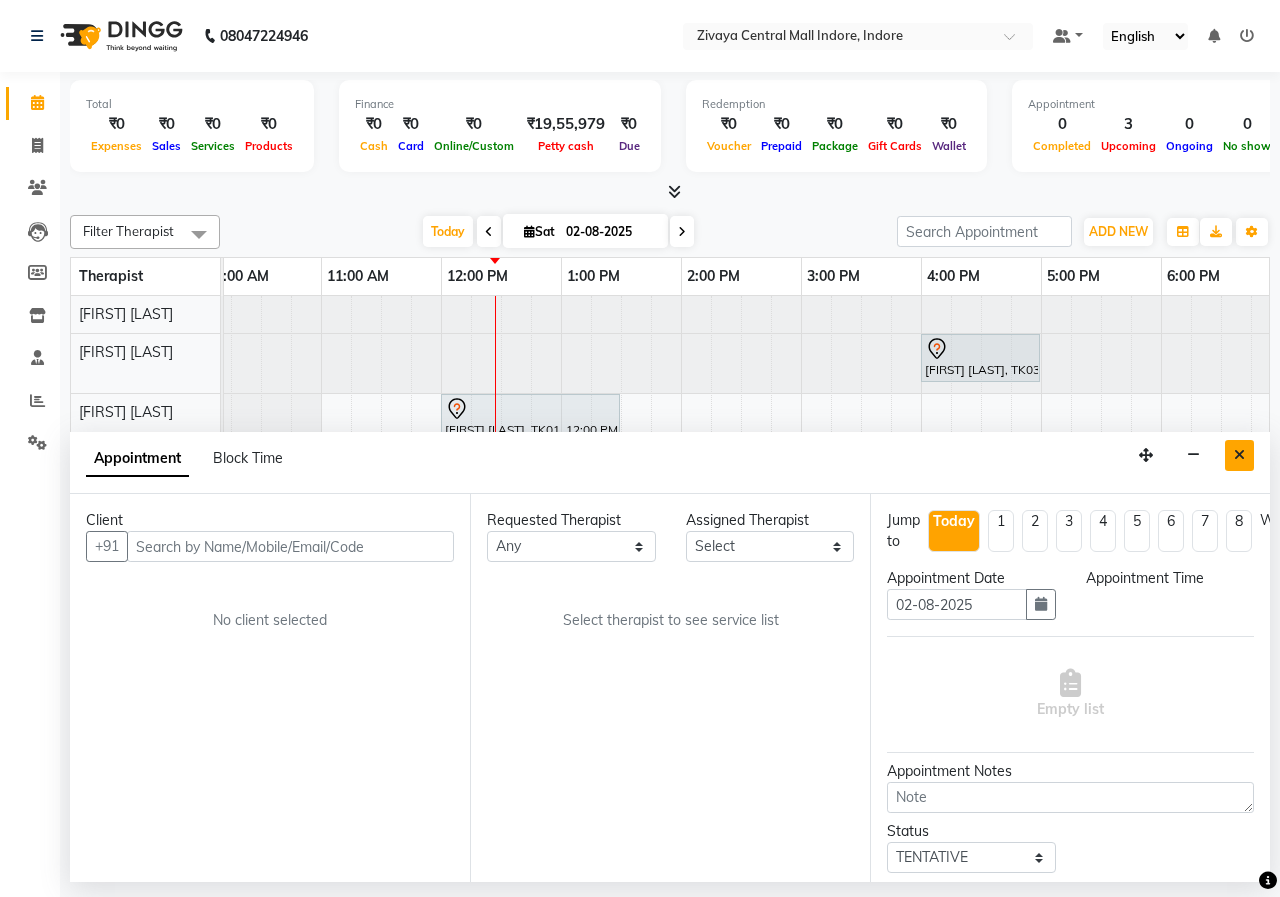 click at bounding box center [1239, 455] 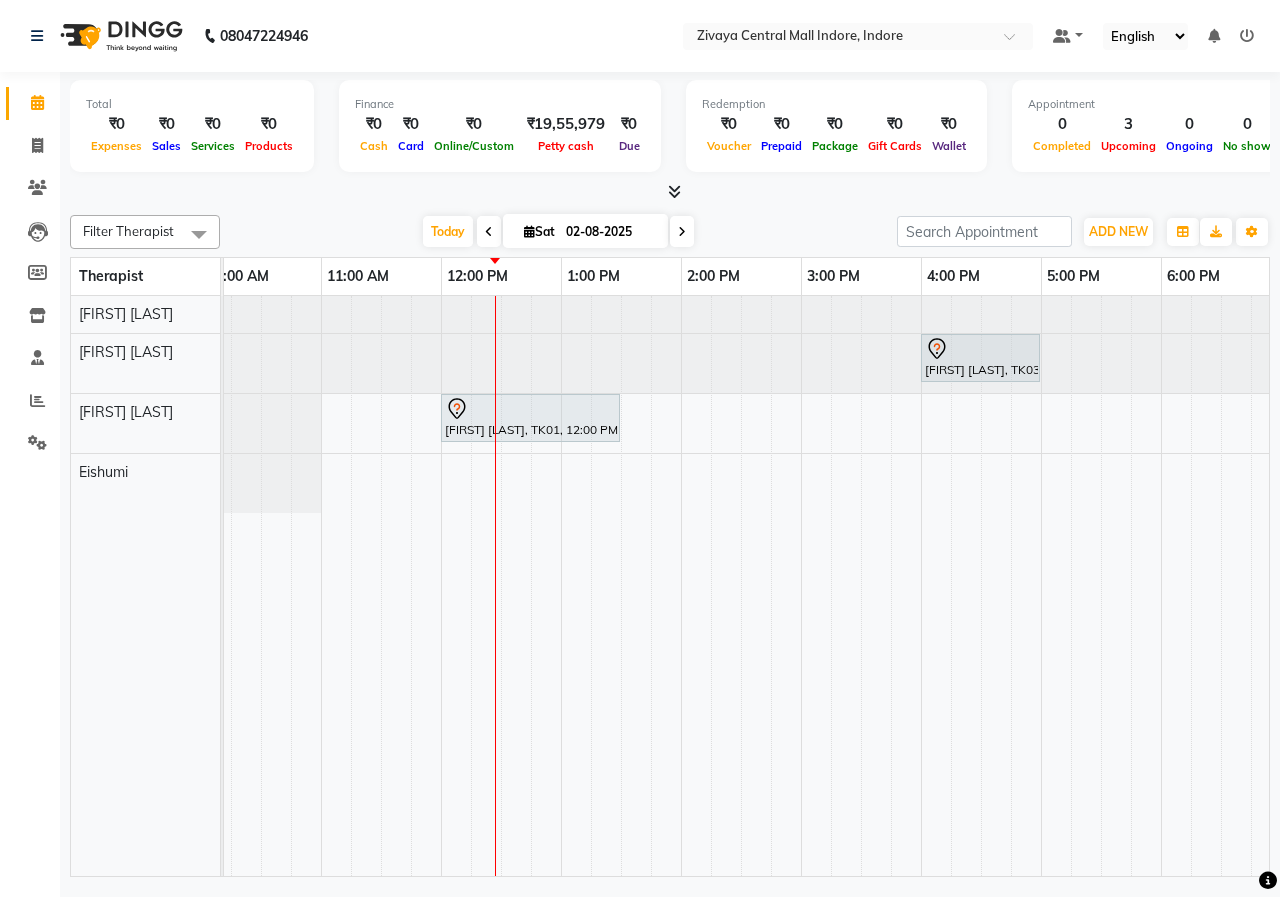 scroll, scrollTop: 0, scrollLeft: 168, axis: horizontal 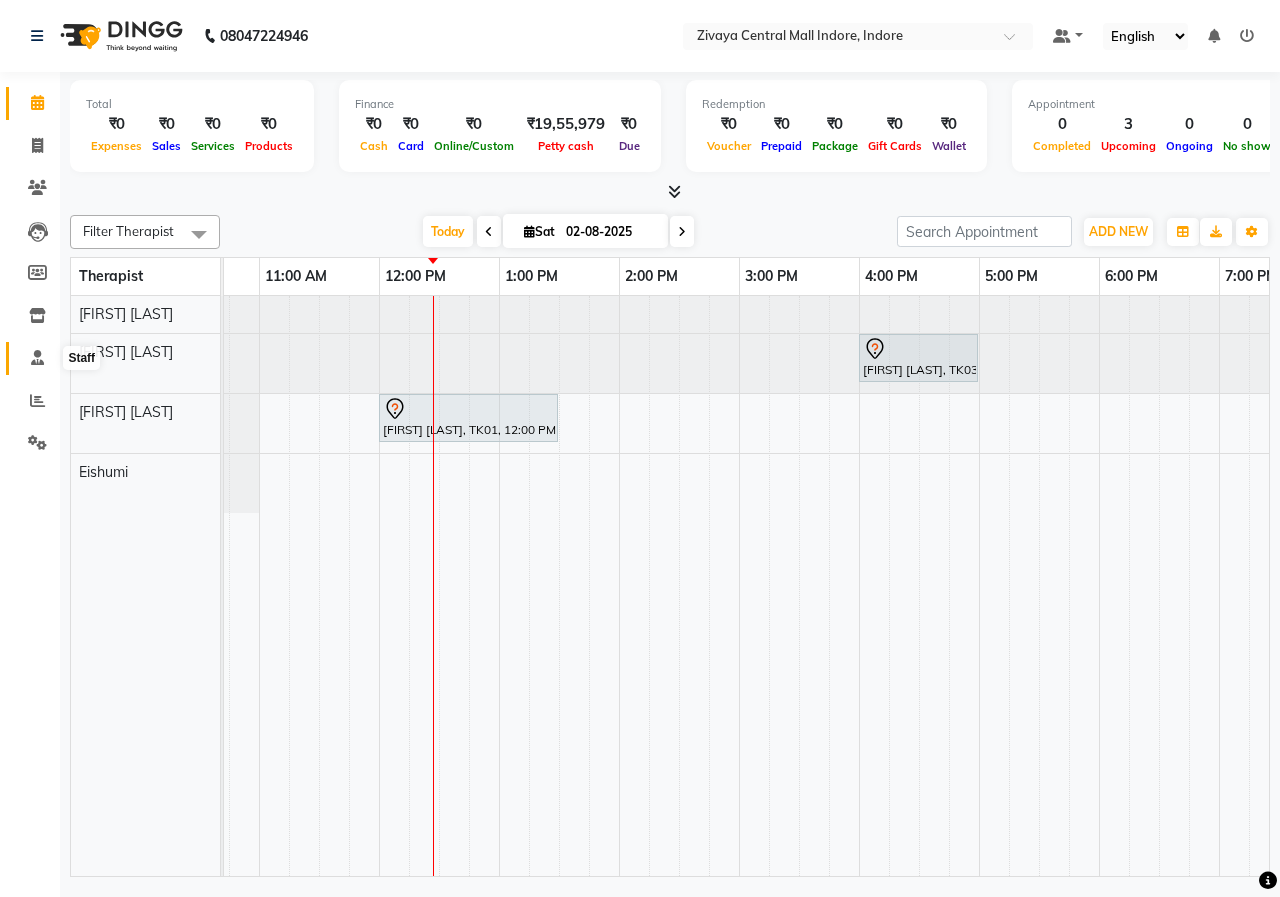 click 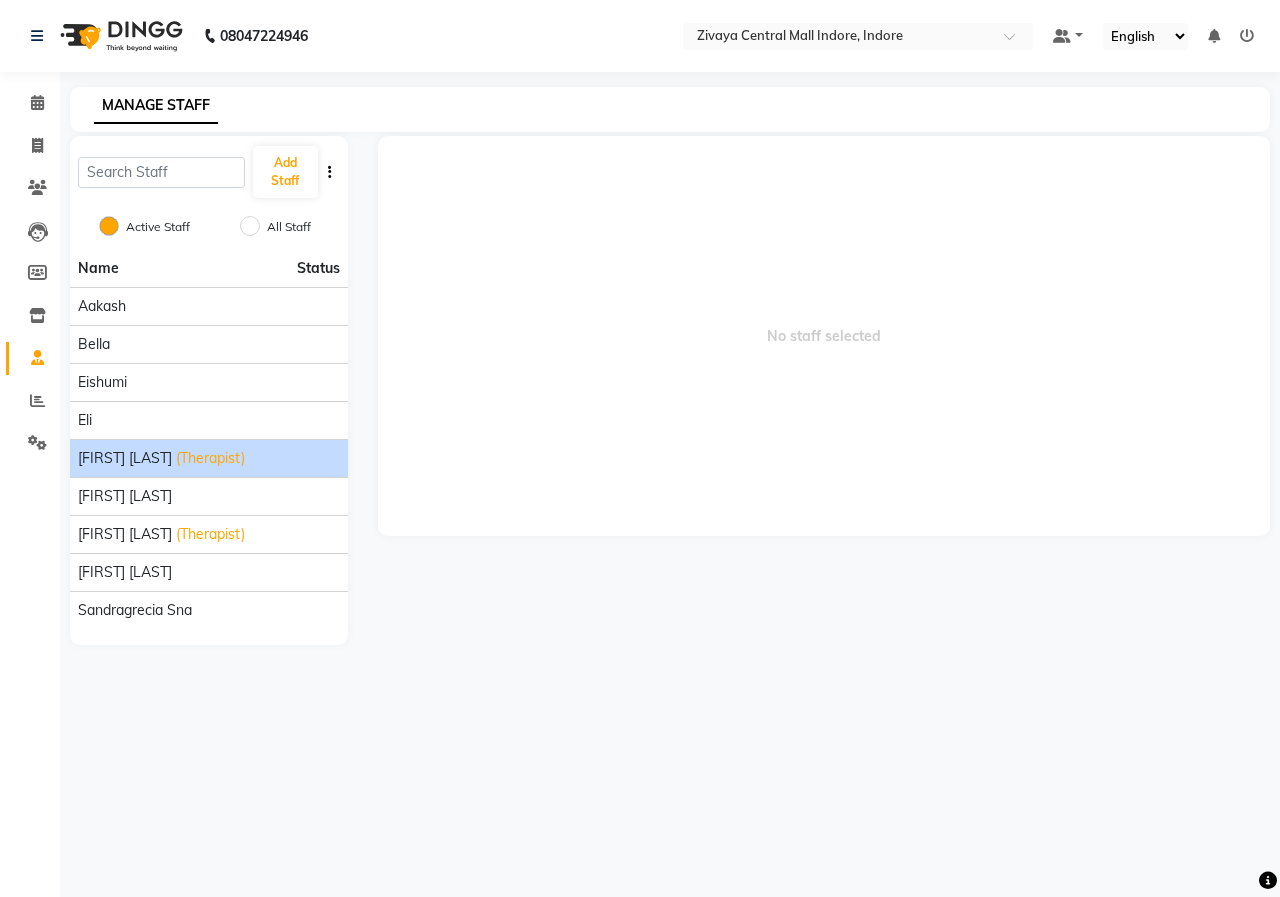 click on "[FIRST] [LAST]" 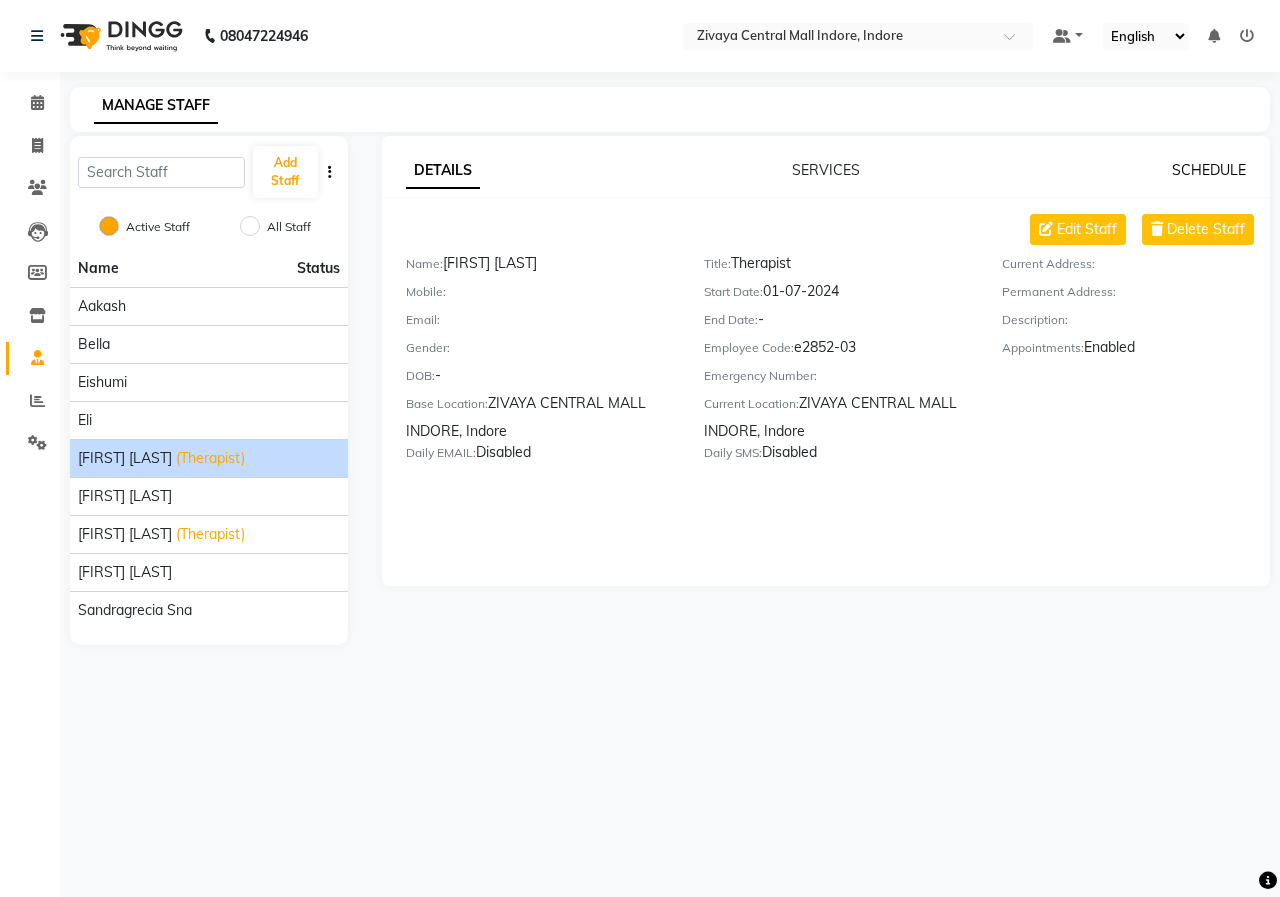click on "SCHEDULE" 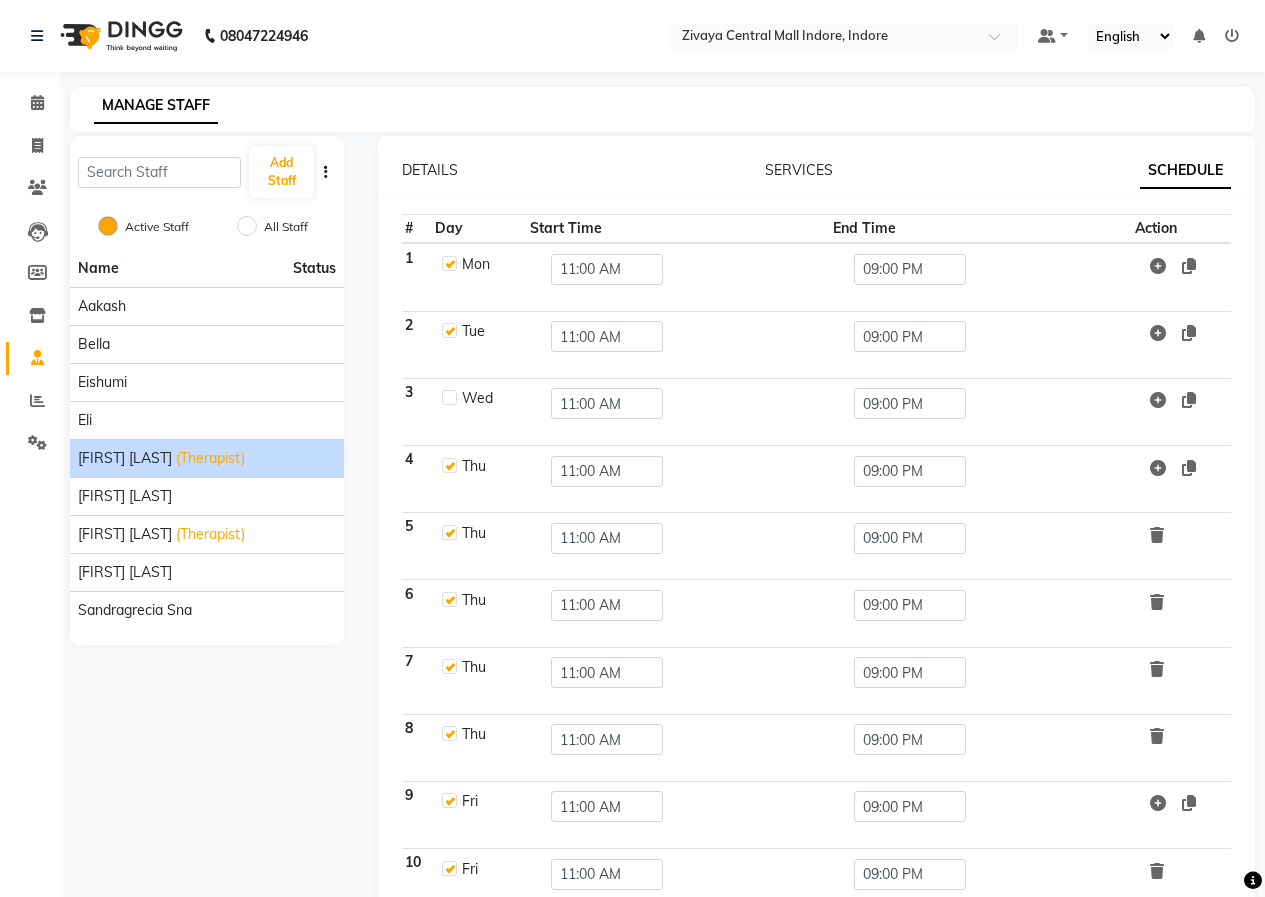 click 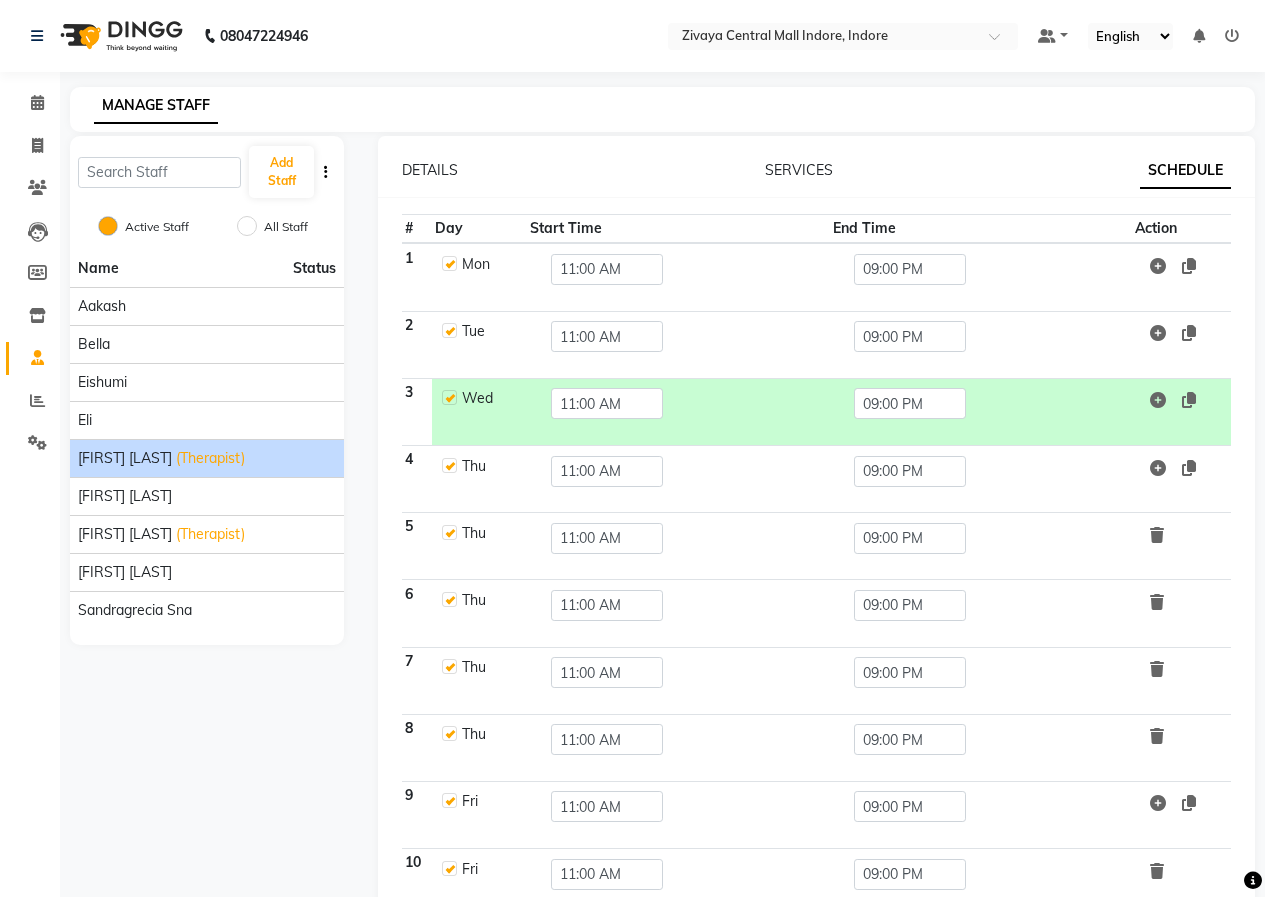 click 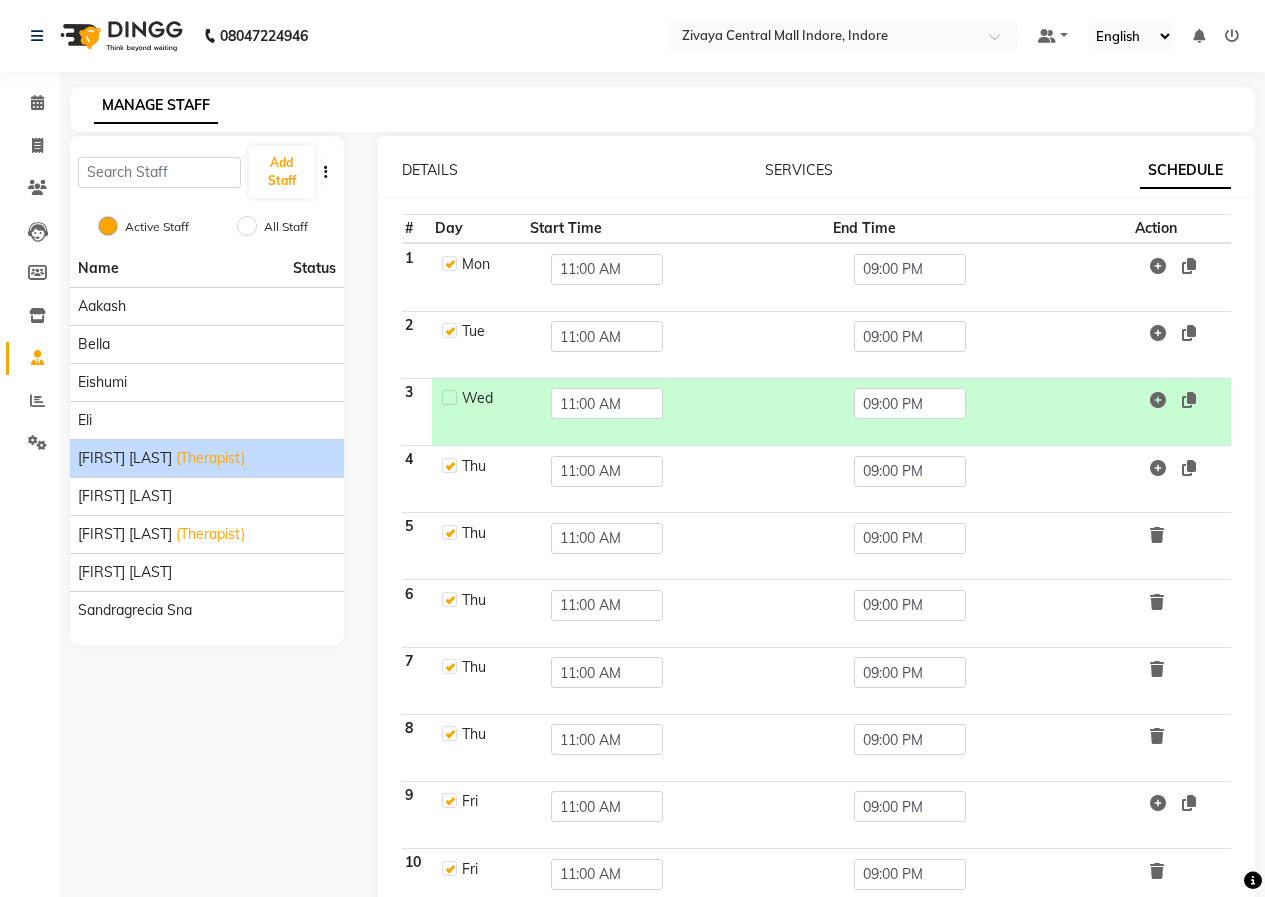 checkbox on "false" 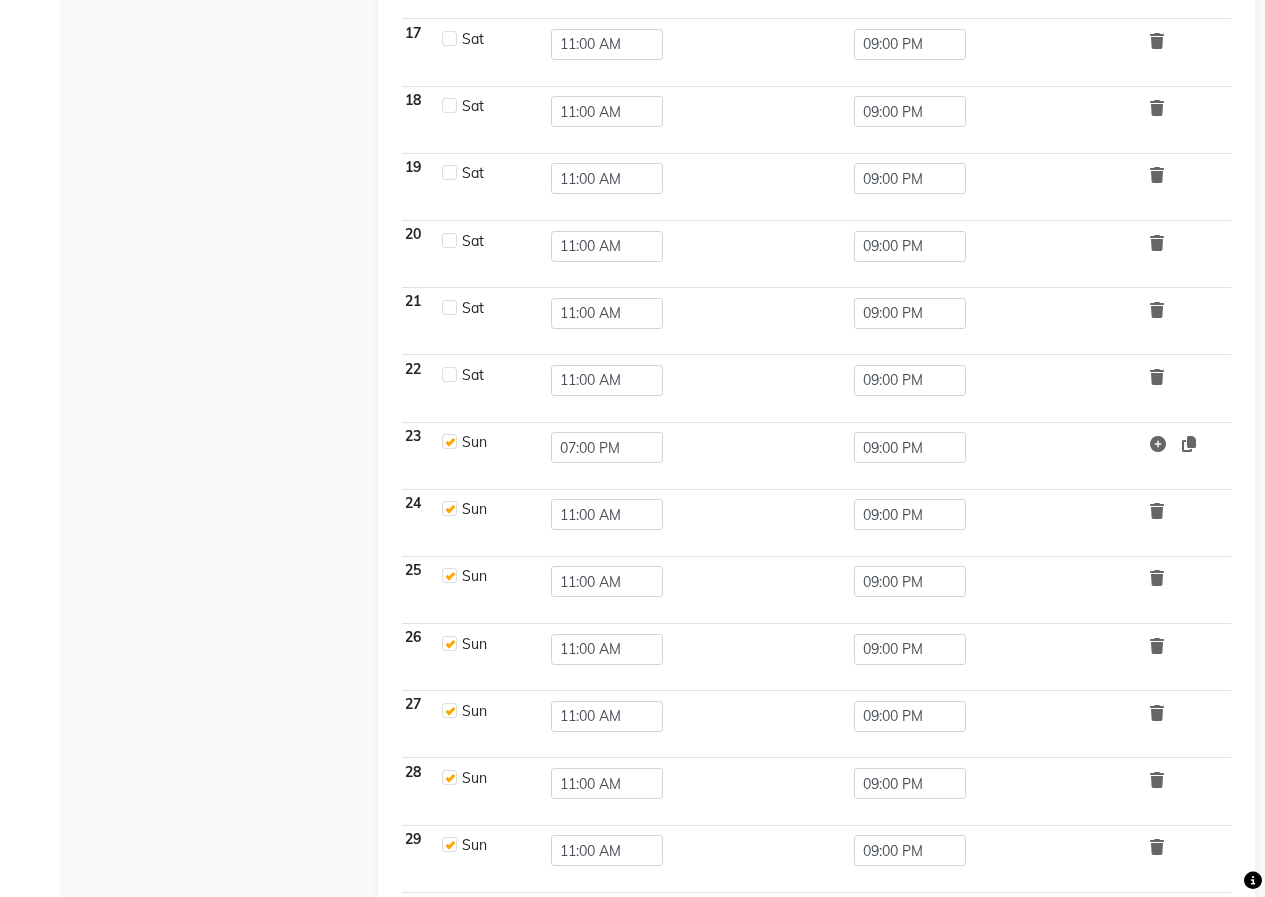 click 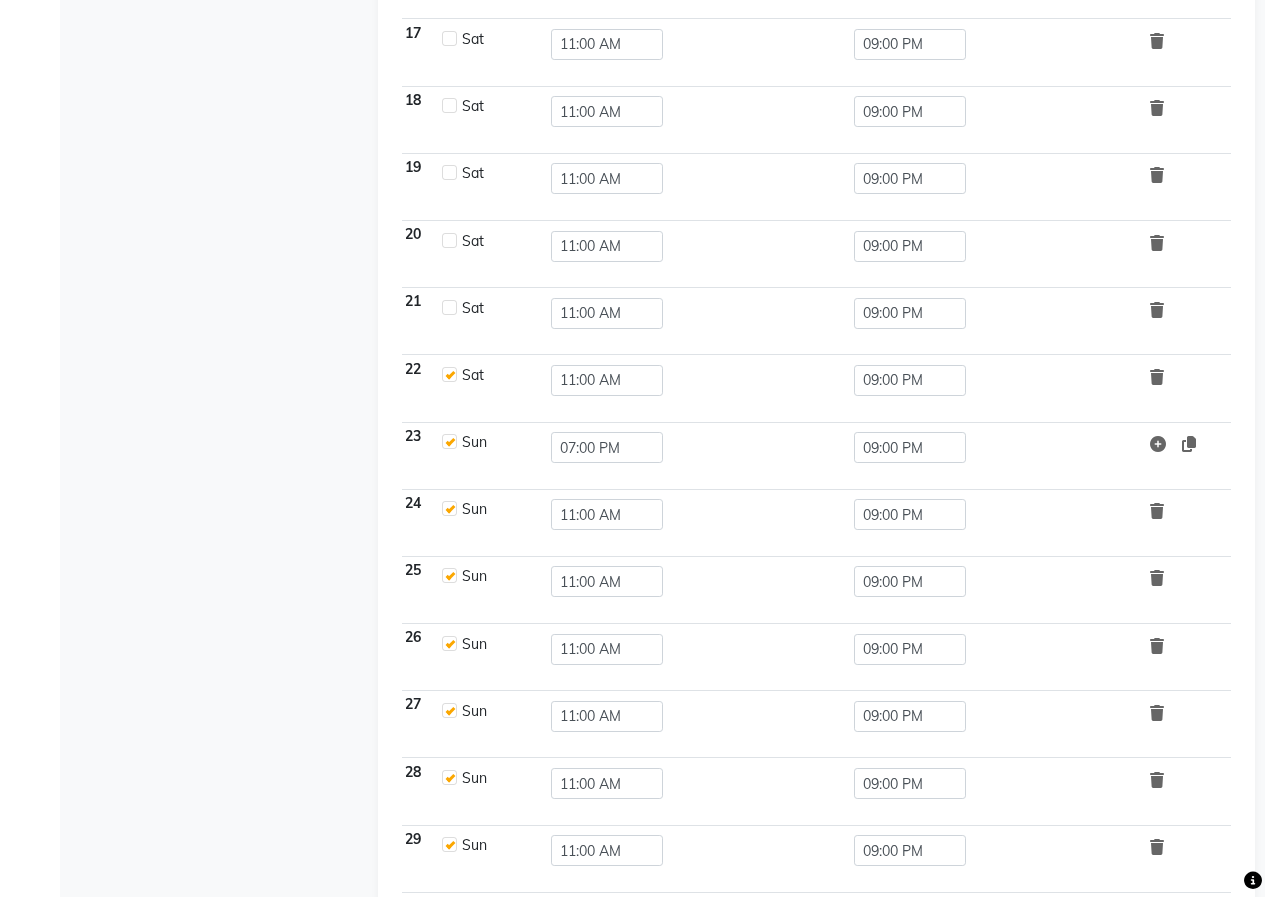 checkbox on "true" 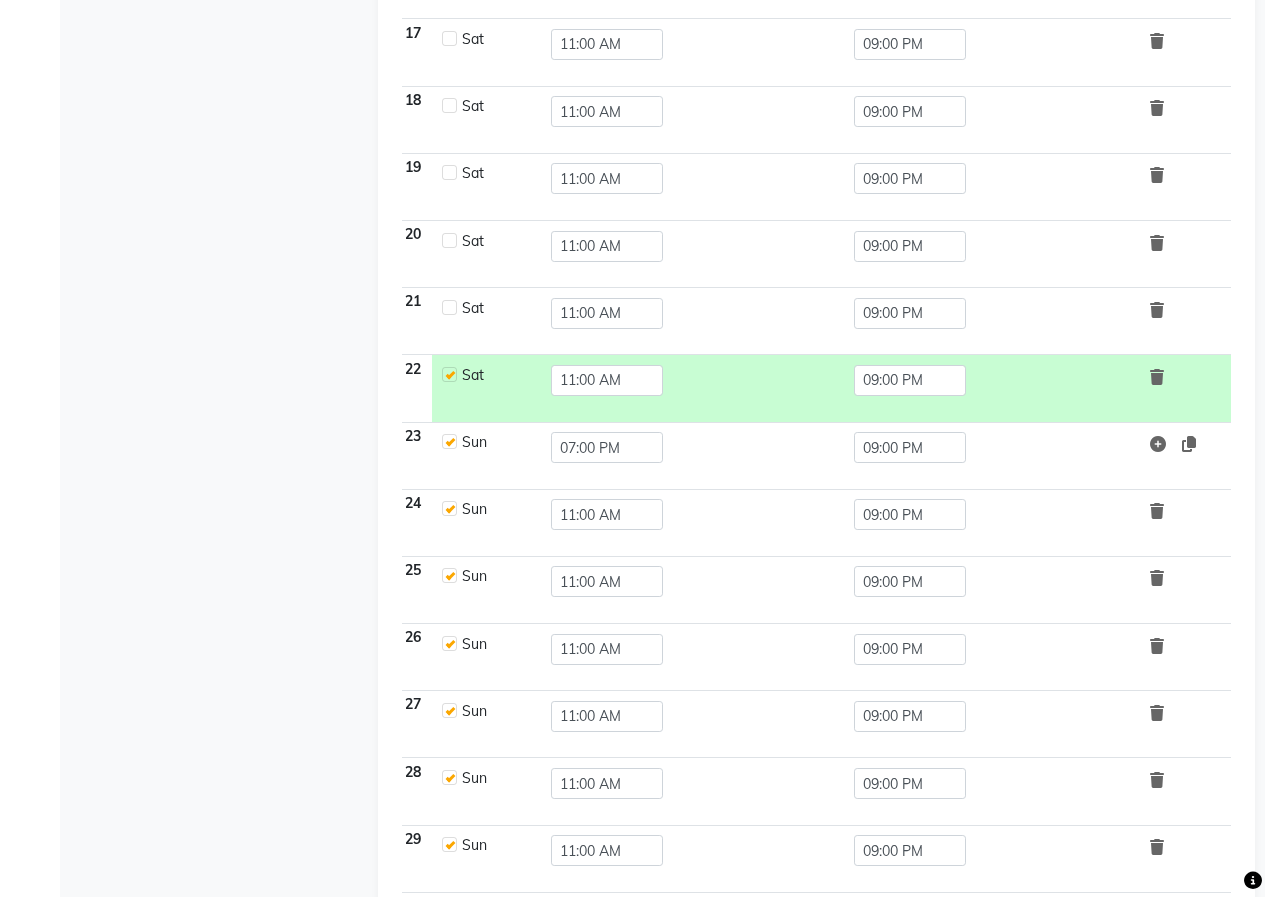 click 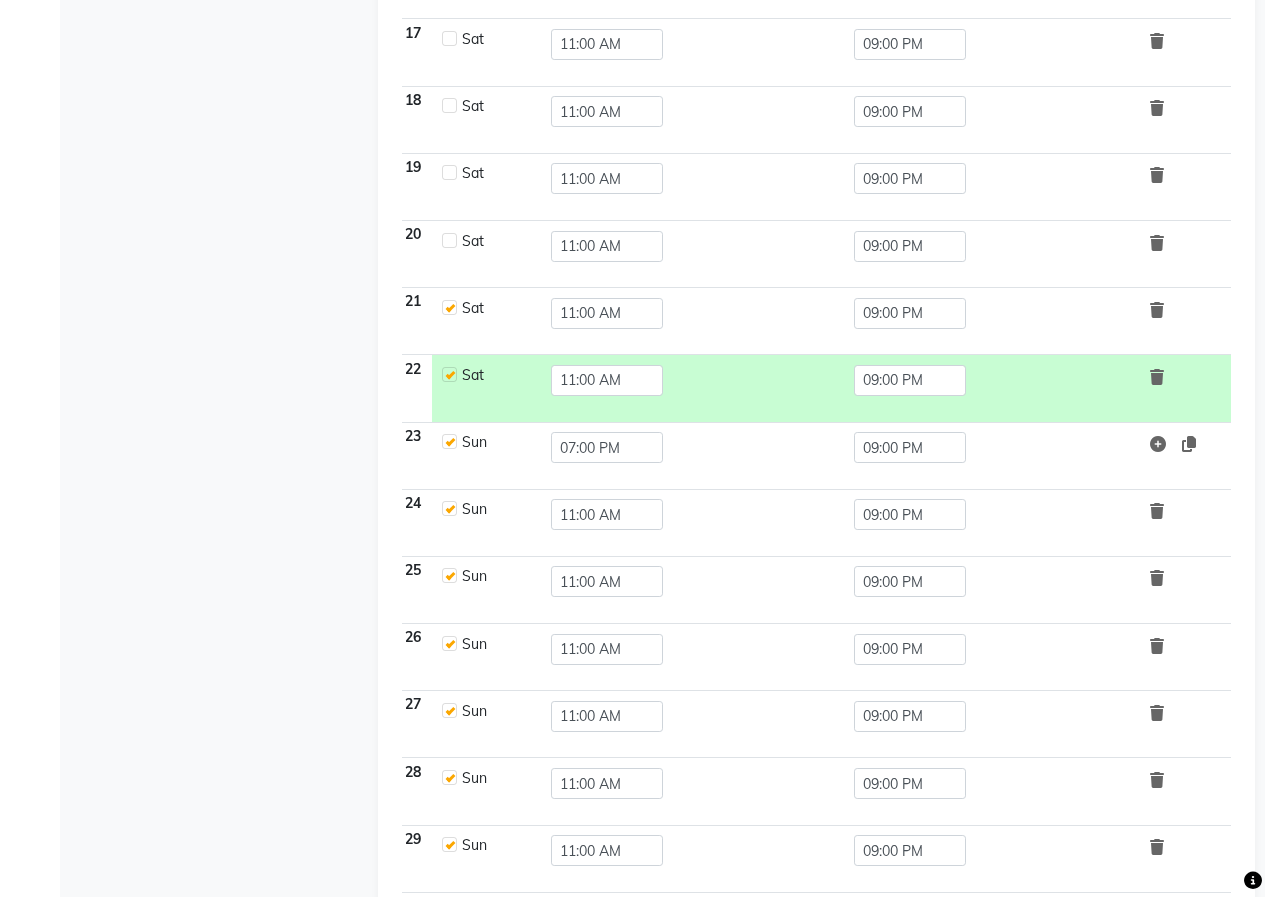 checkbox on "true" 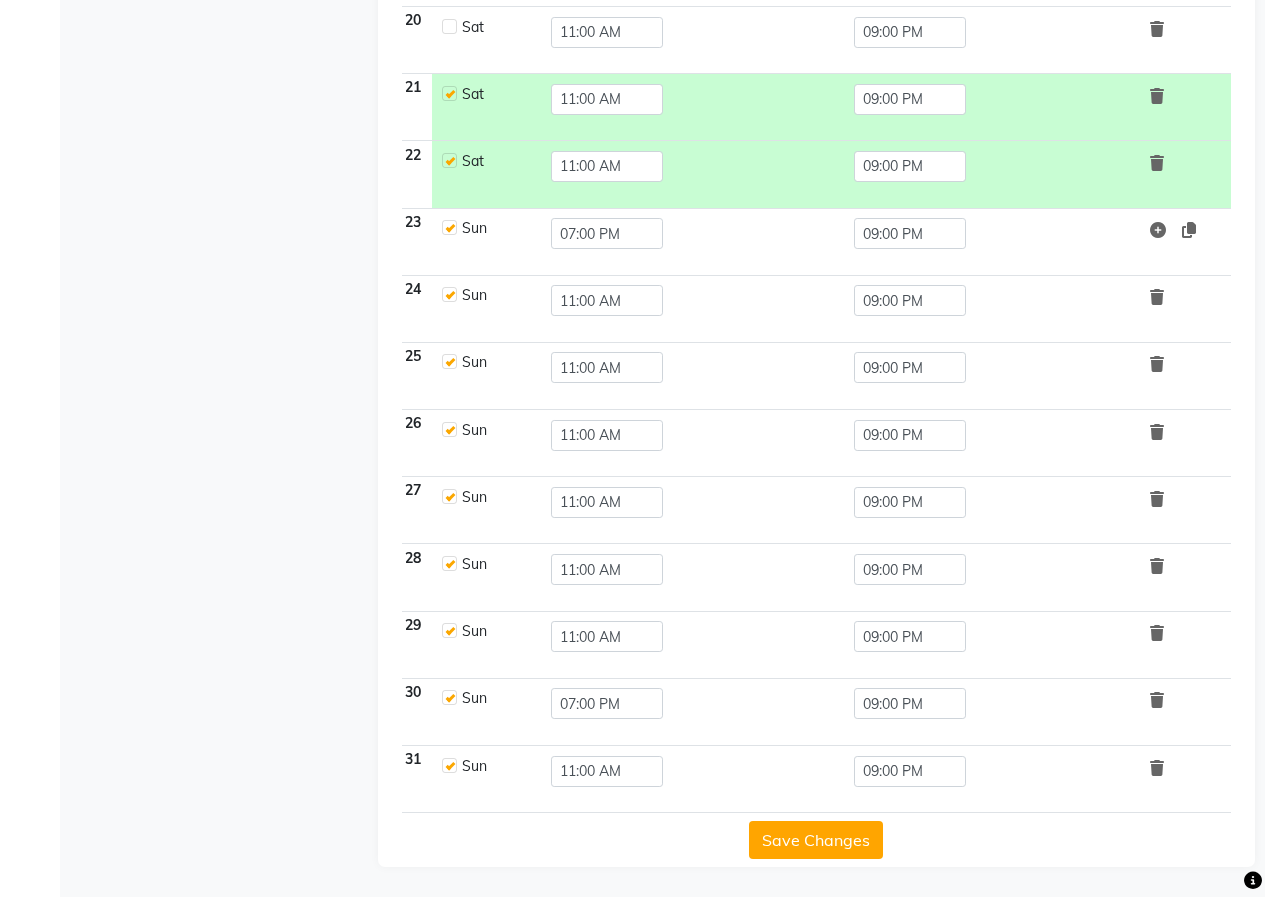 click on "Save Changes" 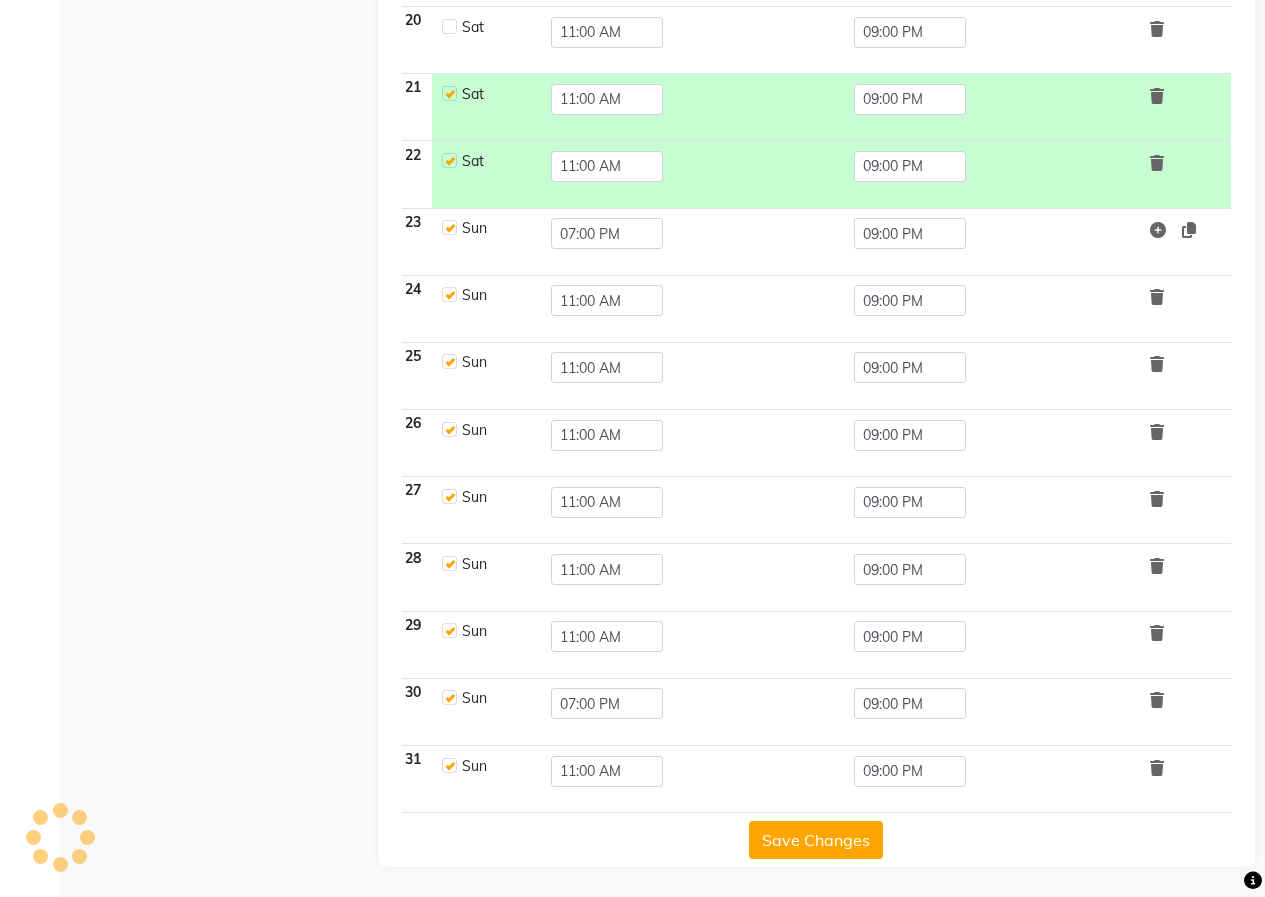 click on "Save Changes" 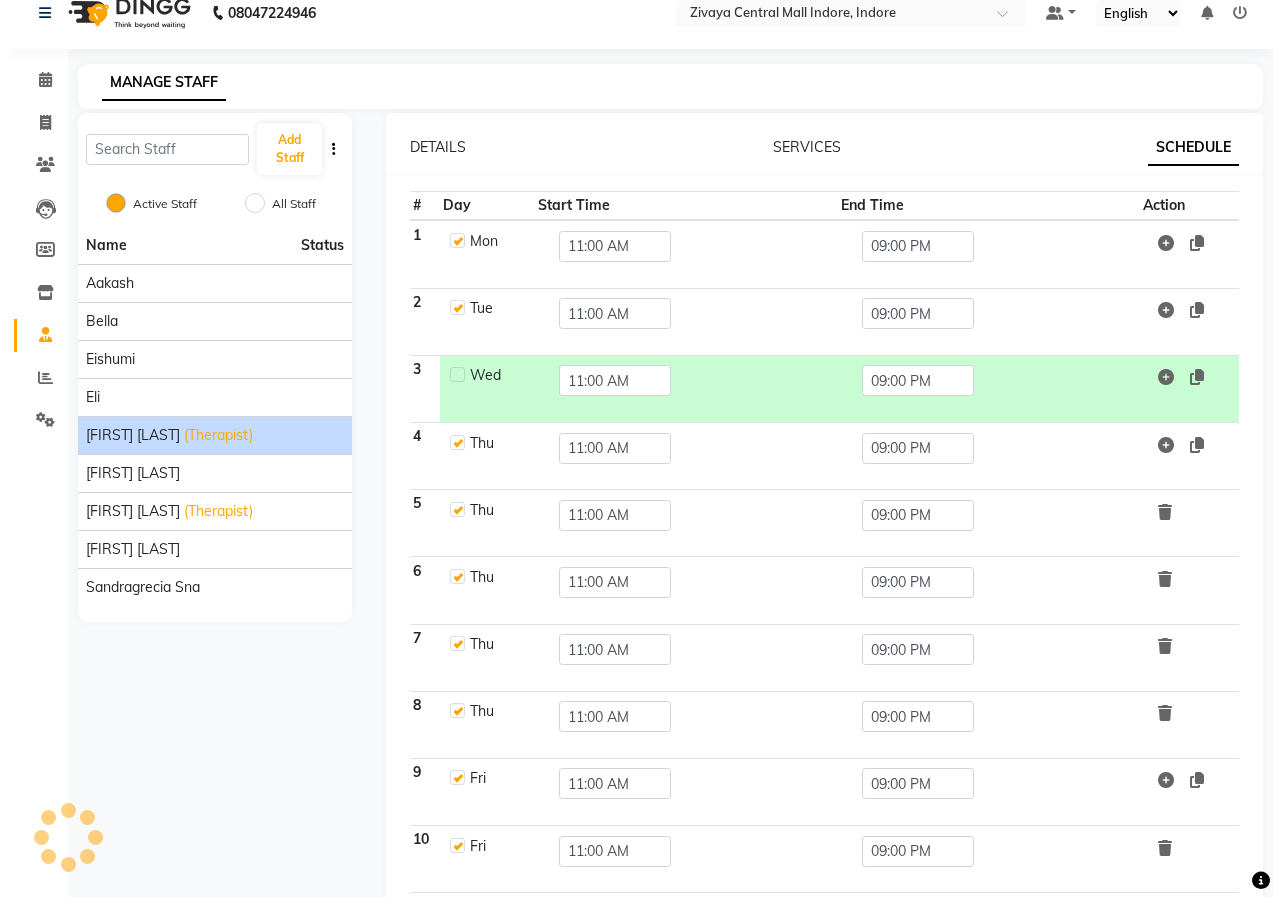 scroll, scrollTop: 0, scrollLeft: 0, axis: both 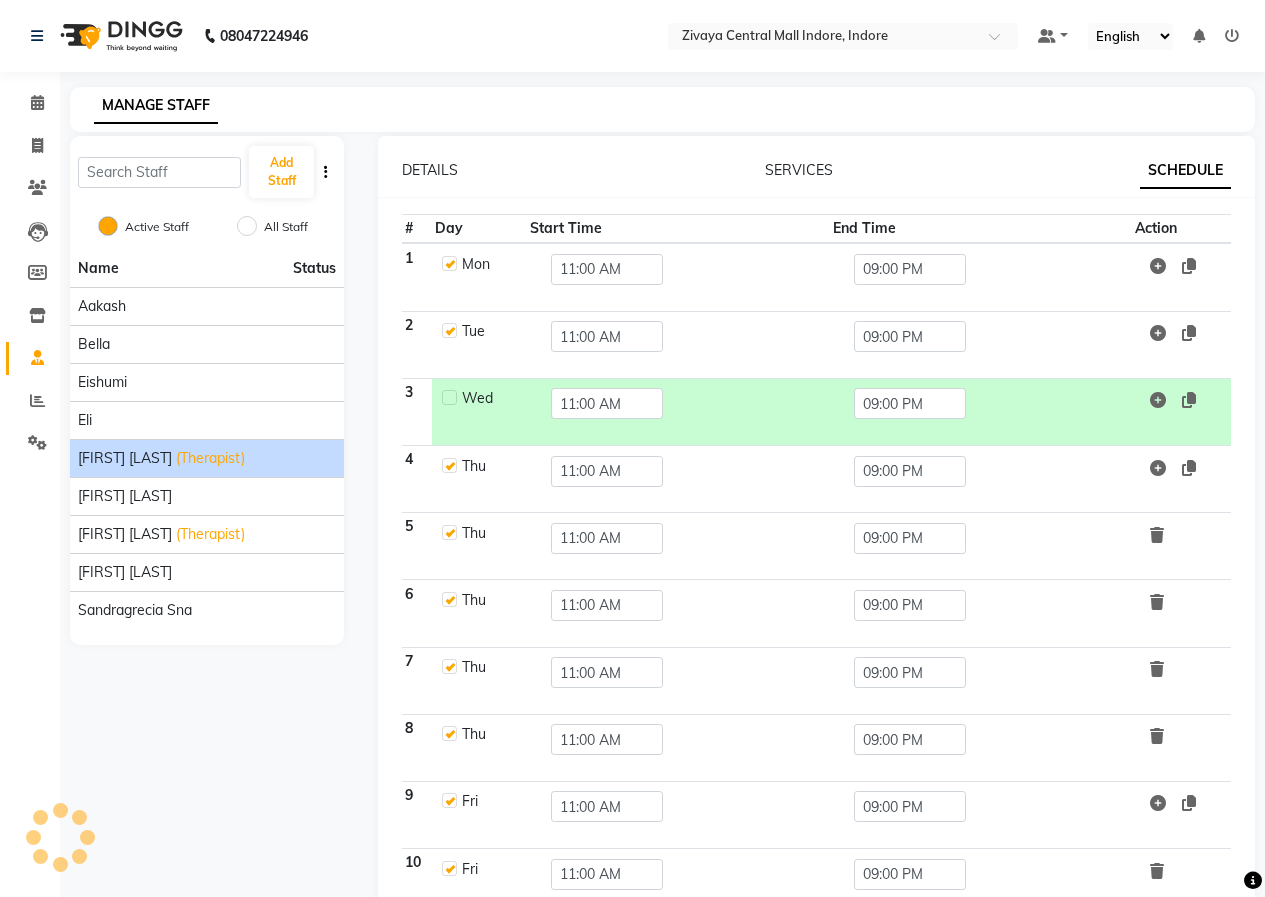 click 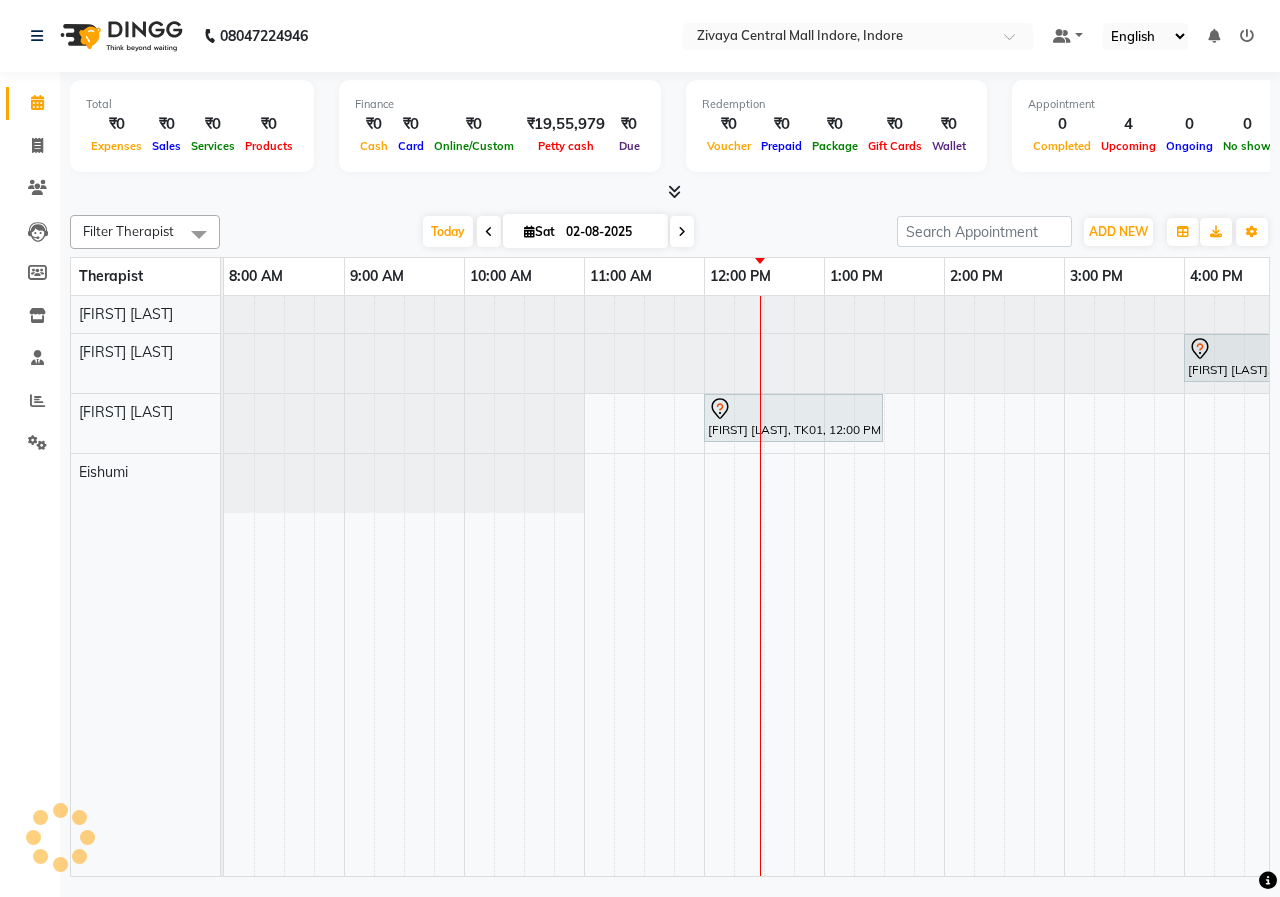 scroll, scrollTop: 0, scrollLeft: 352, axis: horizontal 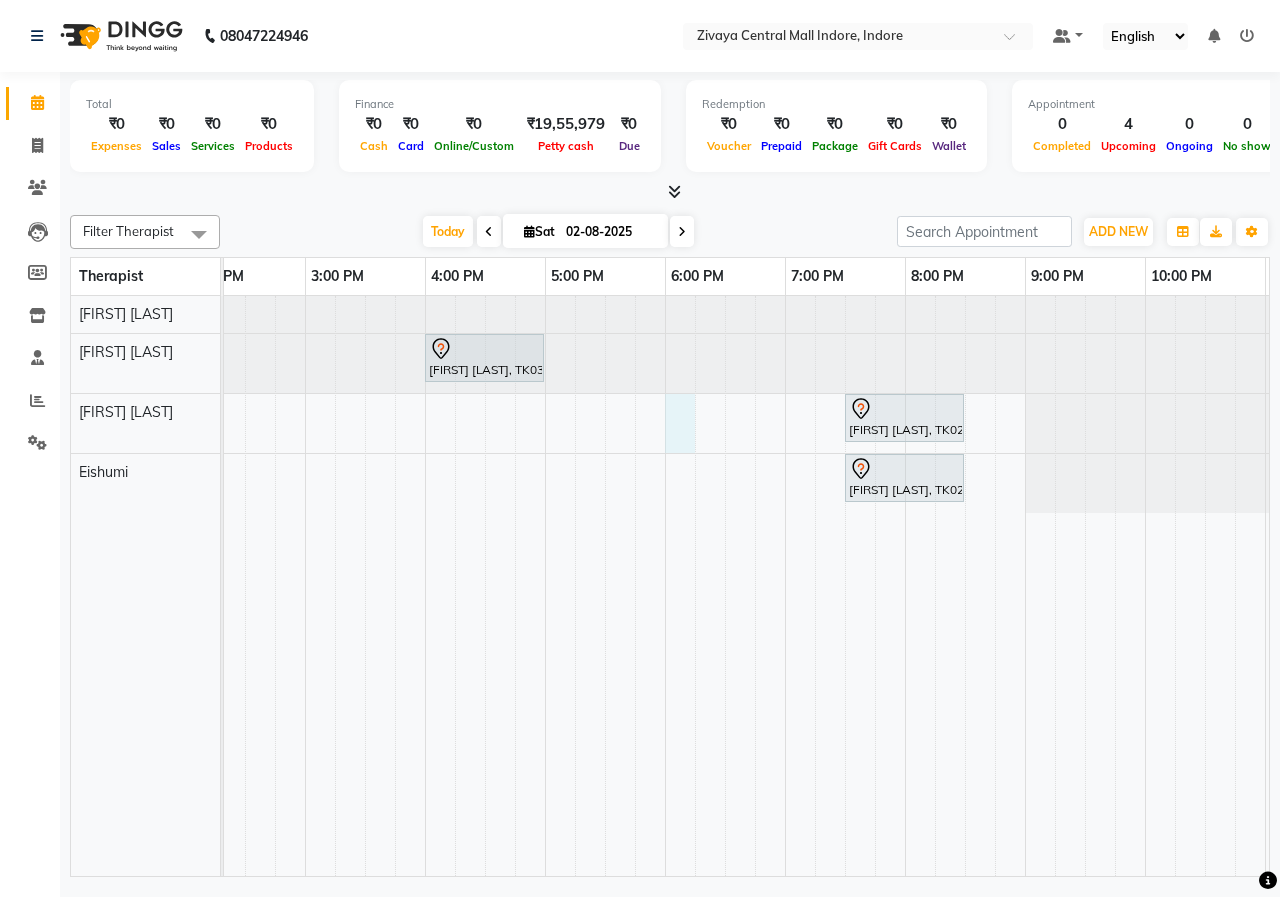 click on "[FIRST] [LAST], TK03, 04:00 PM-05:00 PM, Javanese Pampering - 60 Mins             [FIRST] [LAST], TK01, 12:00 PM-01:30 PM, Javanese Pampering - 90 Mins             [FIRST] [LAST], TK02, 07:30 PM-08:30 PM, Javanese Pampering - 60 Mins             [FIRST] [LAST], TK02, 07:30 PM-08:30 PM, Swedish De-Stress - 60 Mins" at bounding box center (425, 586) 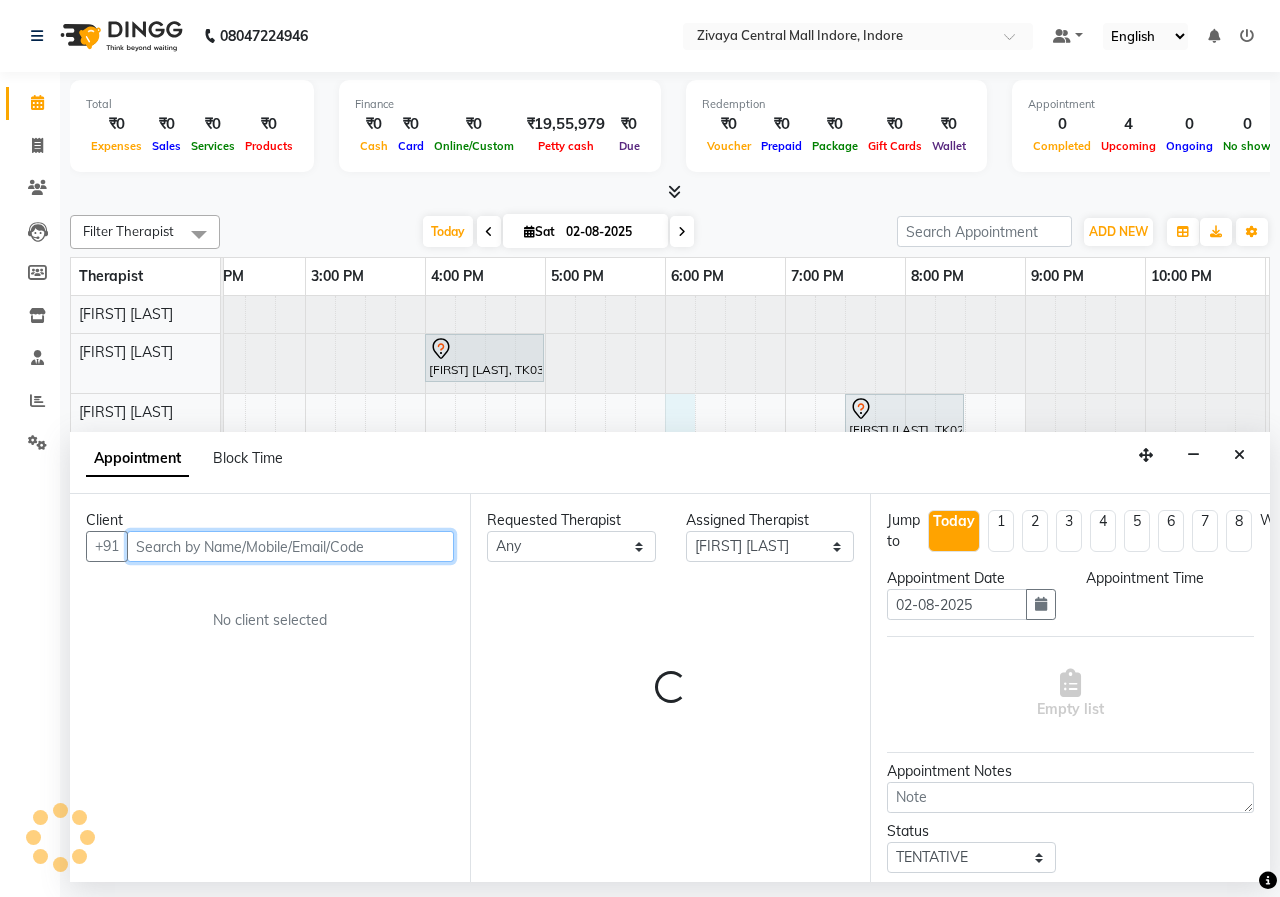 select on "1080" 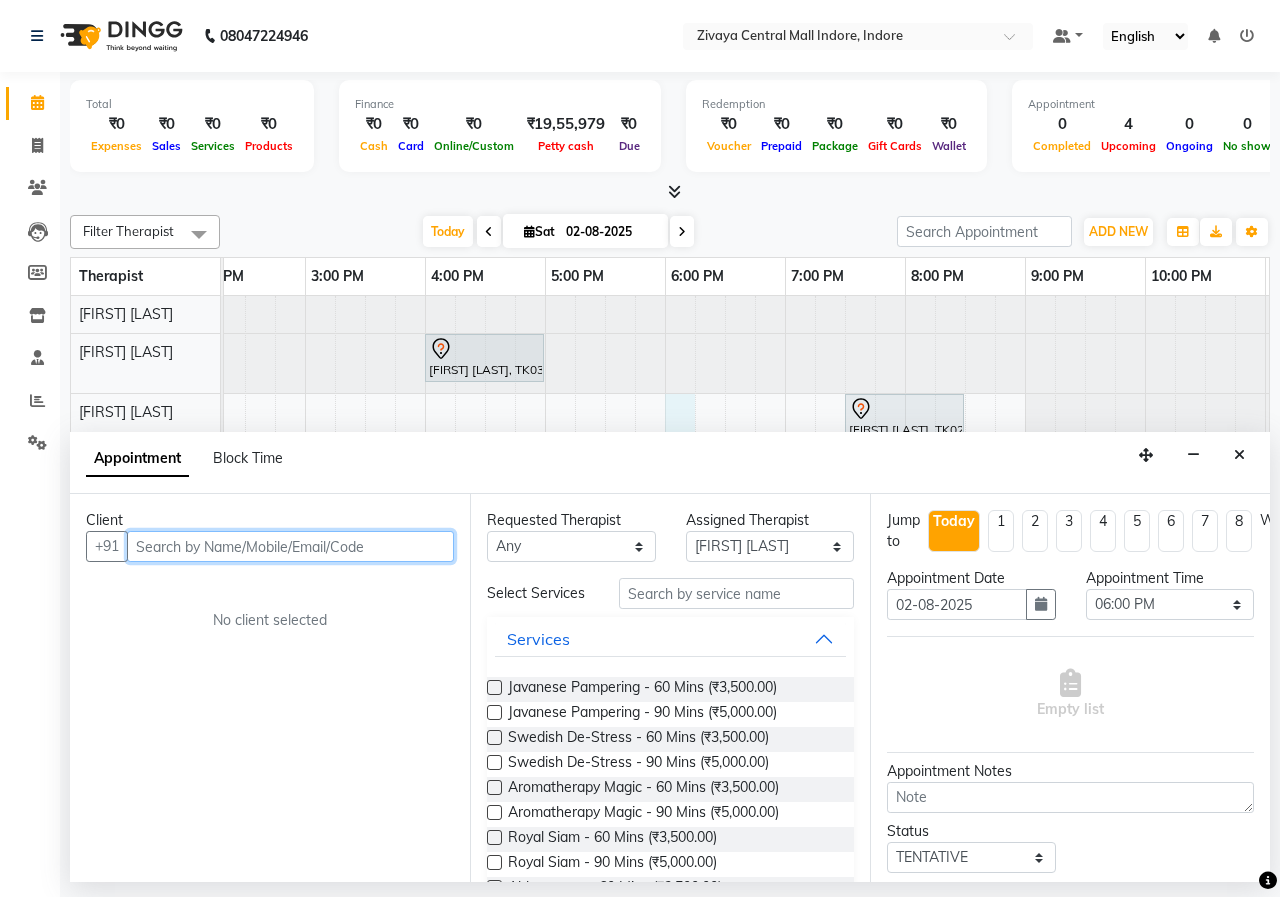 click at bounding box center (290, 546) 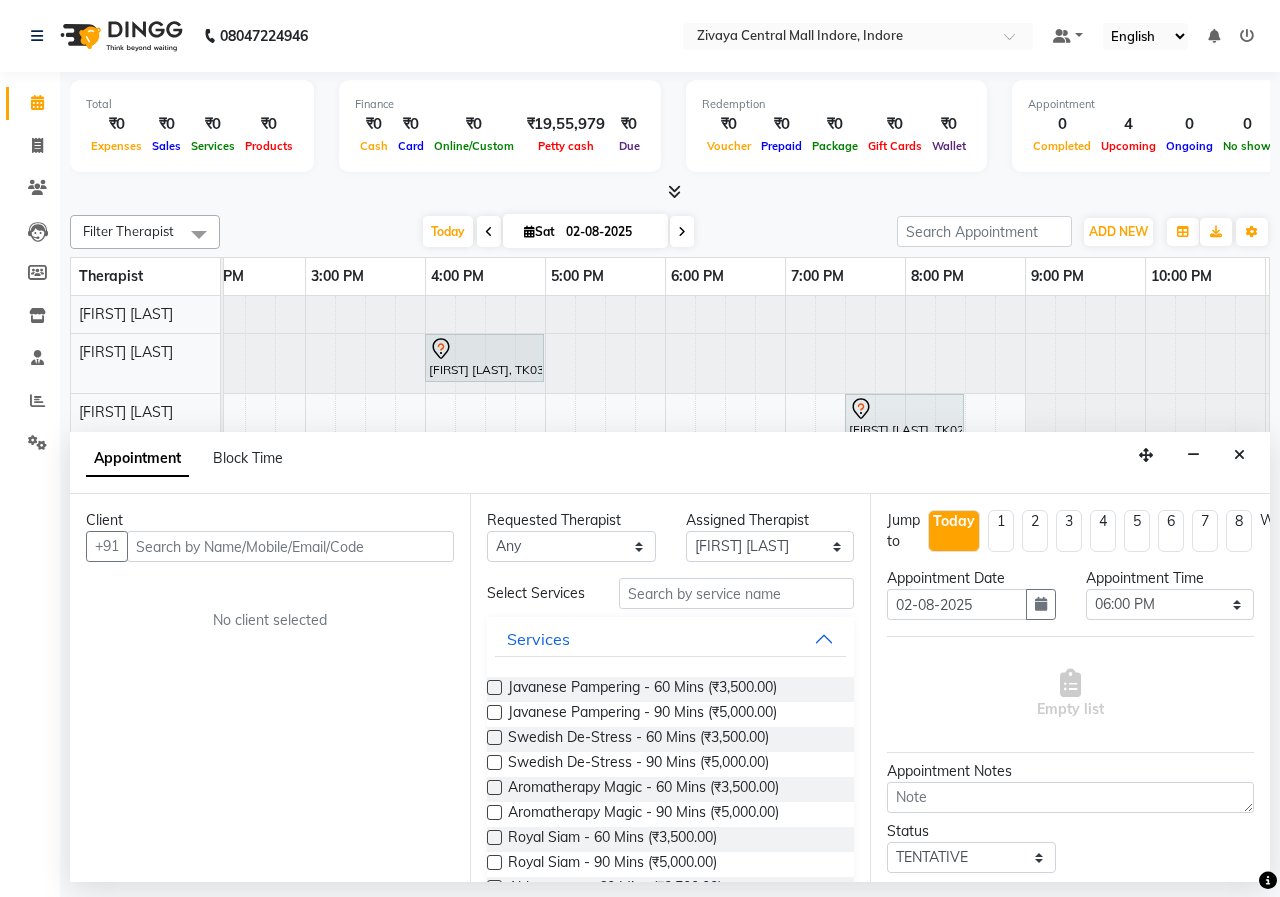 click at bounding box center [494, 687] 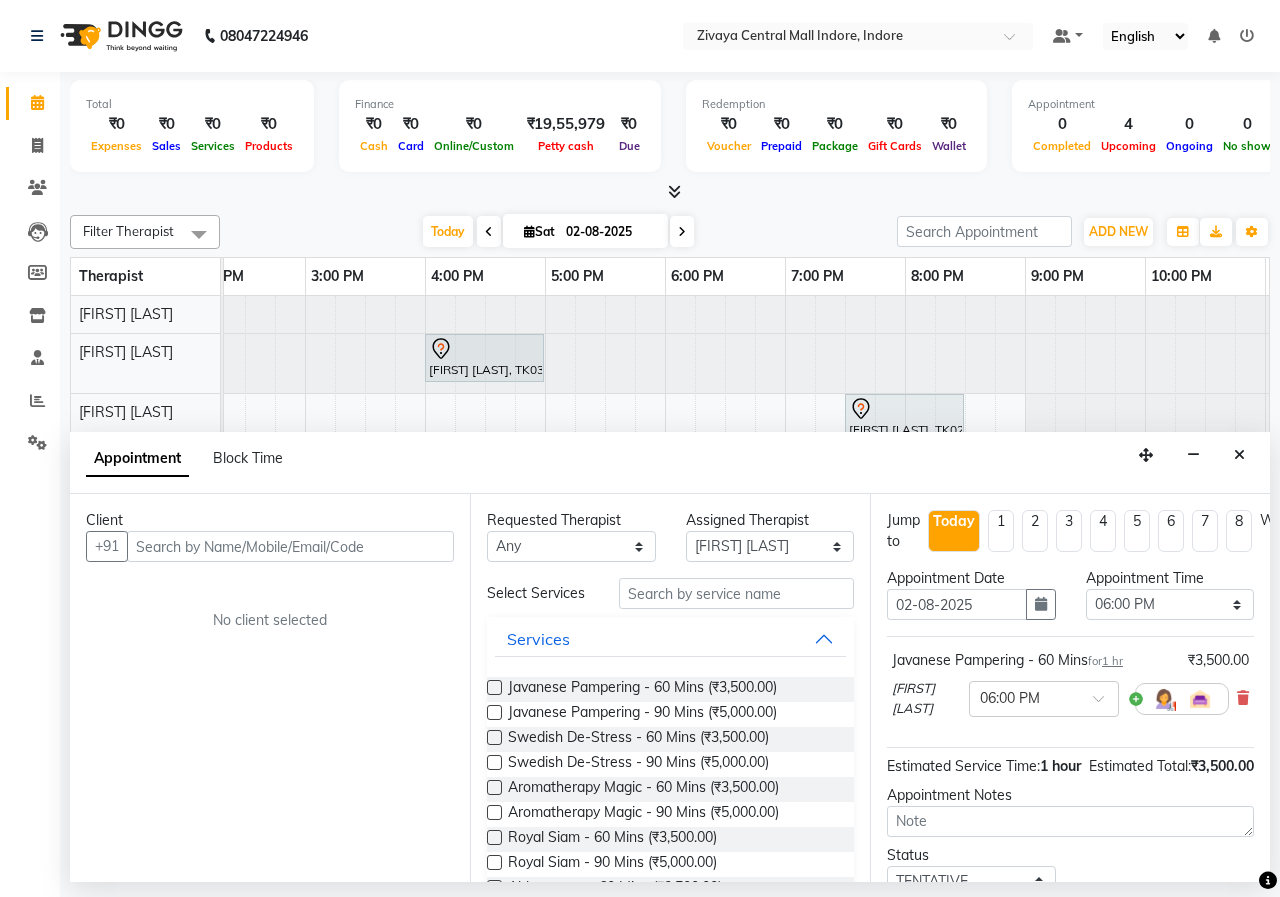 click at bounding box center (494, 687) 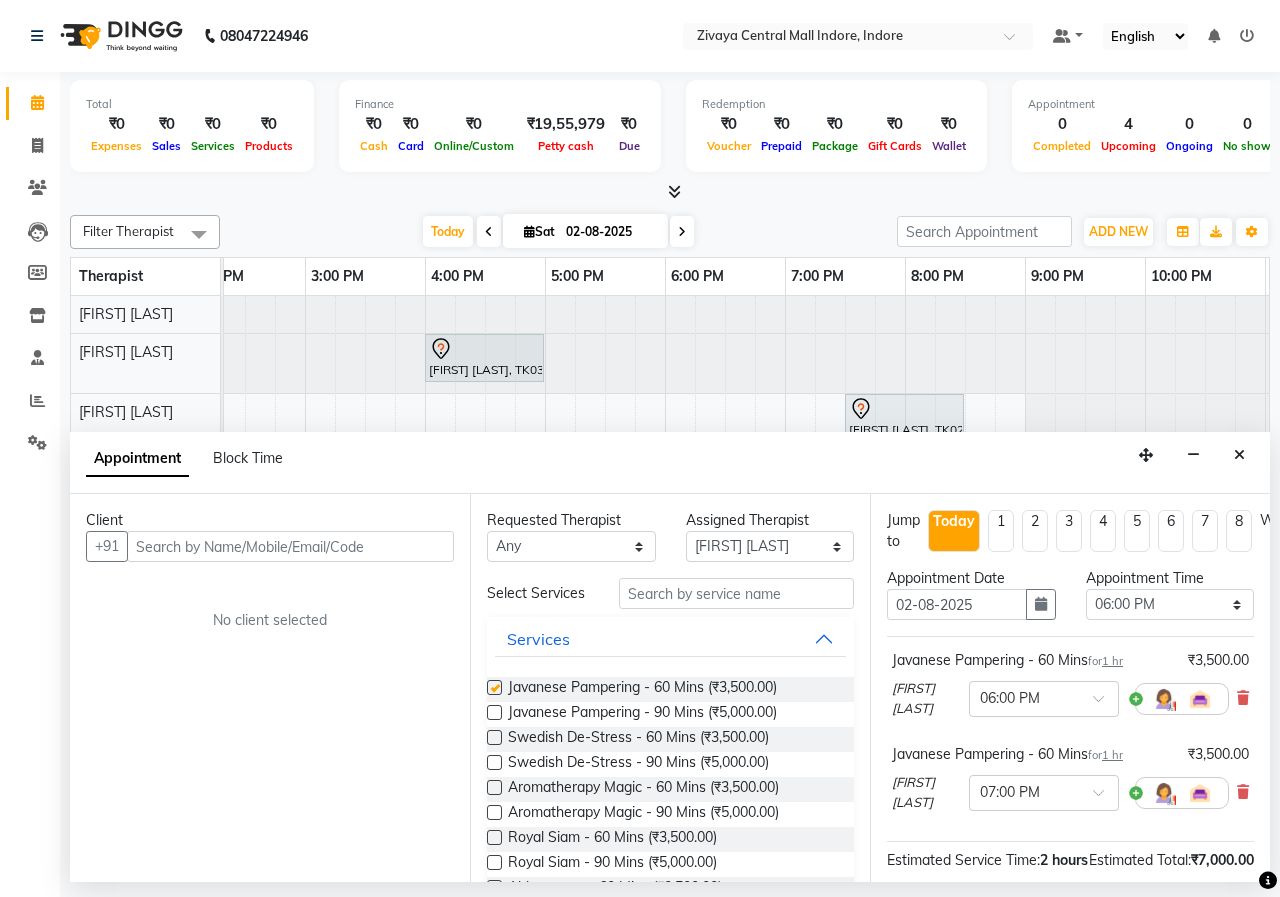 checkbox on "false" 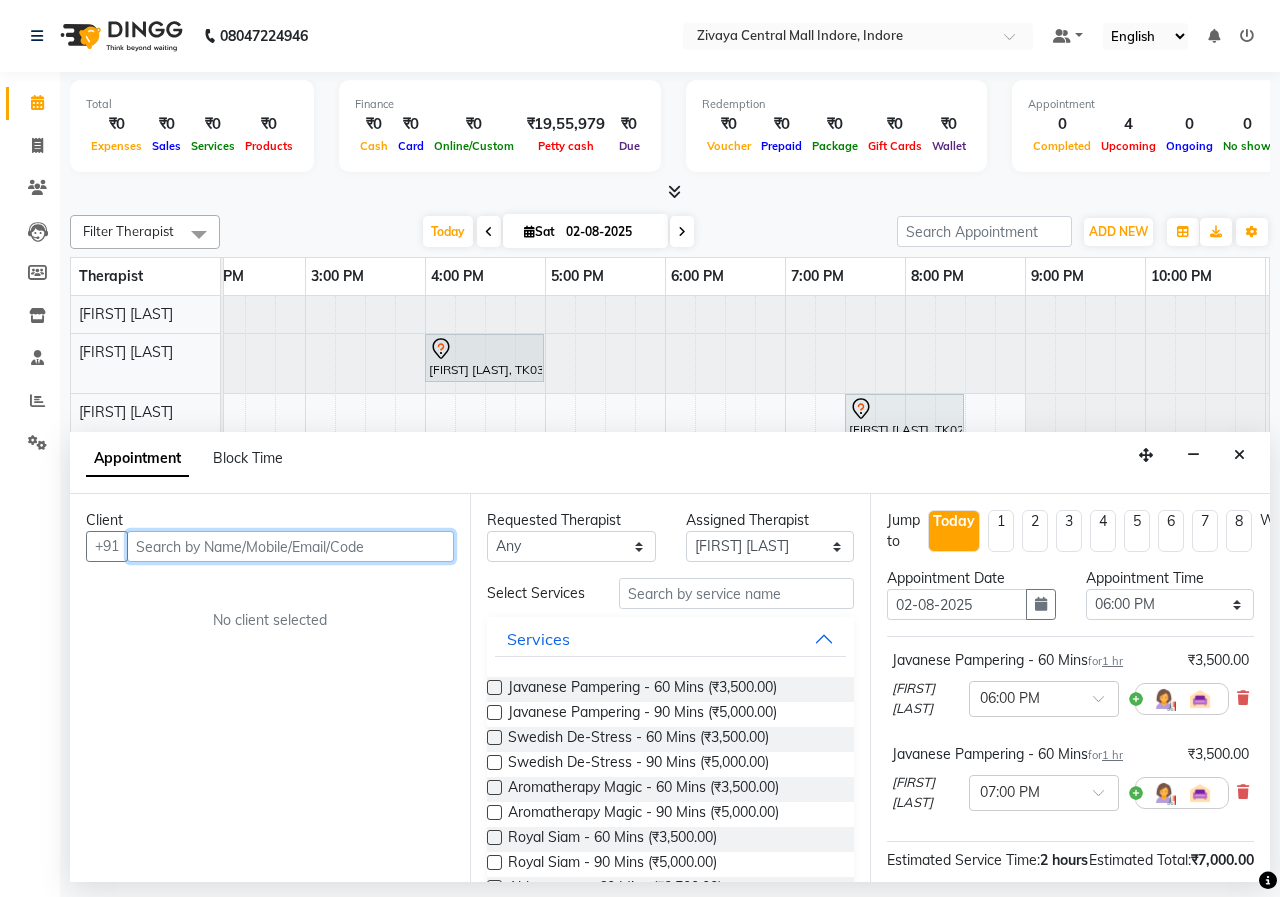 click at bounding box center [290, 546] 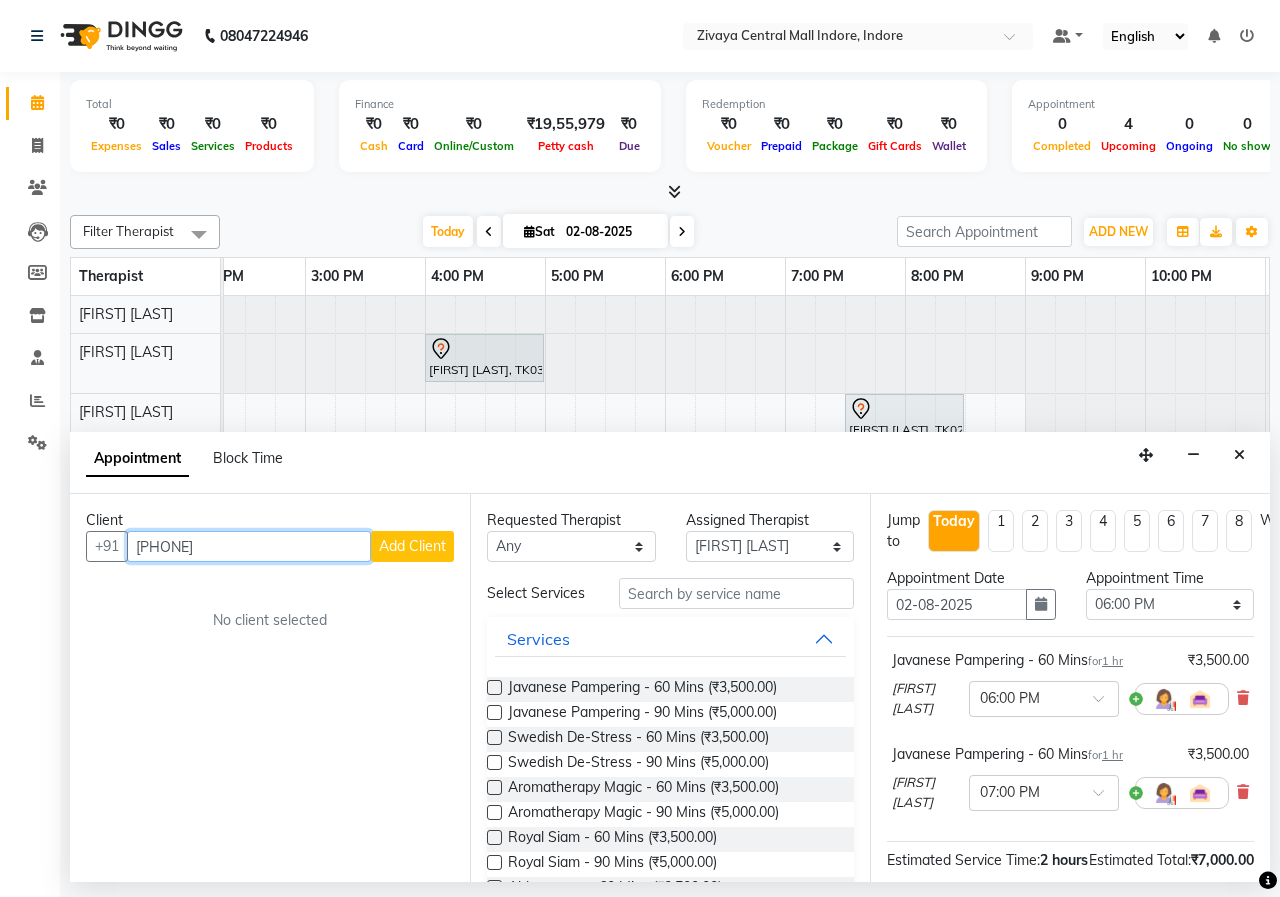 type on "[PHONE]" 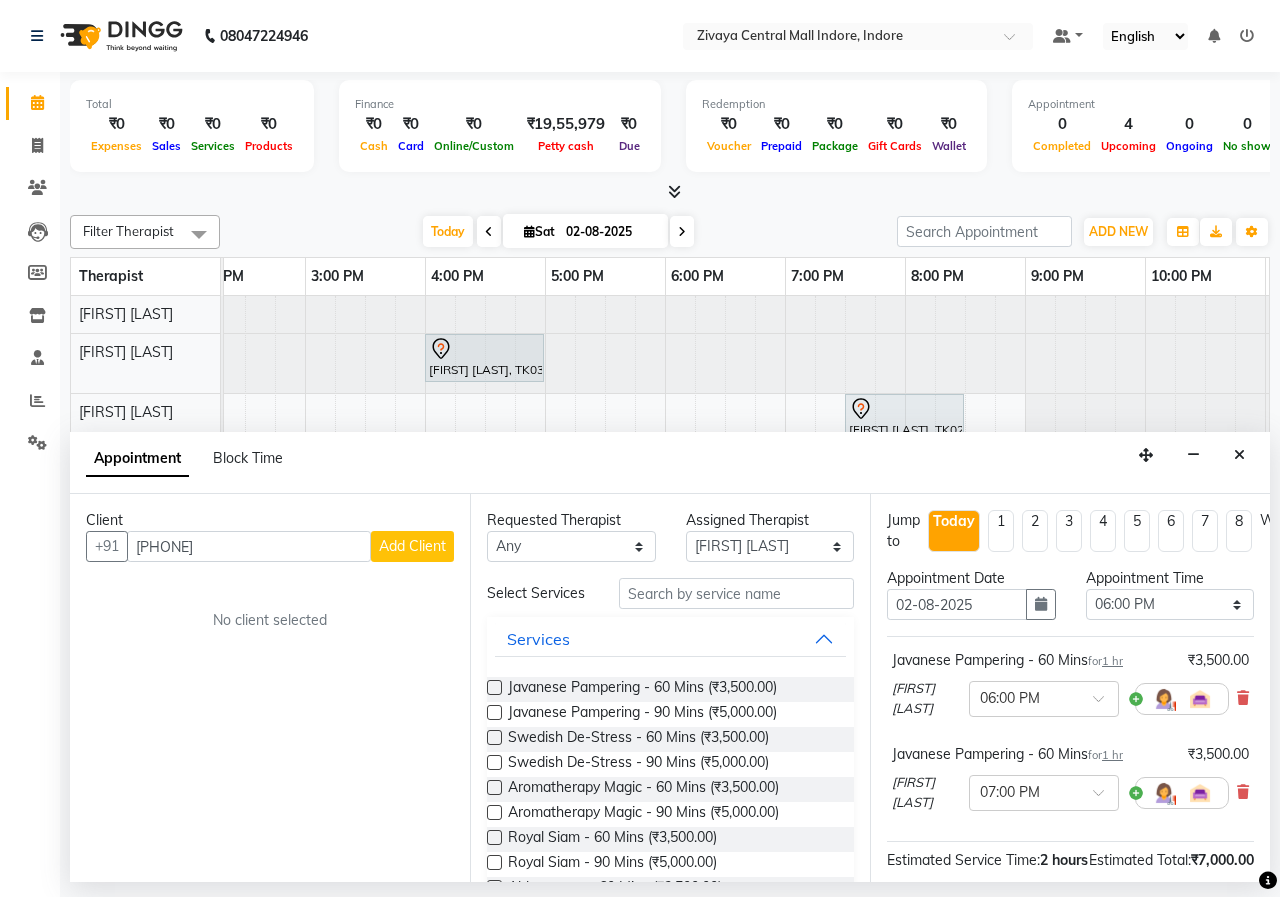 click on "Add Client" at bounding box center (412, 546) 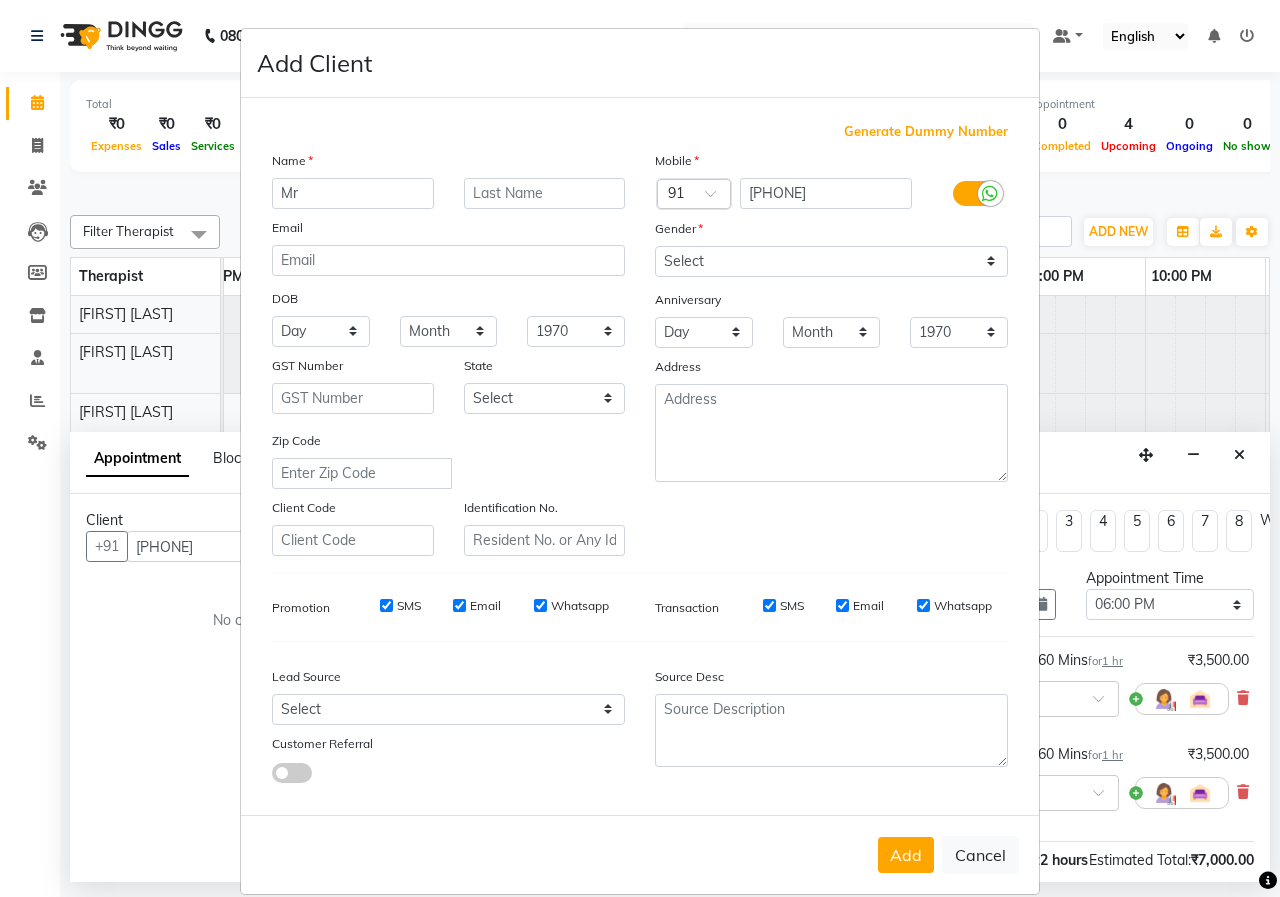 type on "Mr" 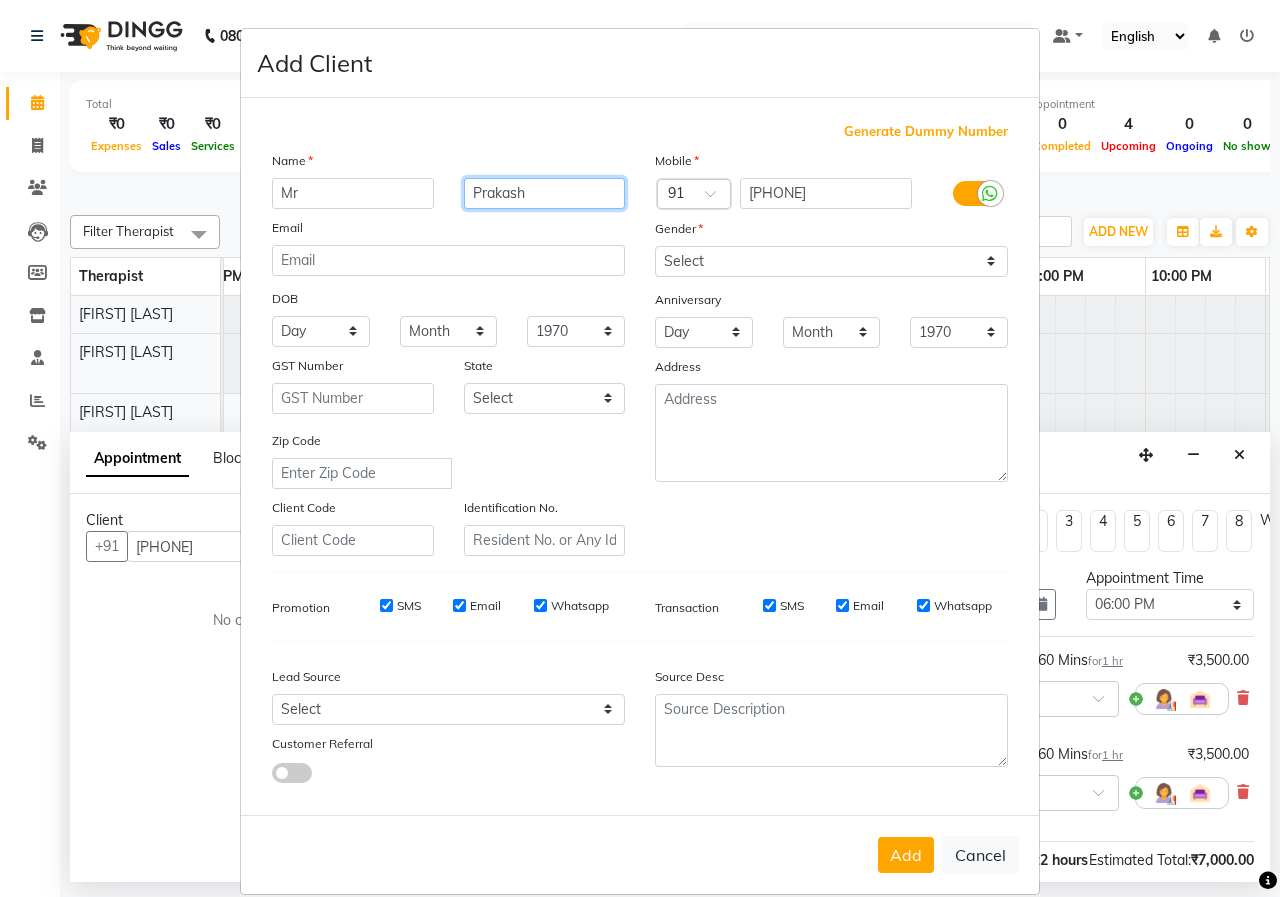 type on "Prakash" 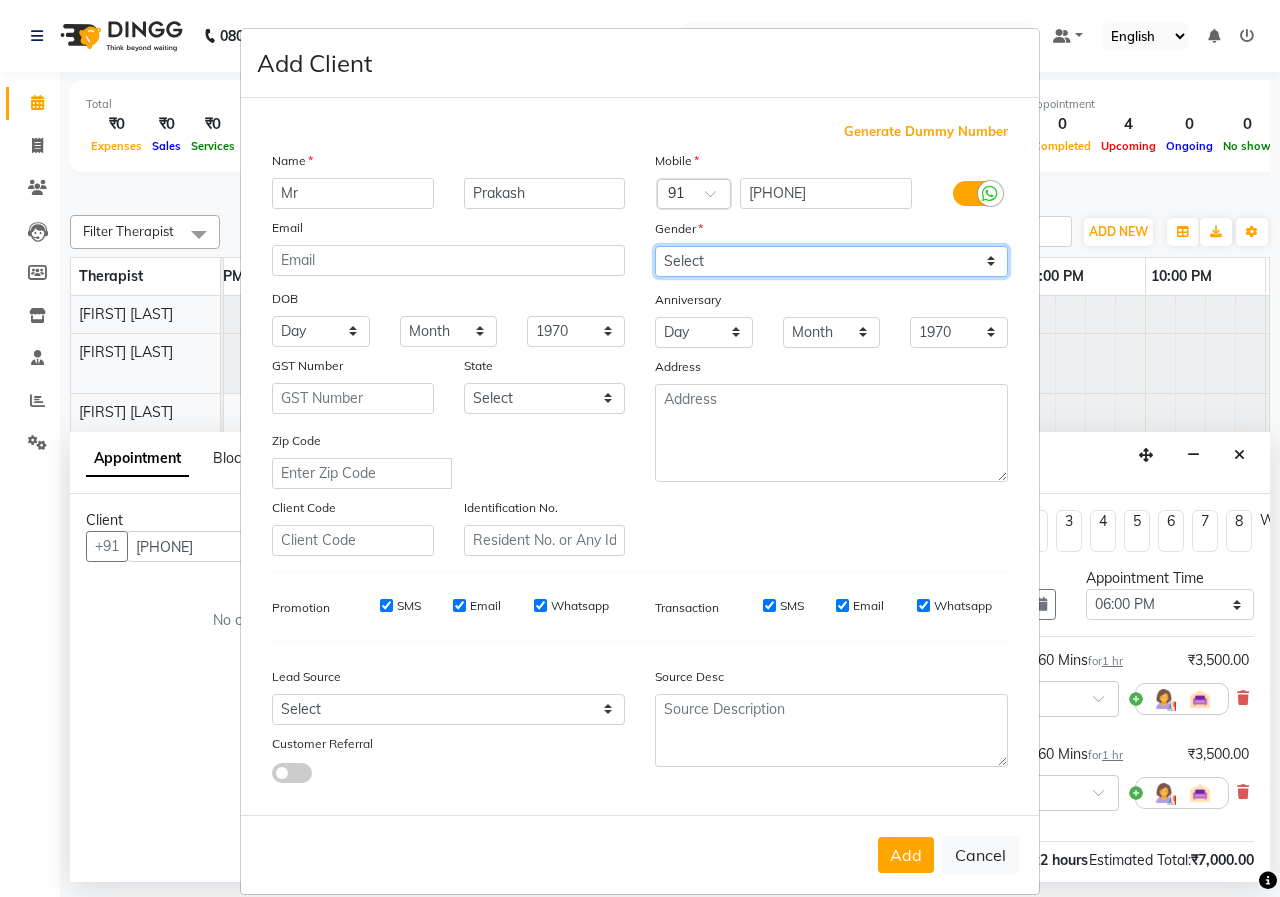 click on "Select Male Female Other Prefer Not To Say" at bounding box center [831, 261] 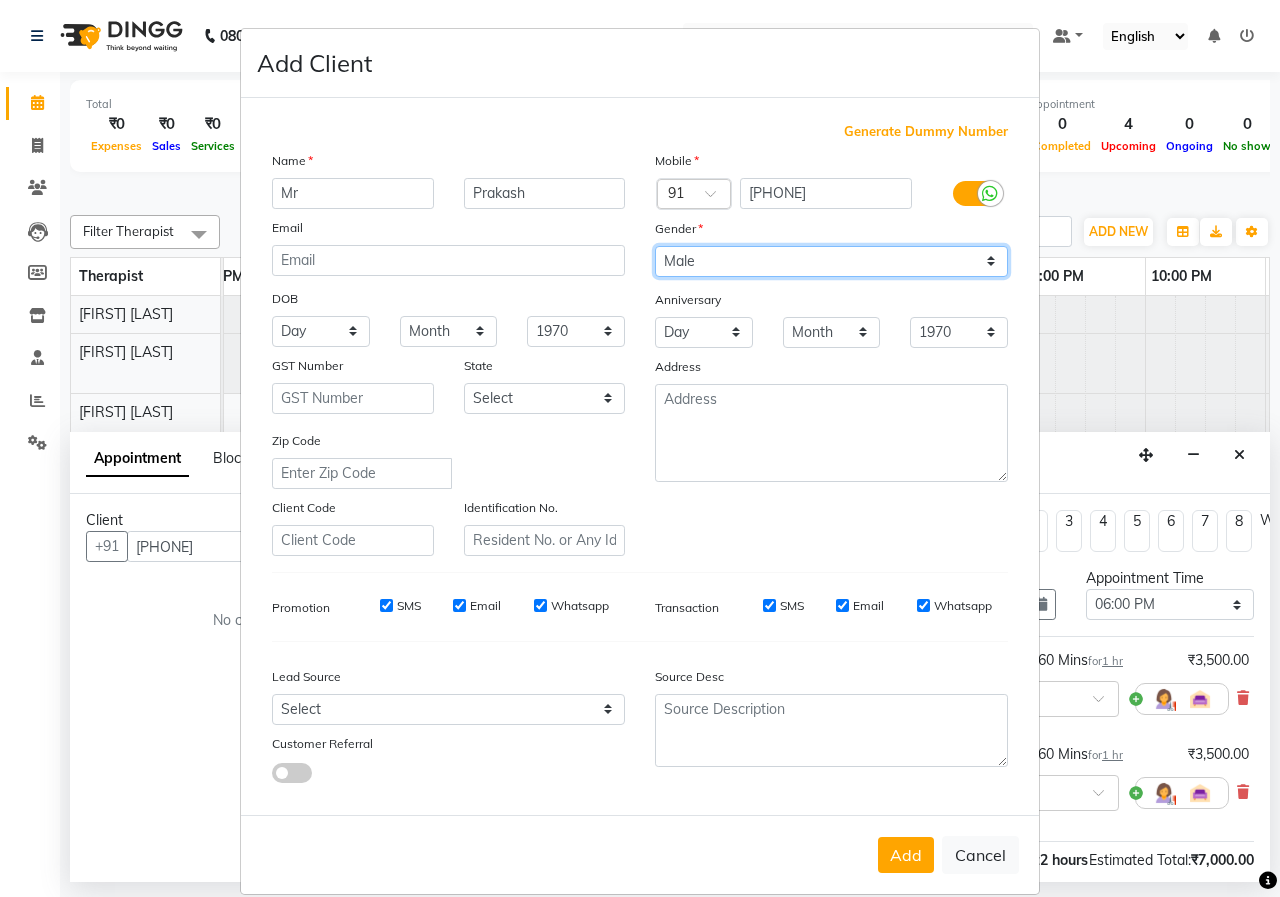 click on "Select Male Female Other Prefer Not To Say" at bounding box center (831, 261) 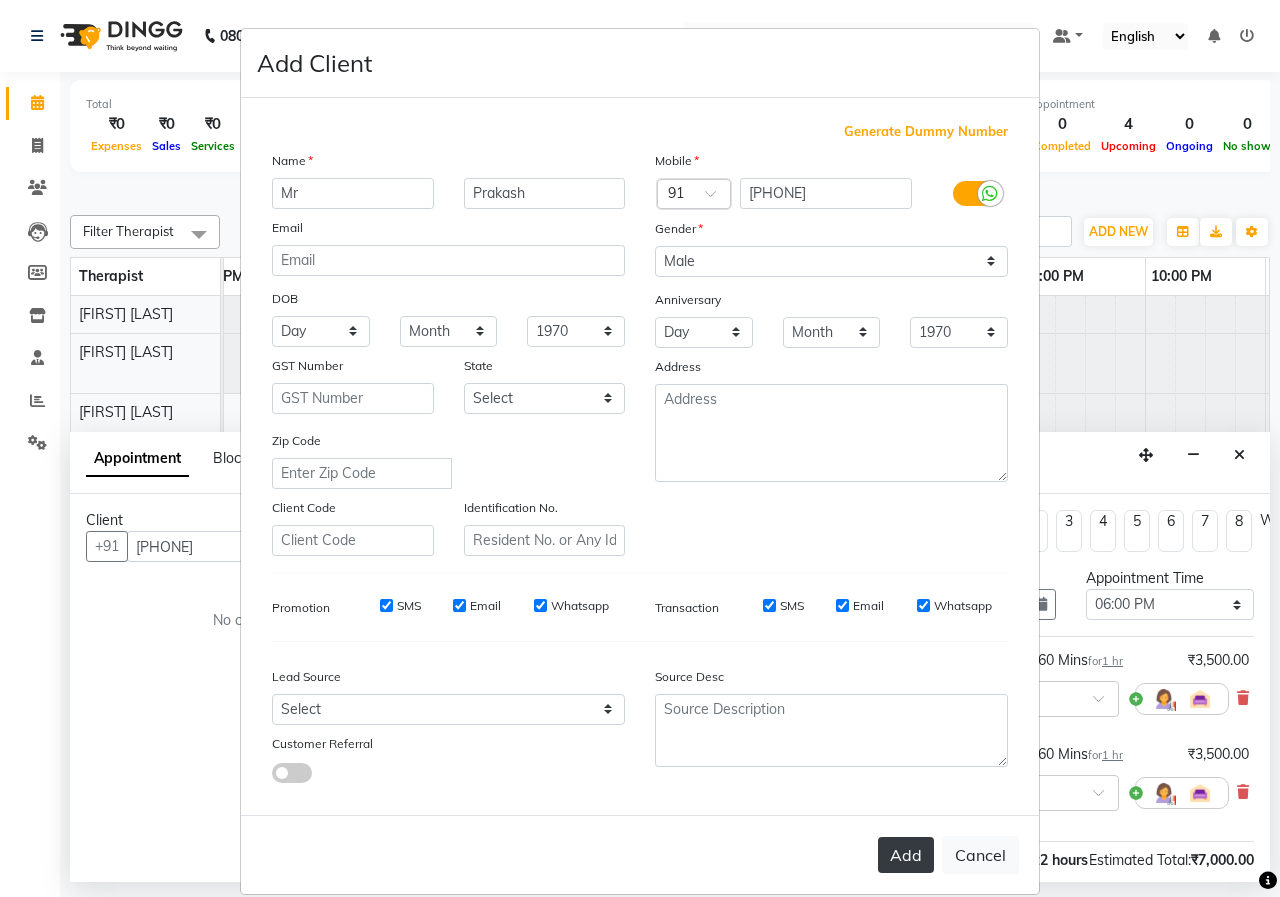 click on "Add" at bounding box center [906, 855] 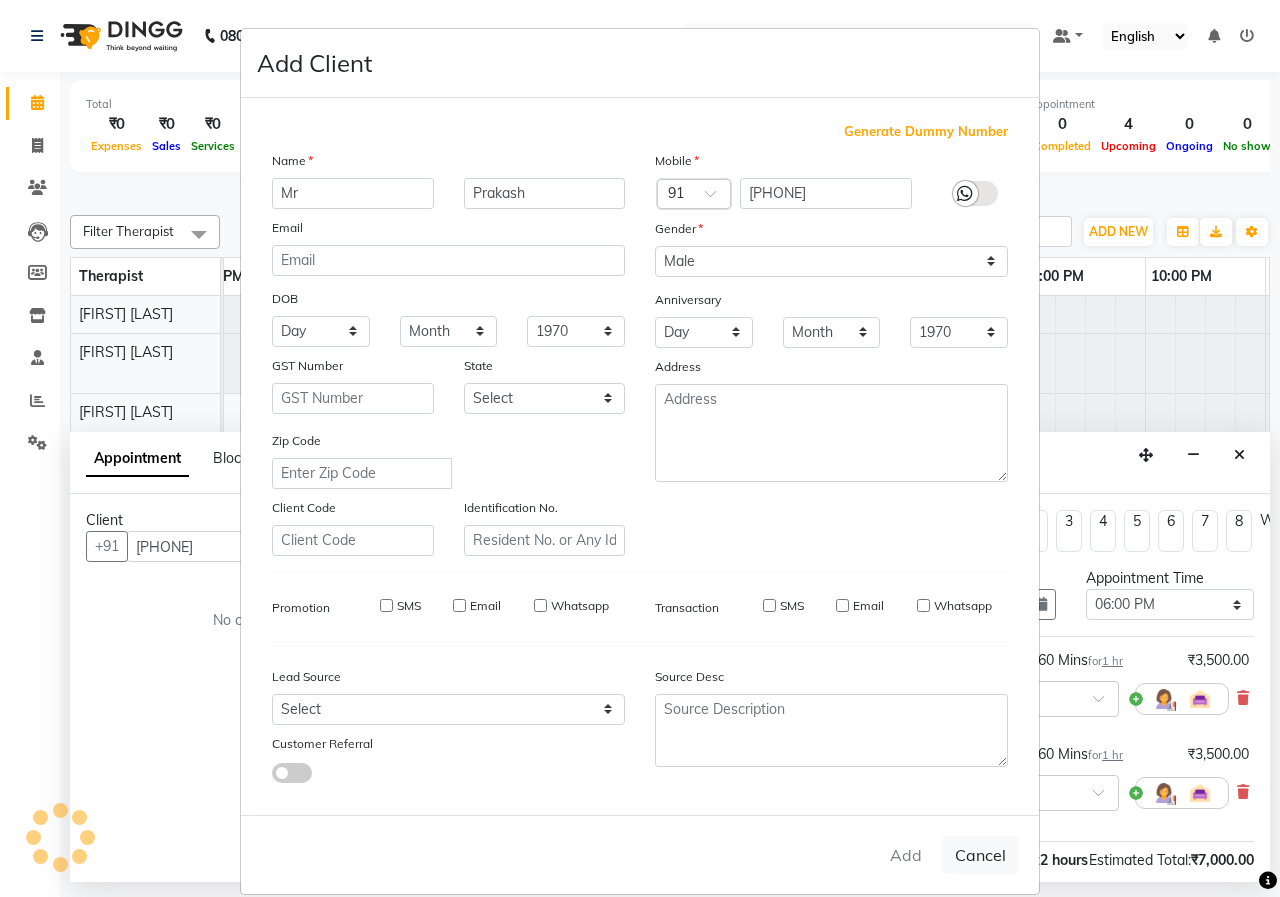 type 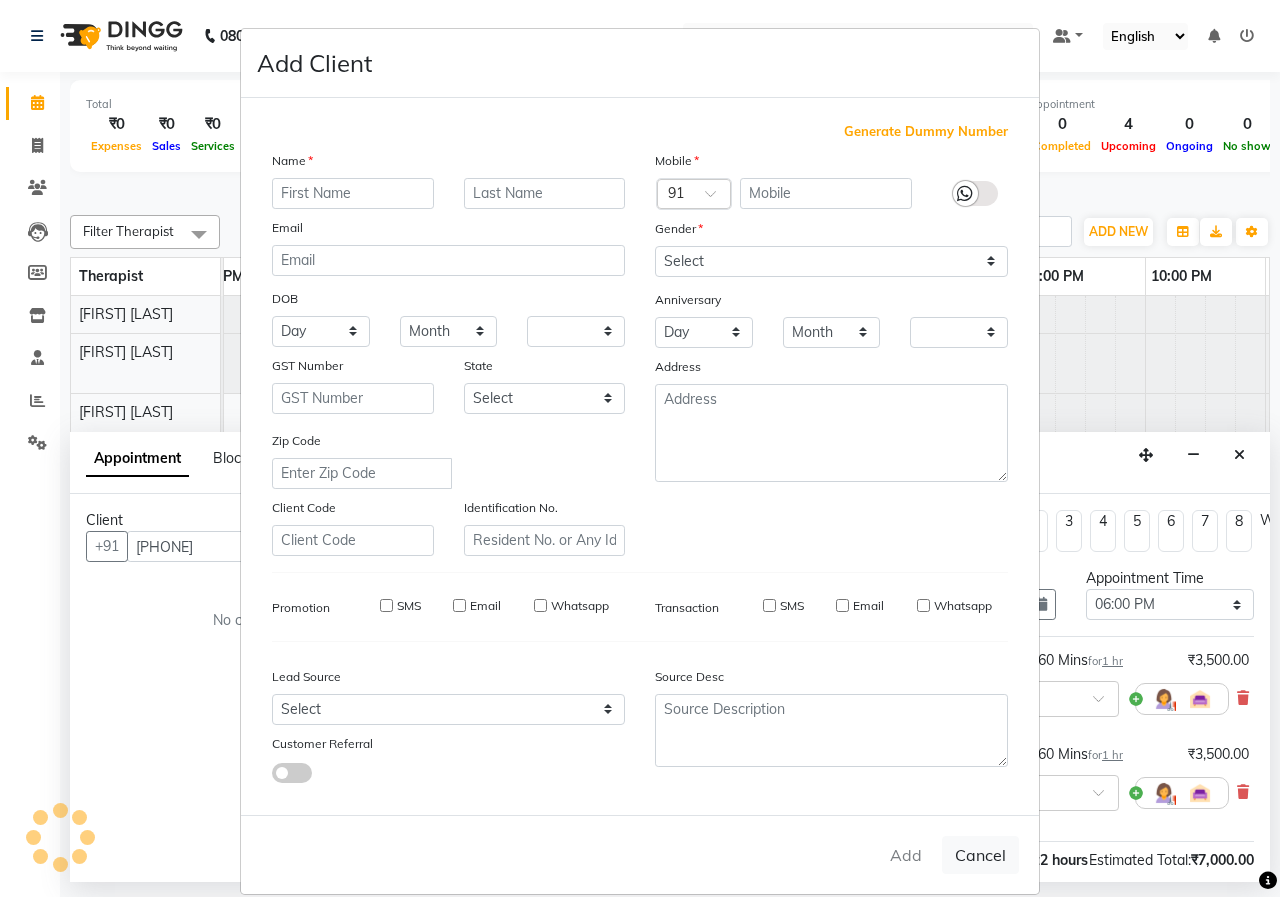 checkbox on "false" 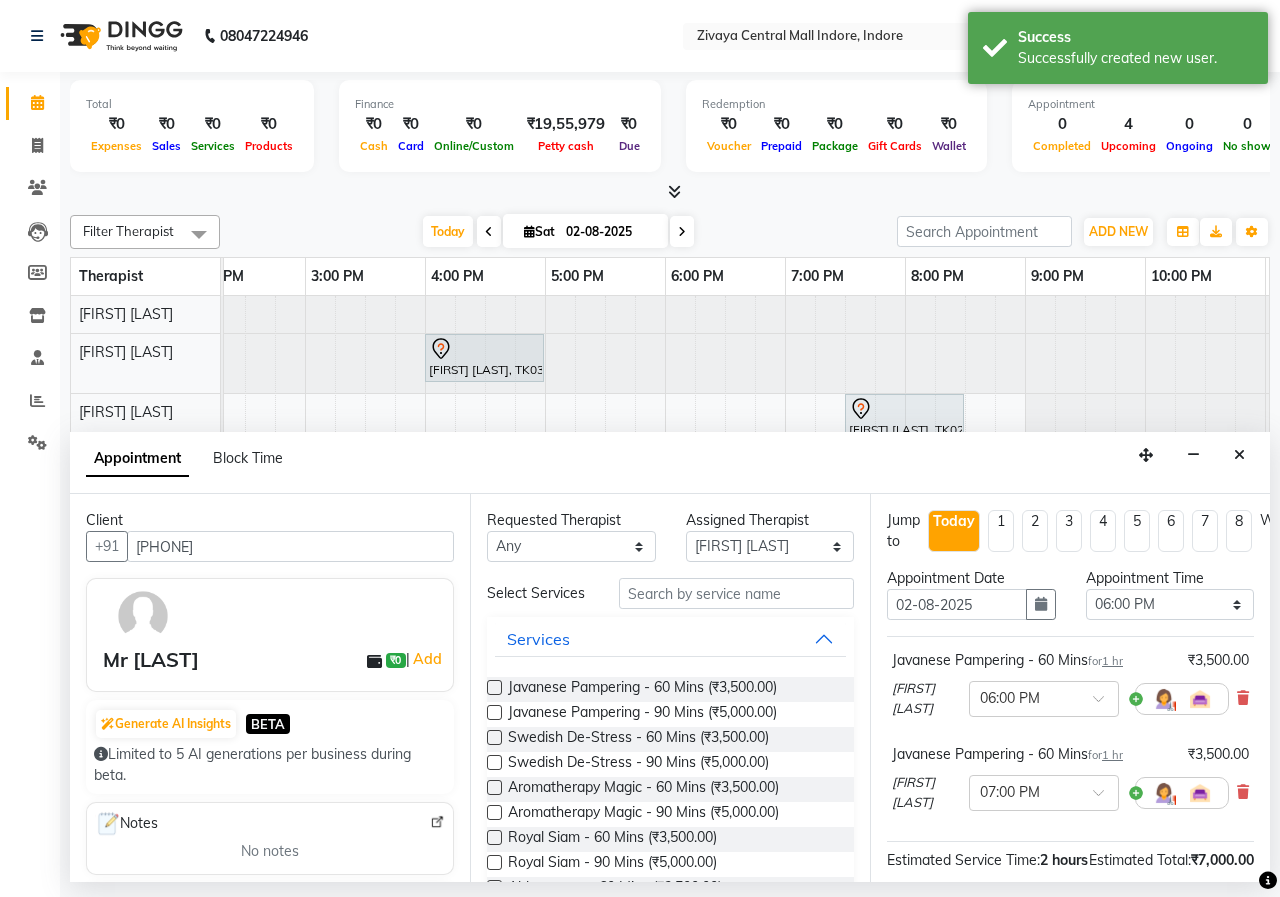 click at bounding box center (494, 687) 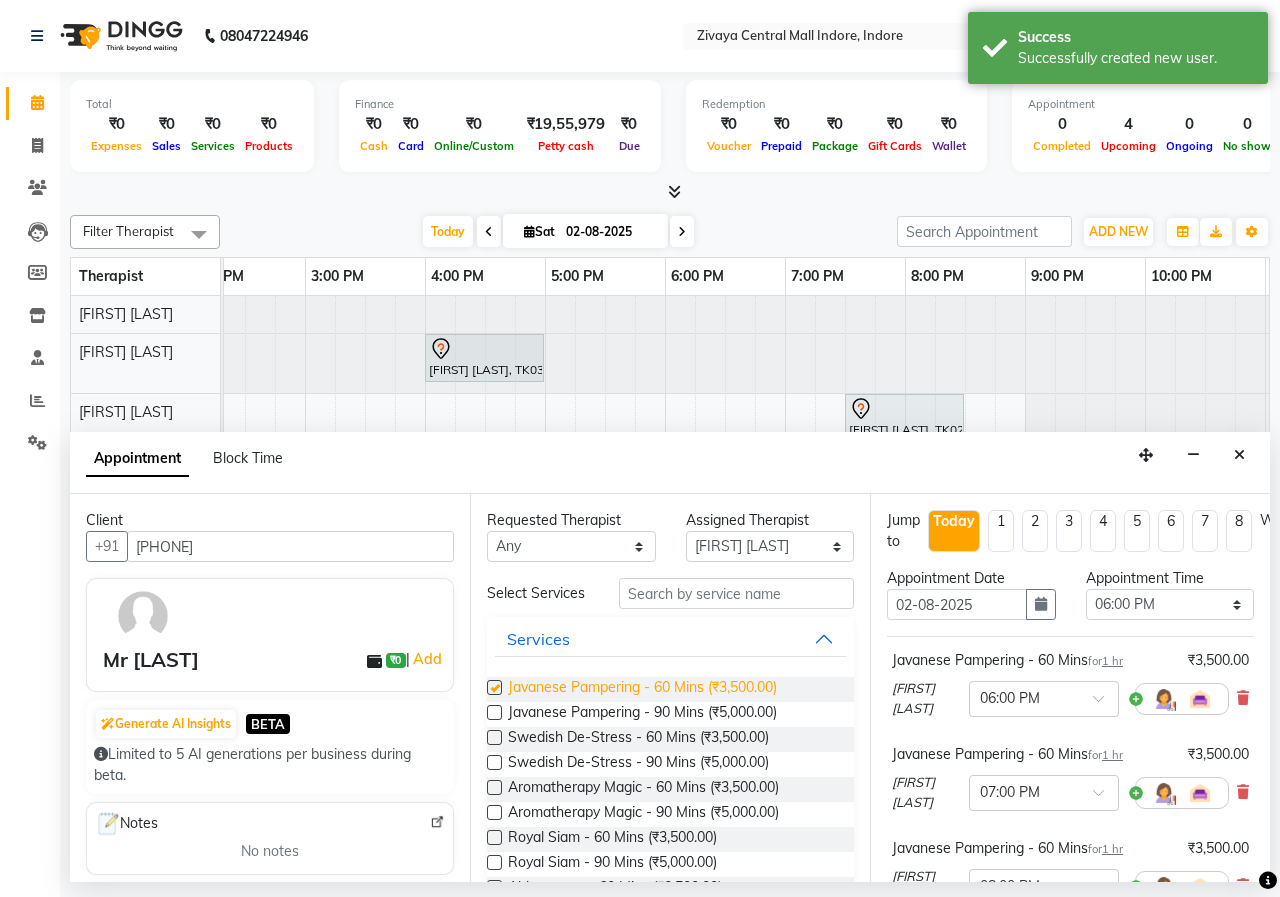 checkbox on "false" 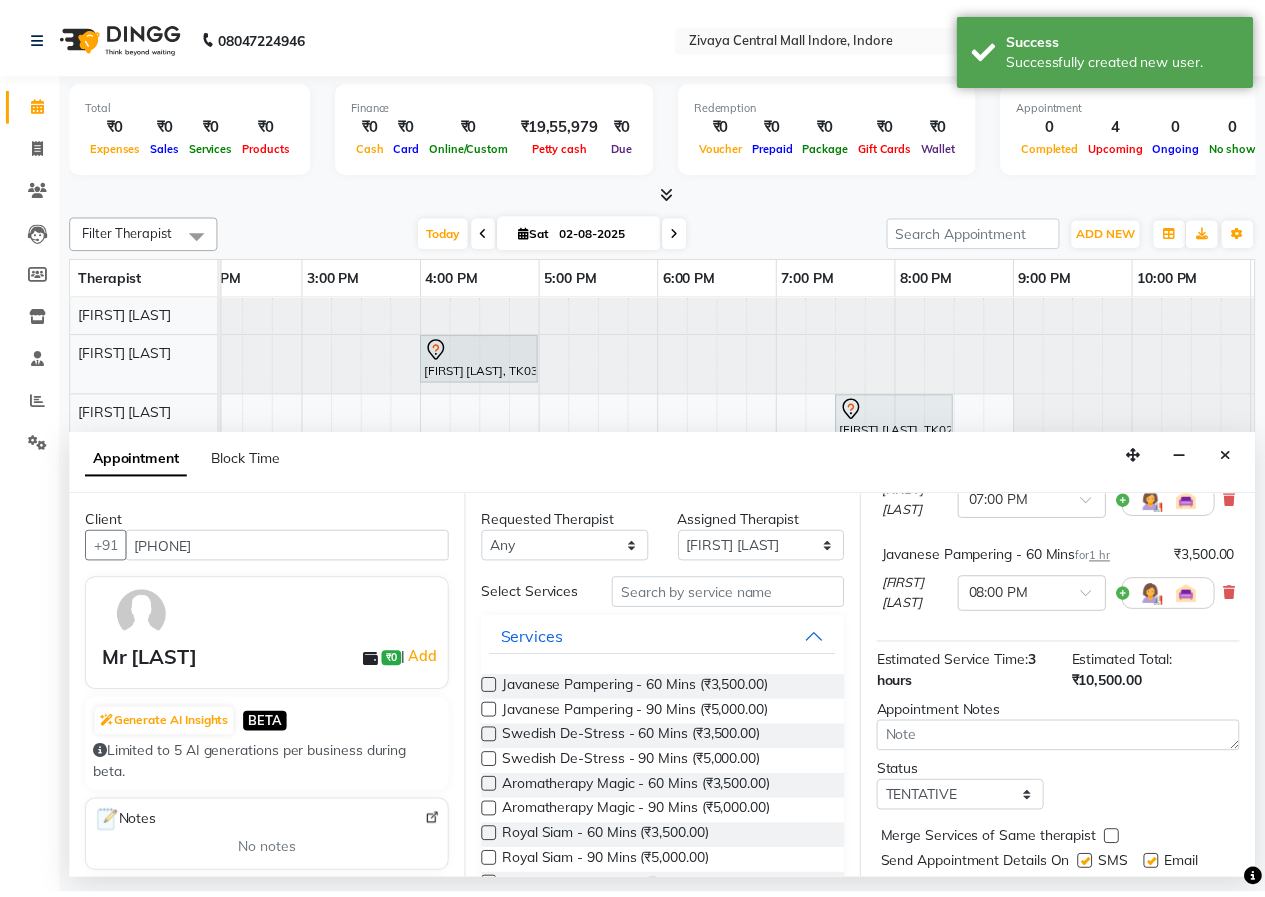 scroll, scrollTop: 265, scrollLeft: 0, axis: vertical 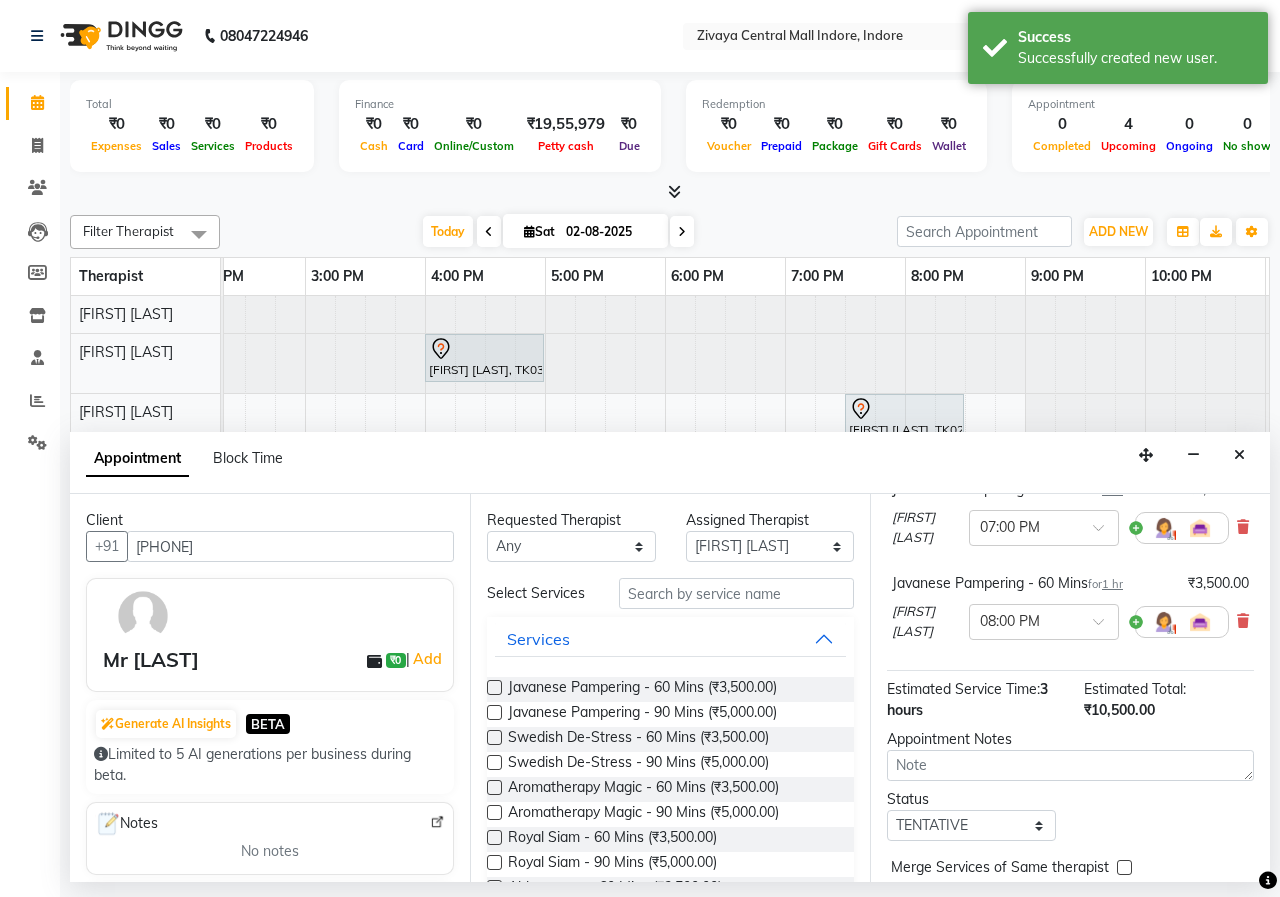 click on "Javanese Pampering - 60 Mins   for  1 hr ₹3,500.00 [FIRST] [LAST] × 08:00 PM" at bounding box center (1070, 611) 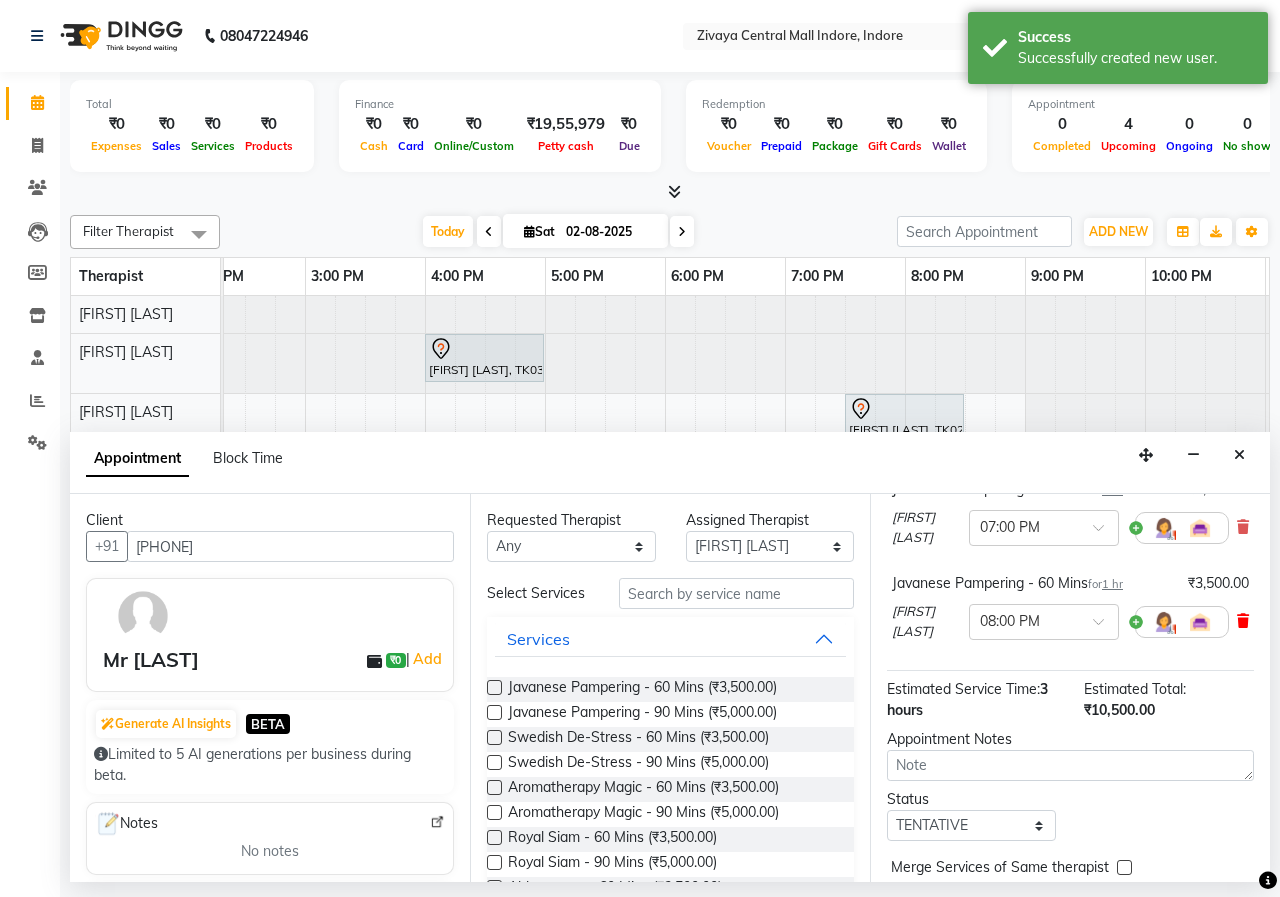 click at bounding box center [1243, 621] 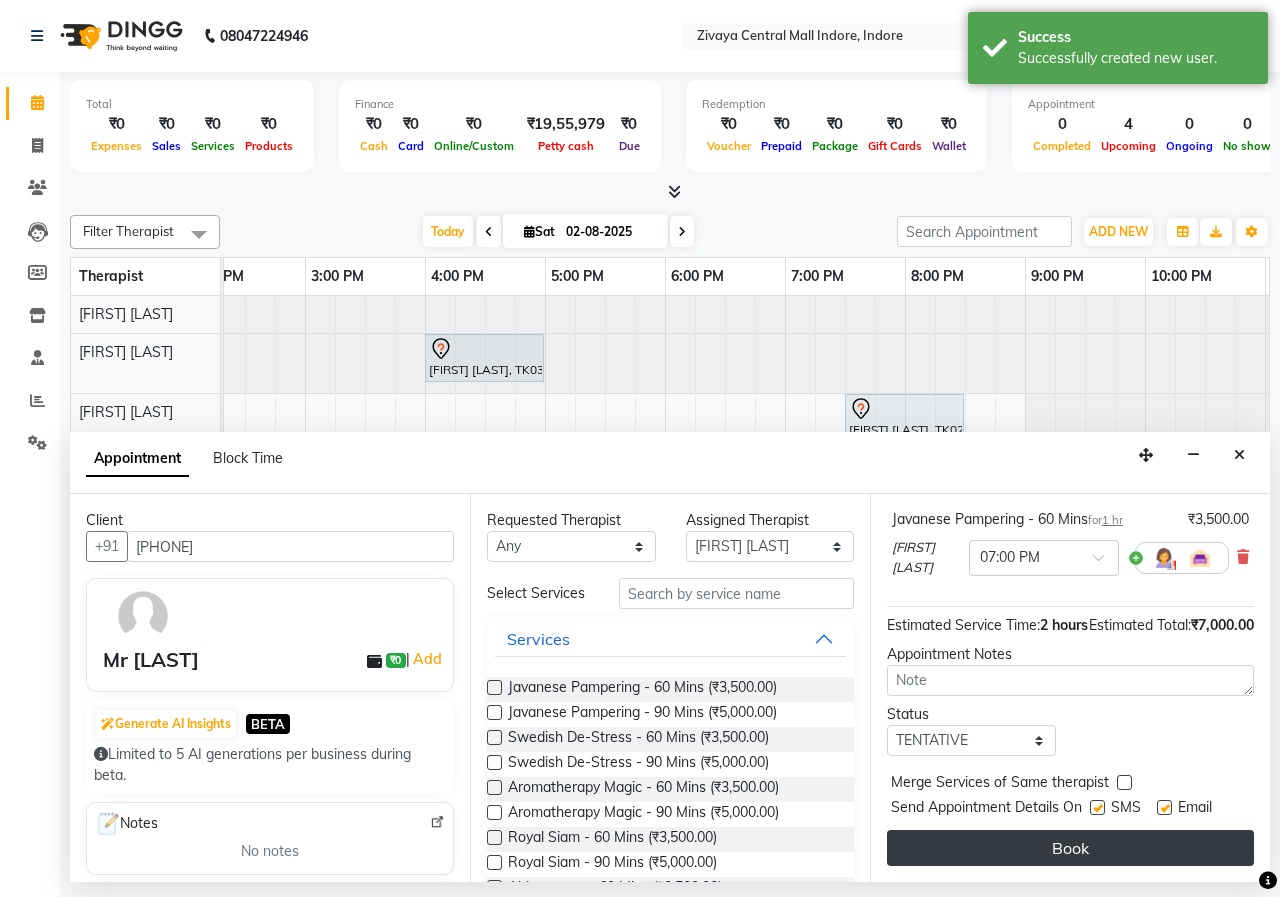 click on "Book" at bounding box center (1070, 848) 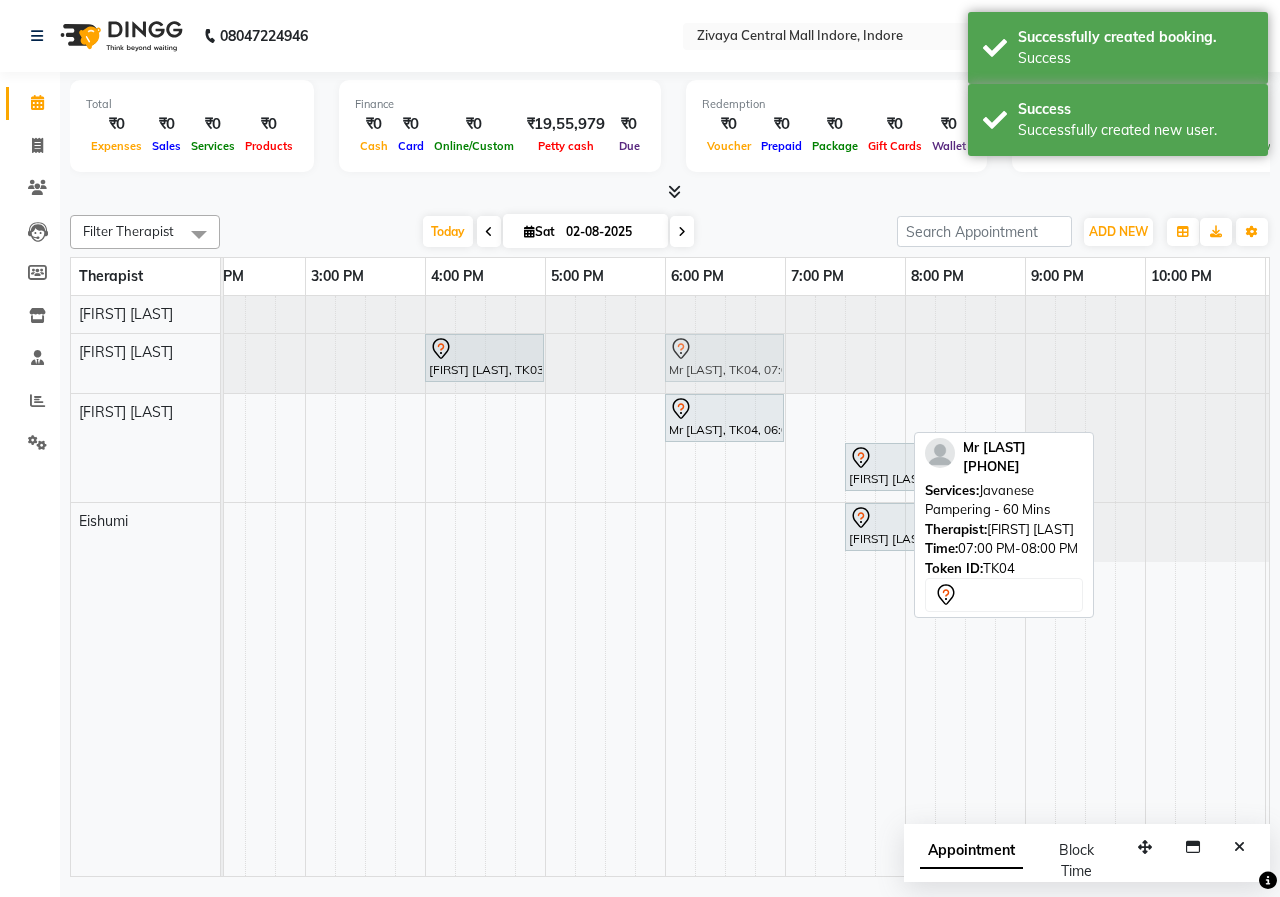 drag, startPoint x: 854, startPoint y: 413, endPoint x: 740, endPoint y: 372, distance: 121.14867 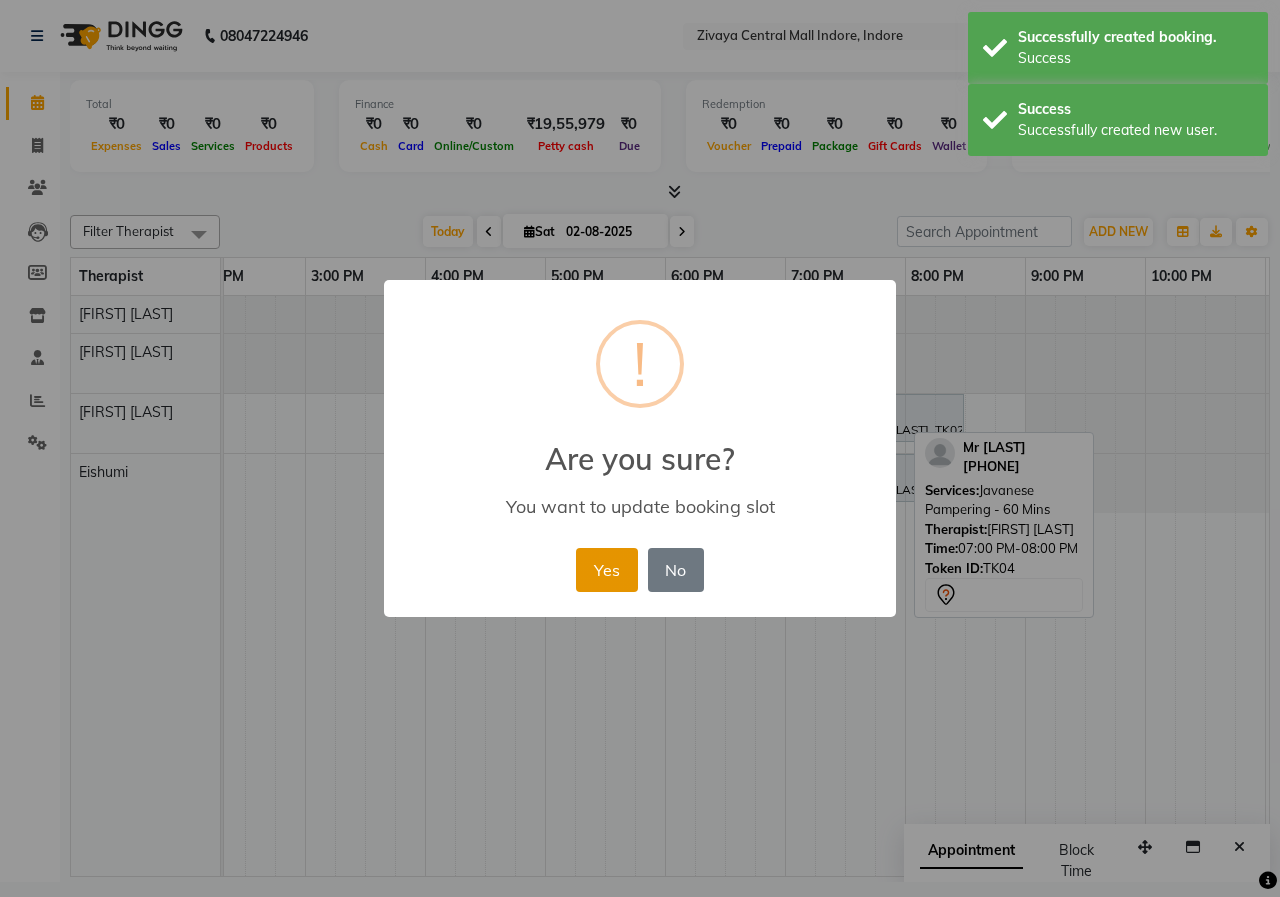 click on "Yes" at bounding box center [606, 570] 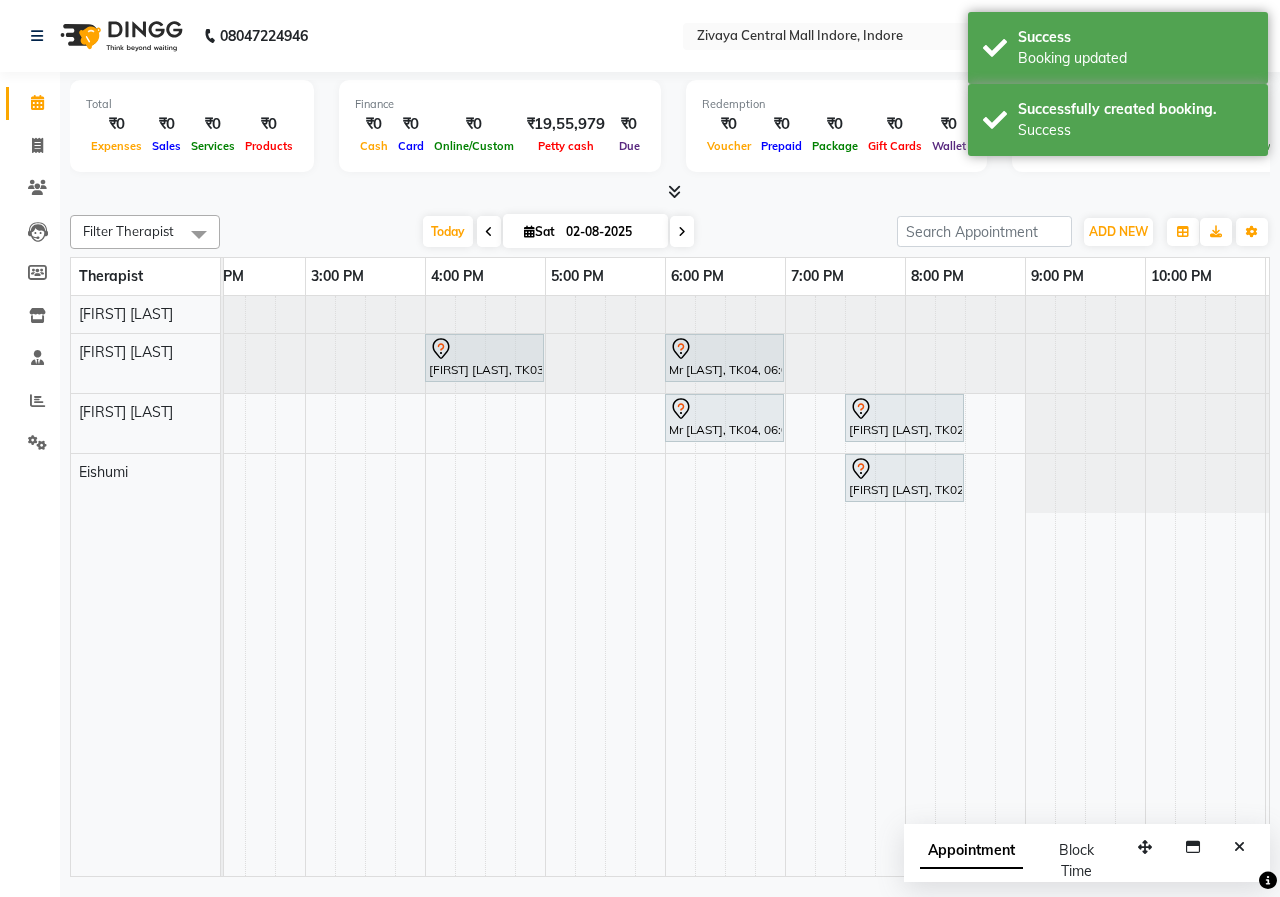 click on "Appointment" at bounding box center (971, 851) 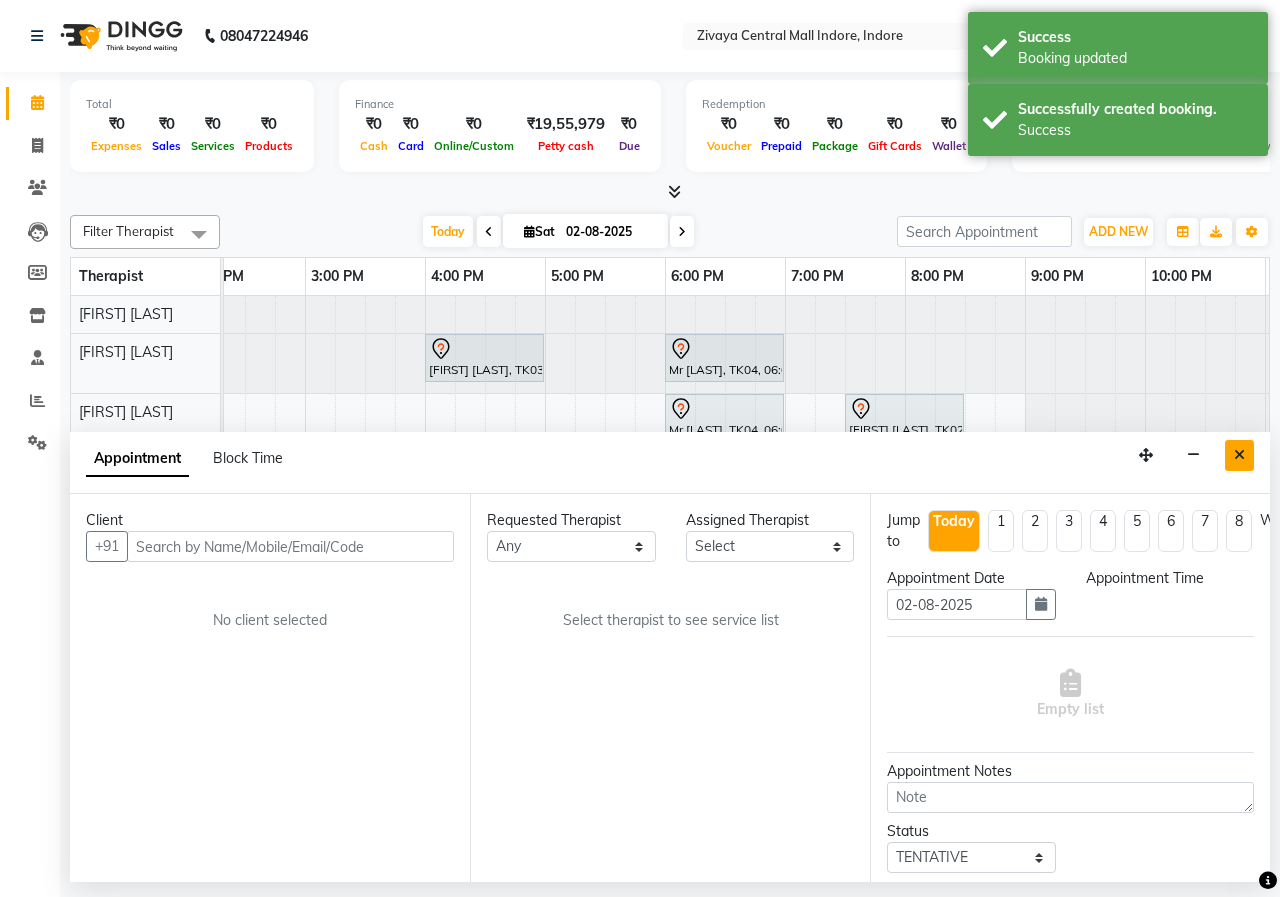click at bounding box center (1239, 455) 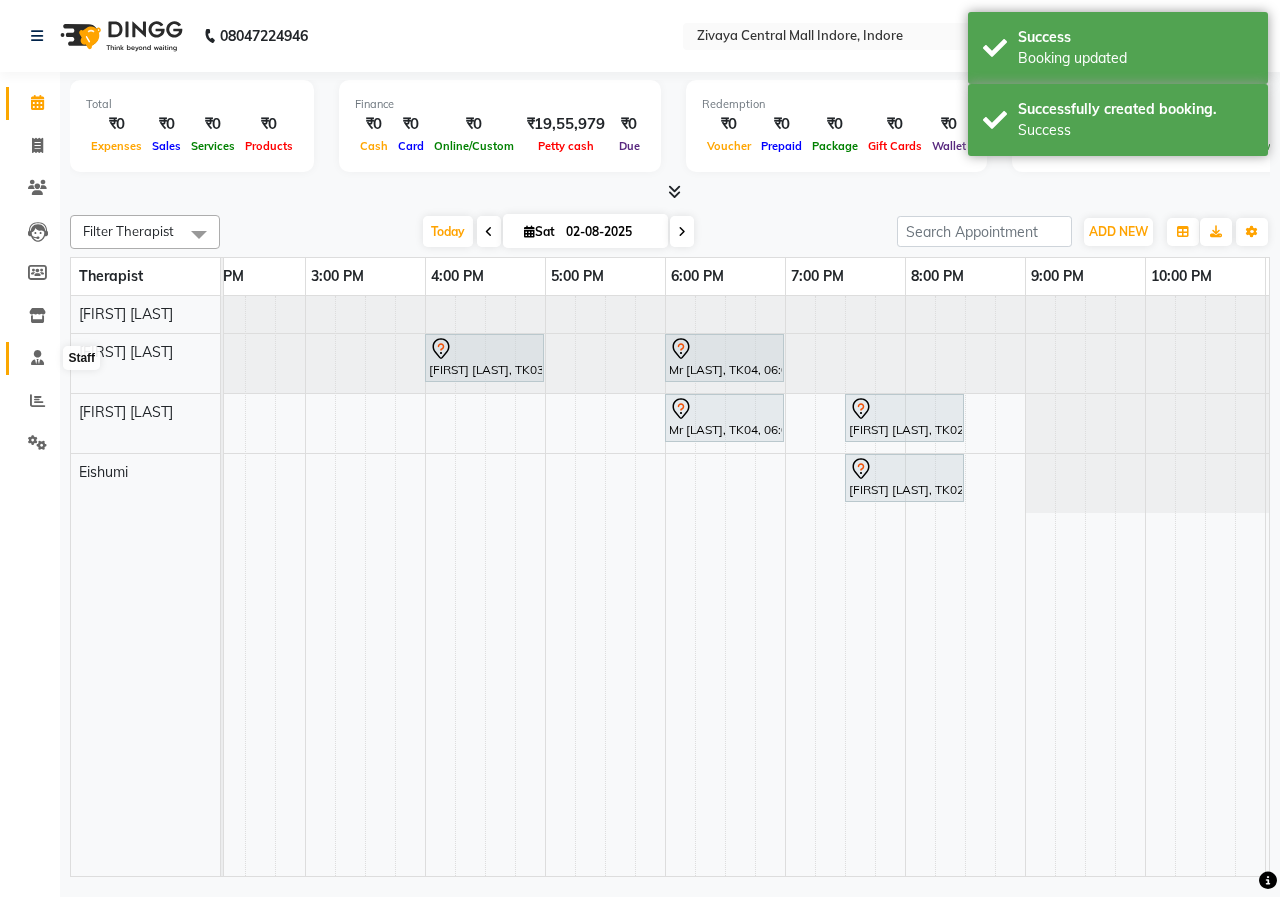click 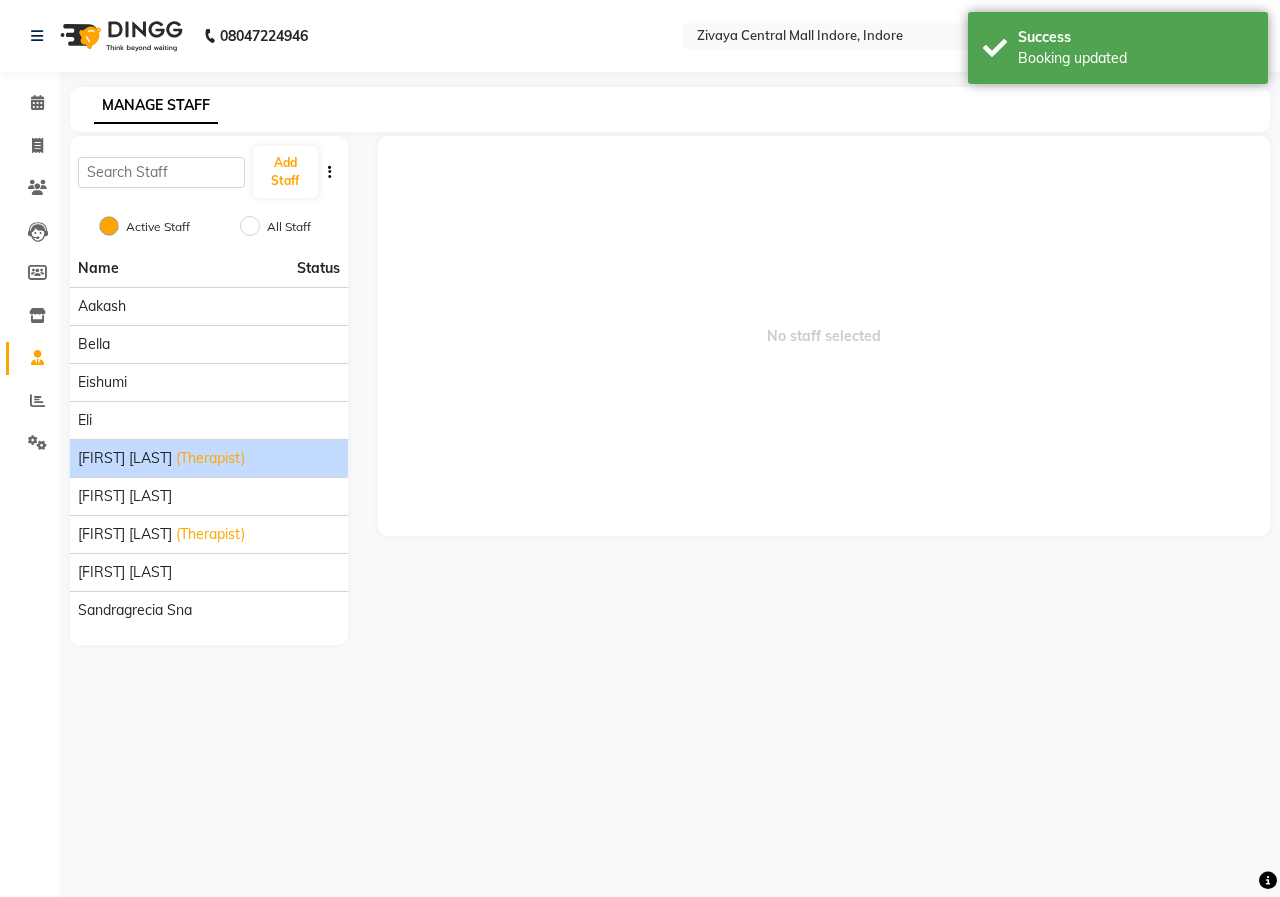 click on "[FIRST] [LAST]" 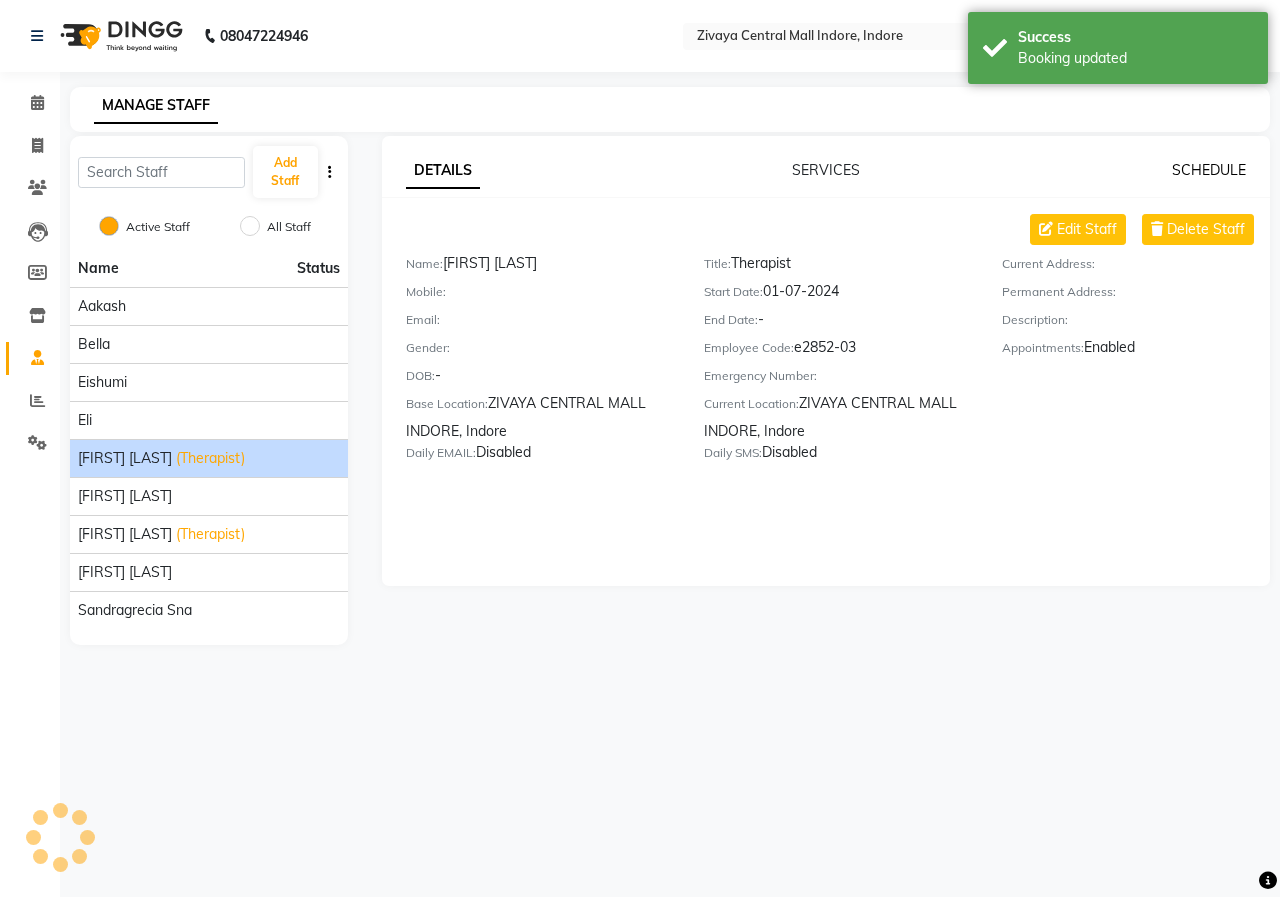 click on "SCHEDULE" 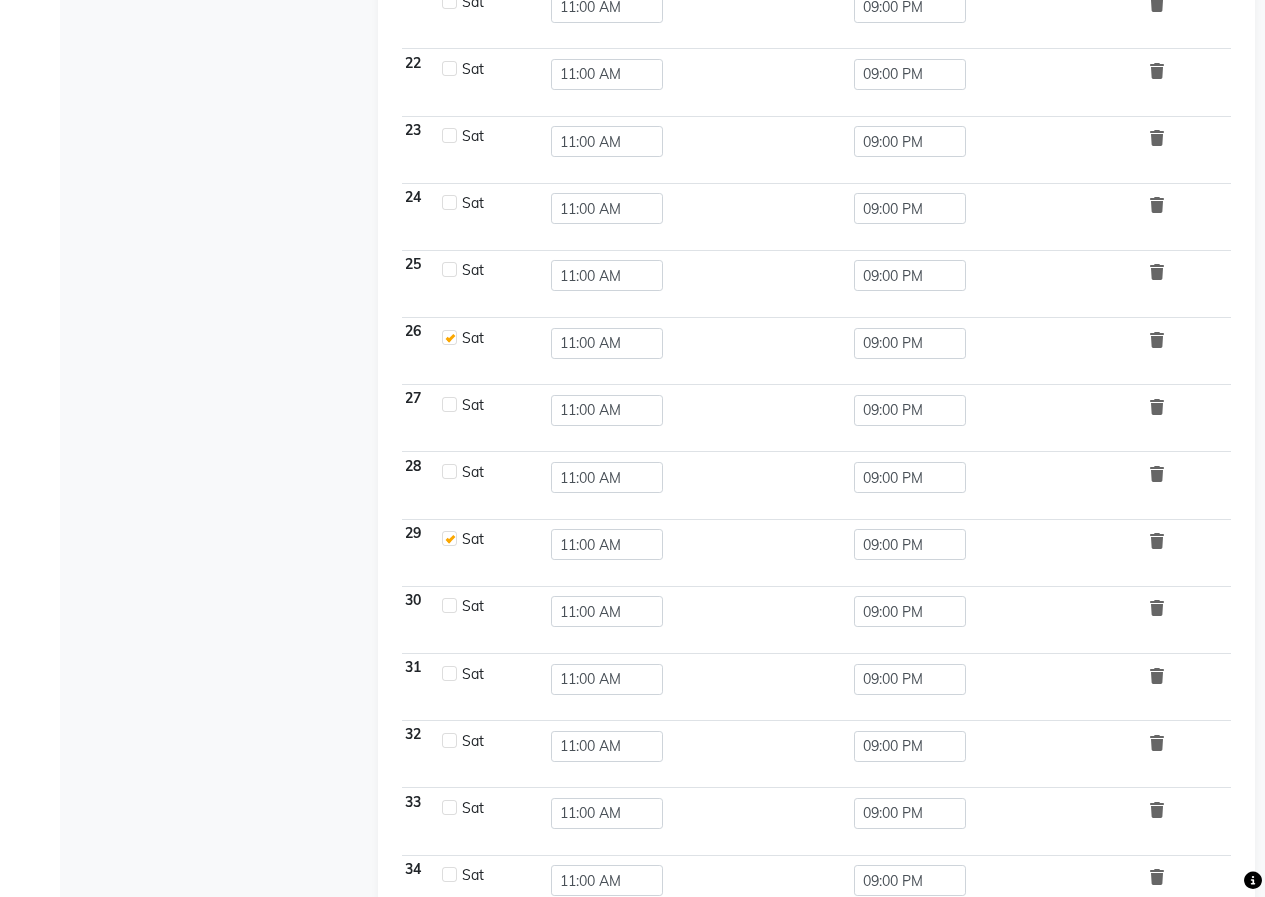 scroll, scrollTop: 1389, scrollLeft: 0, axis: vertical 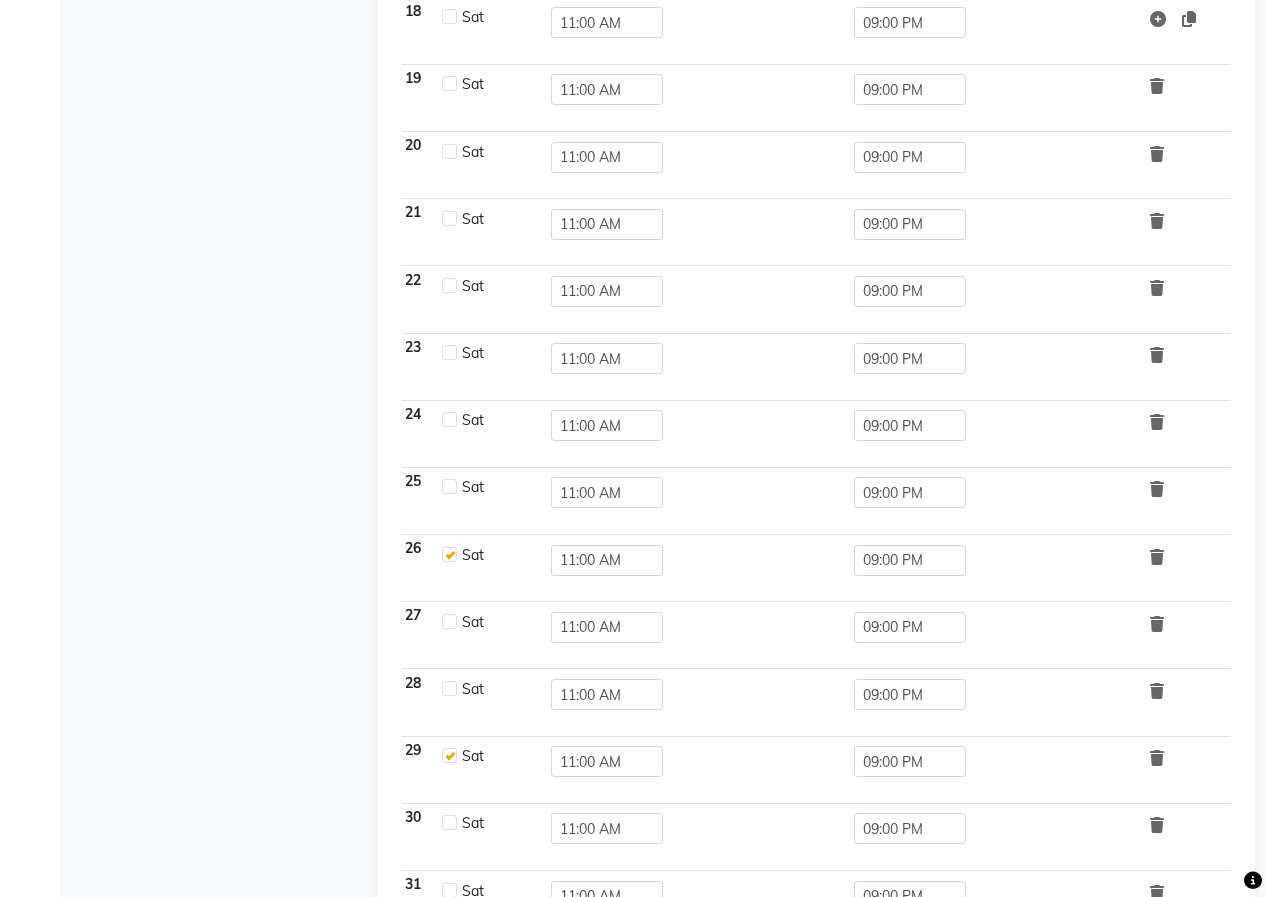 click 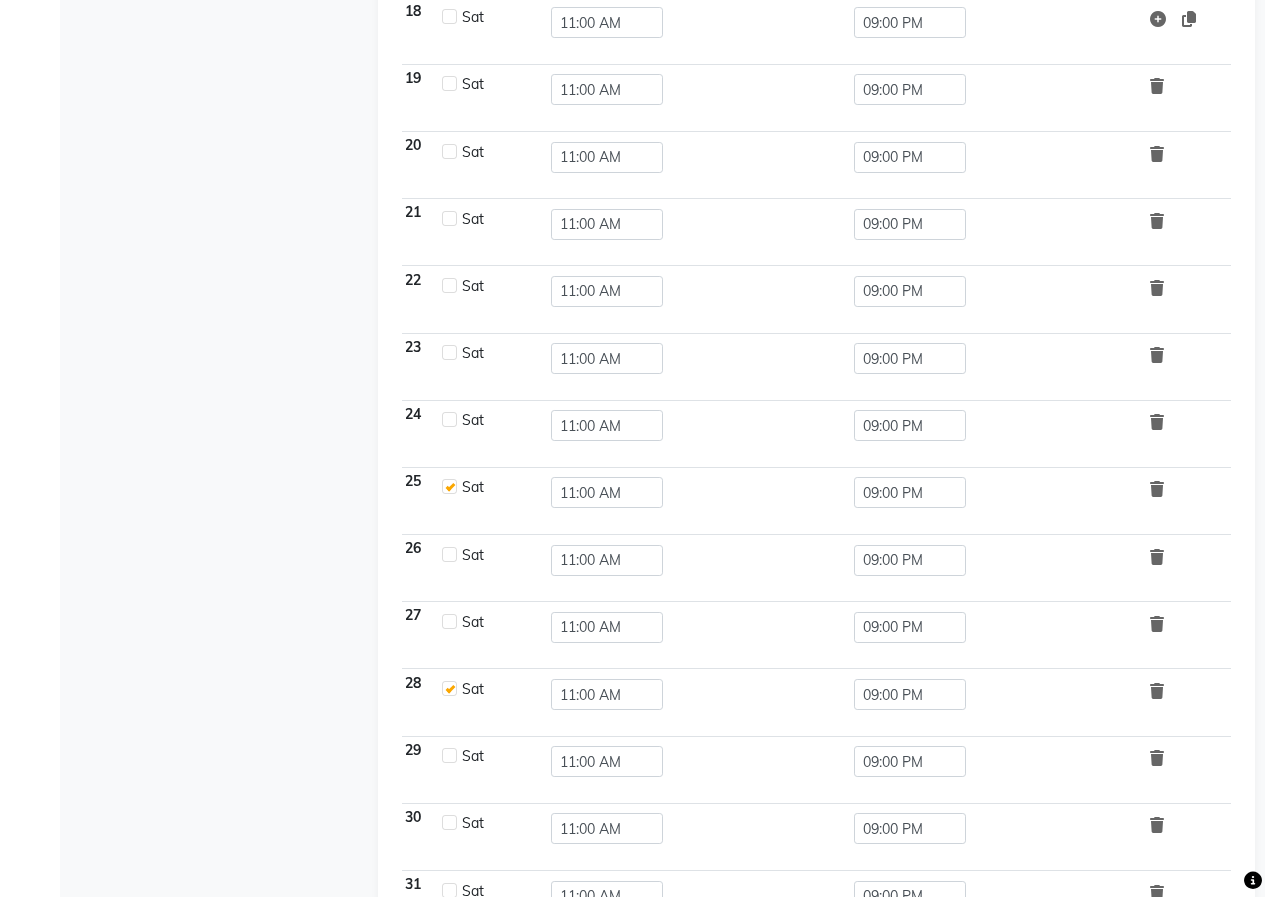 click 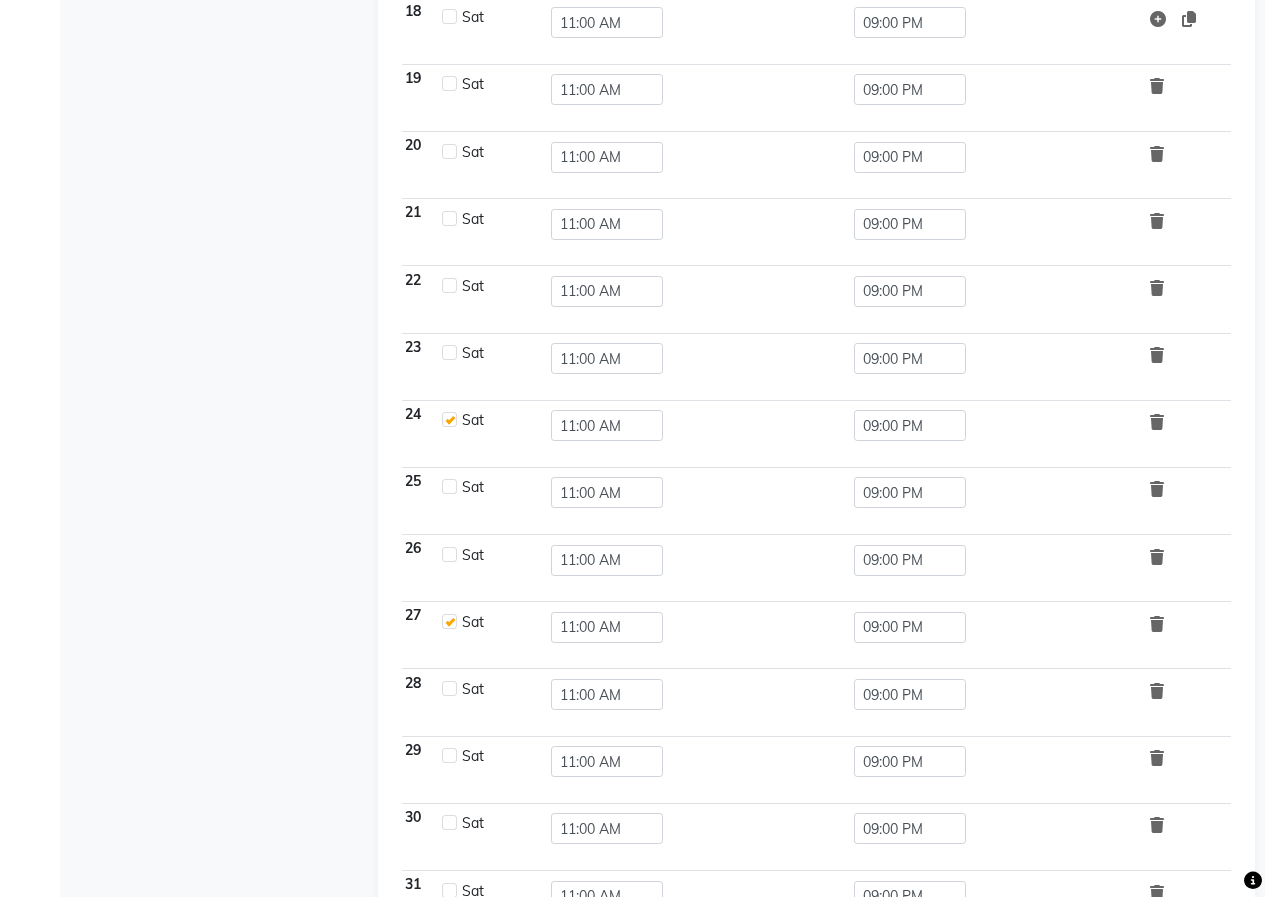 click 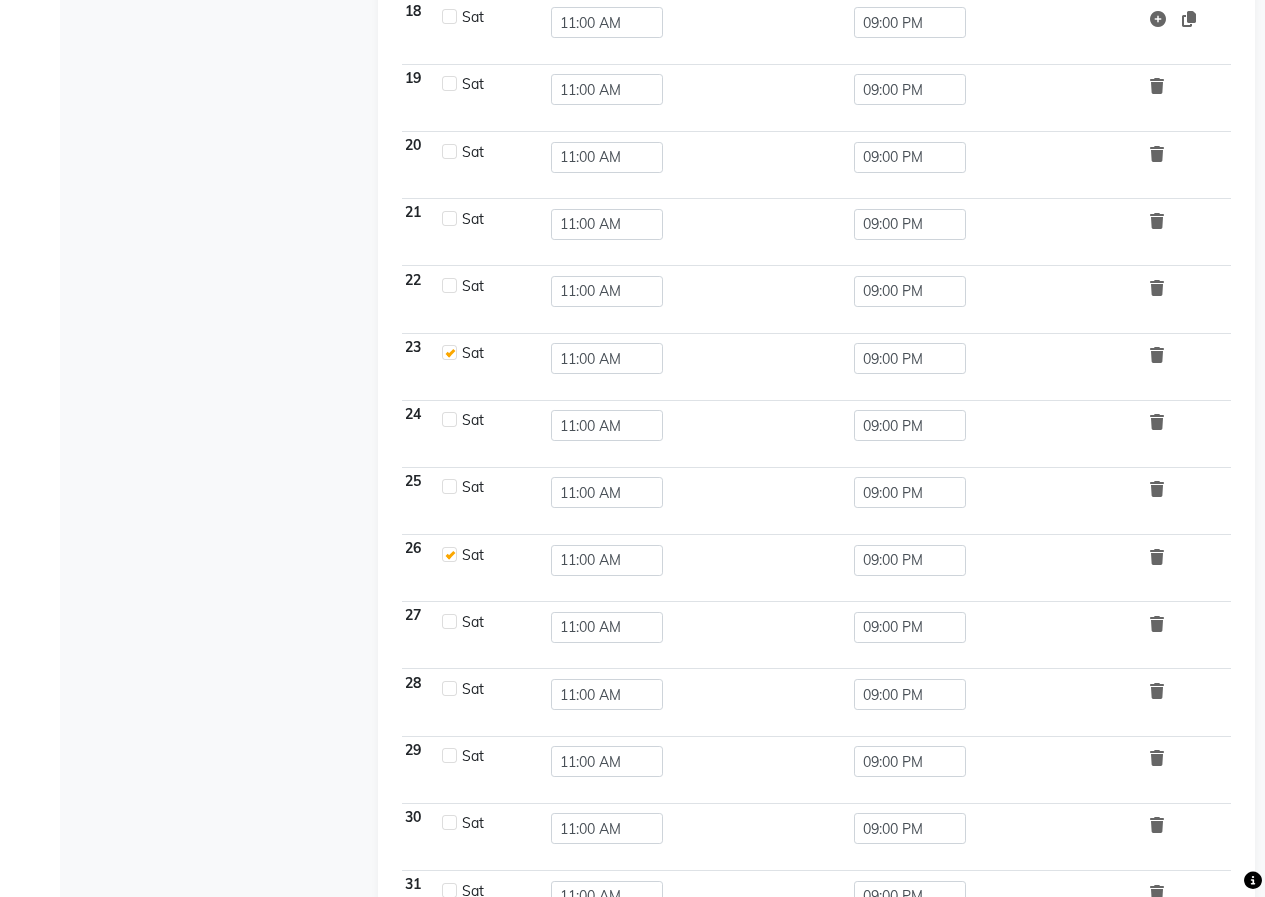 click 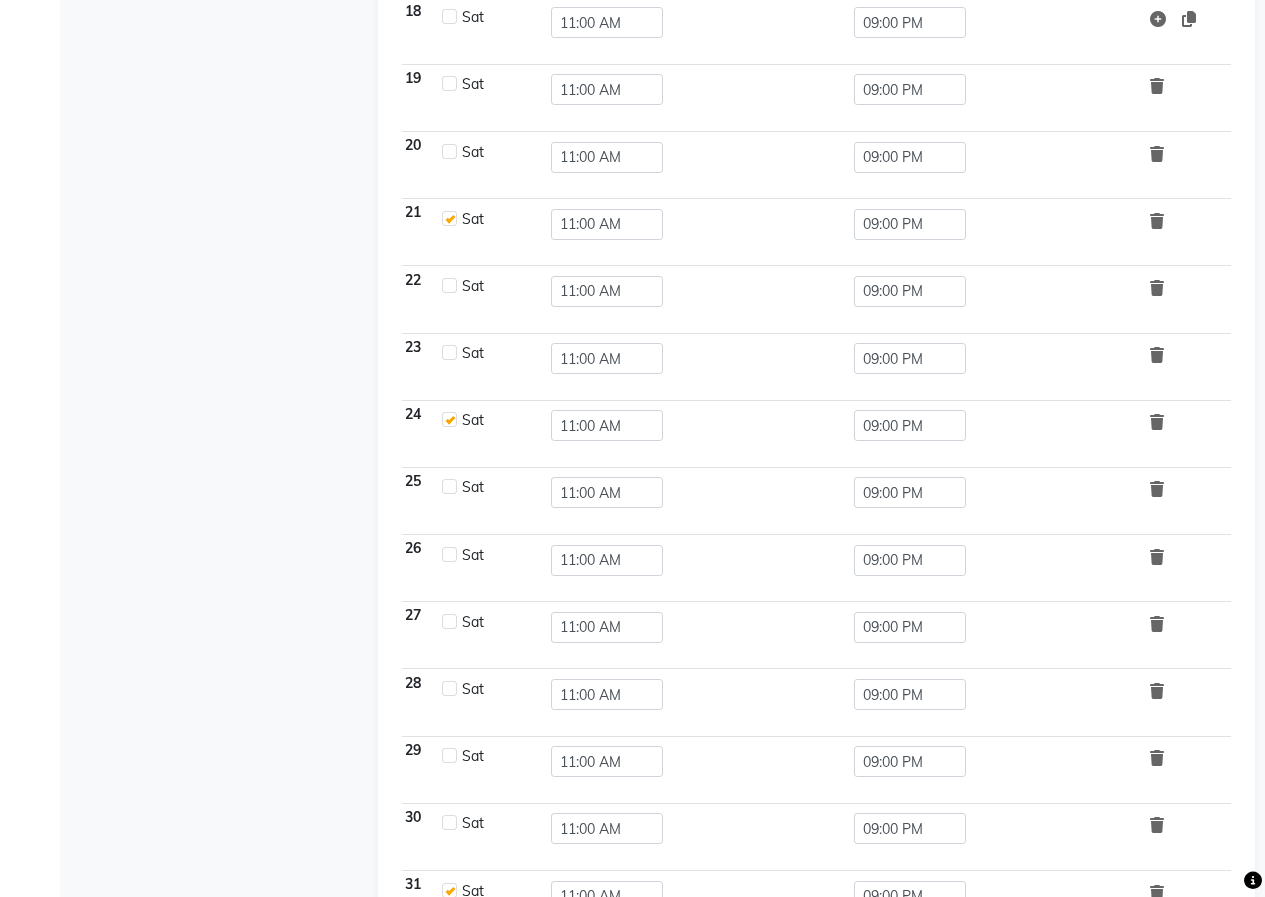 click 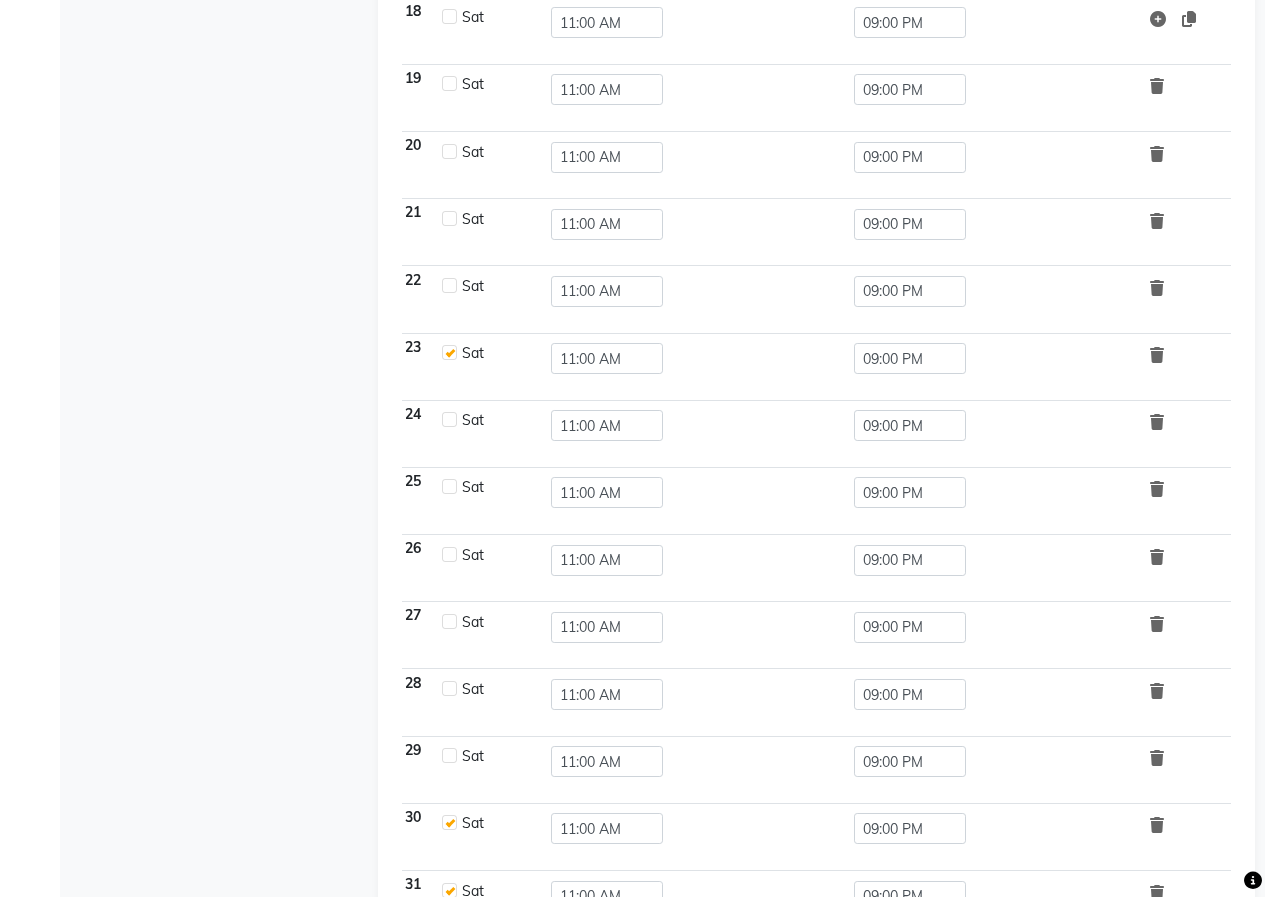click 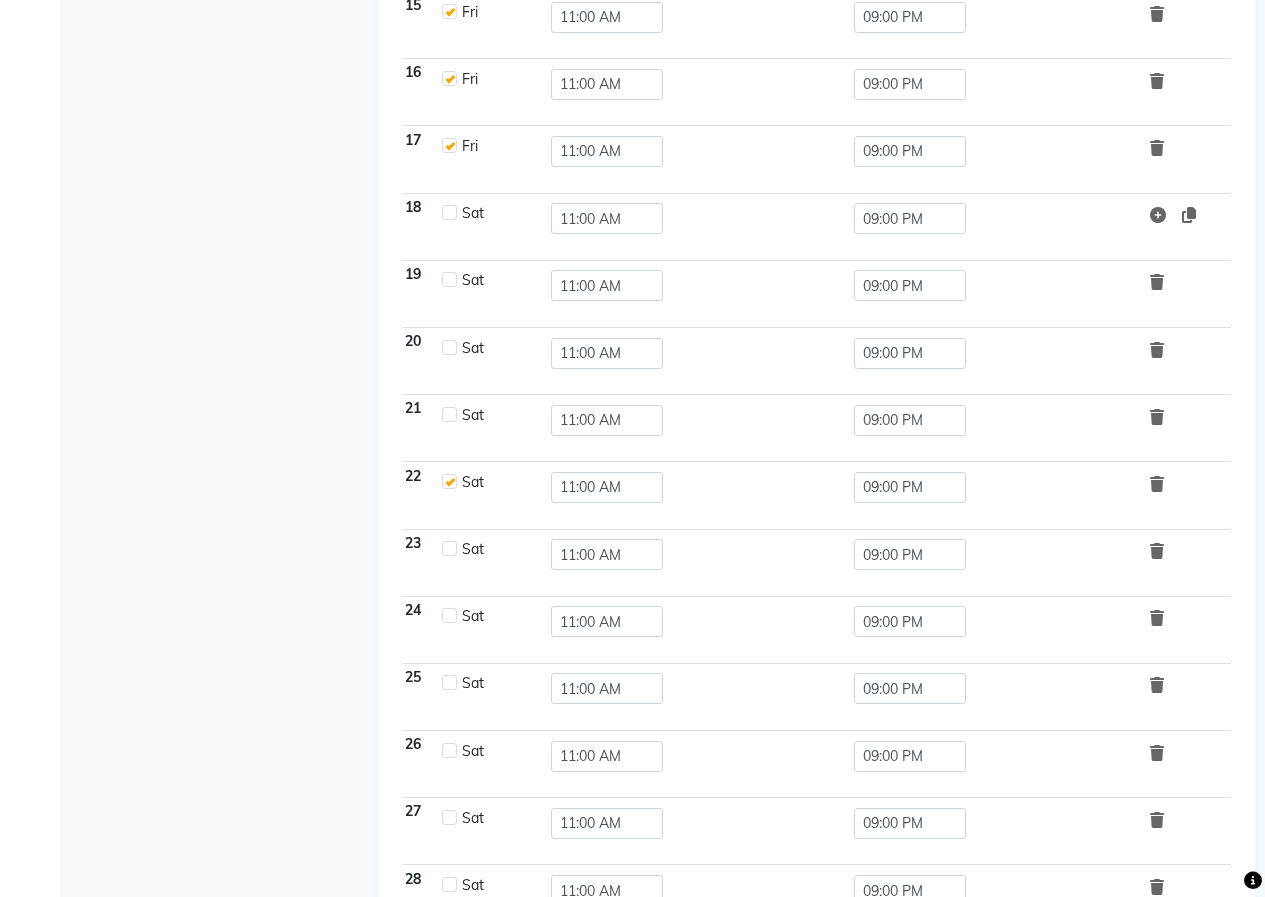 scroll, scrollTop: 1189, scrollLeft: 0, axis: vertical 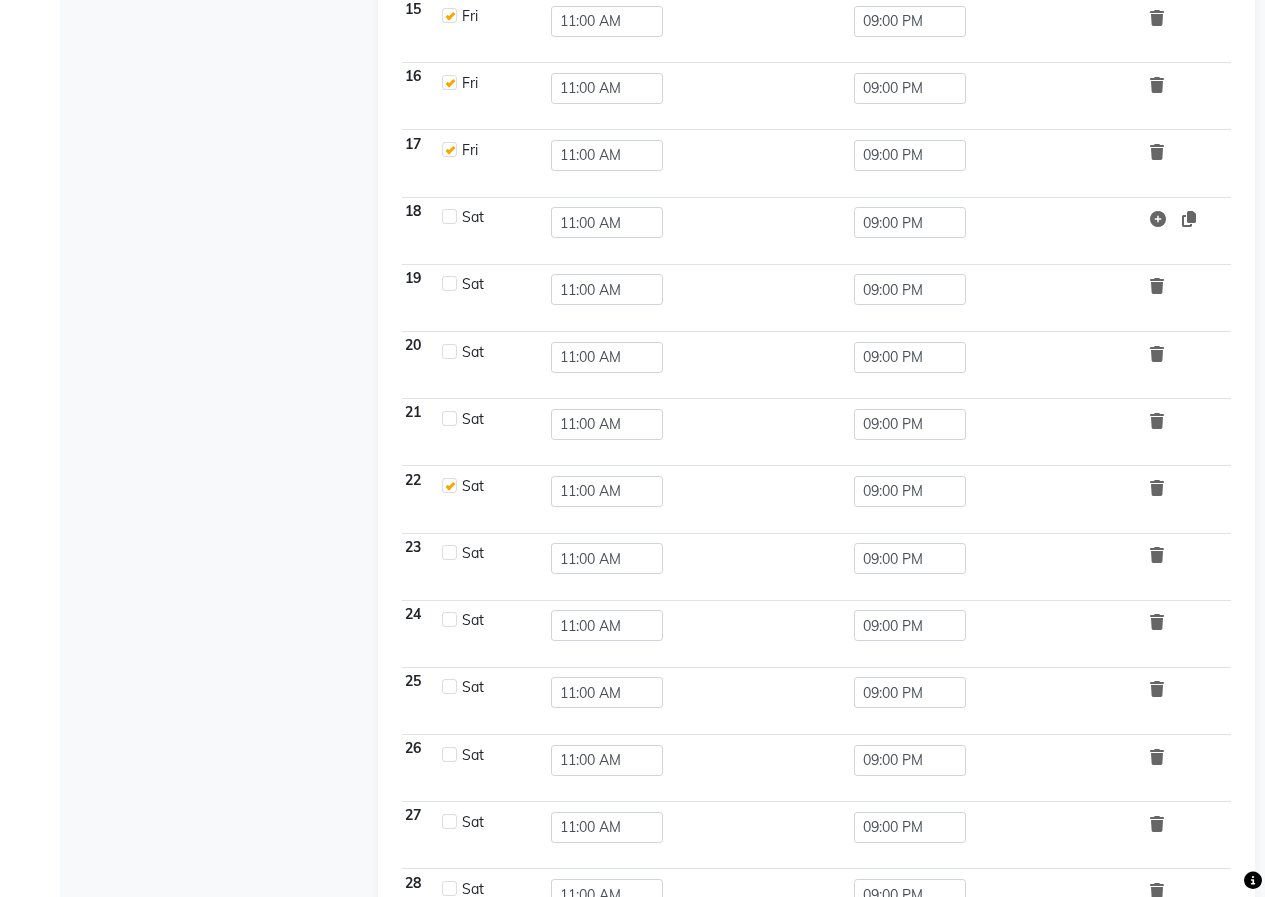 click 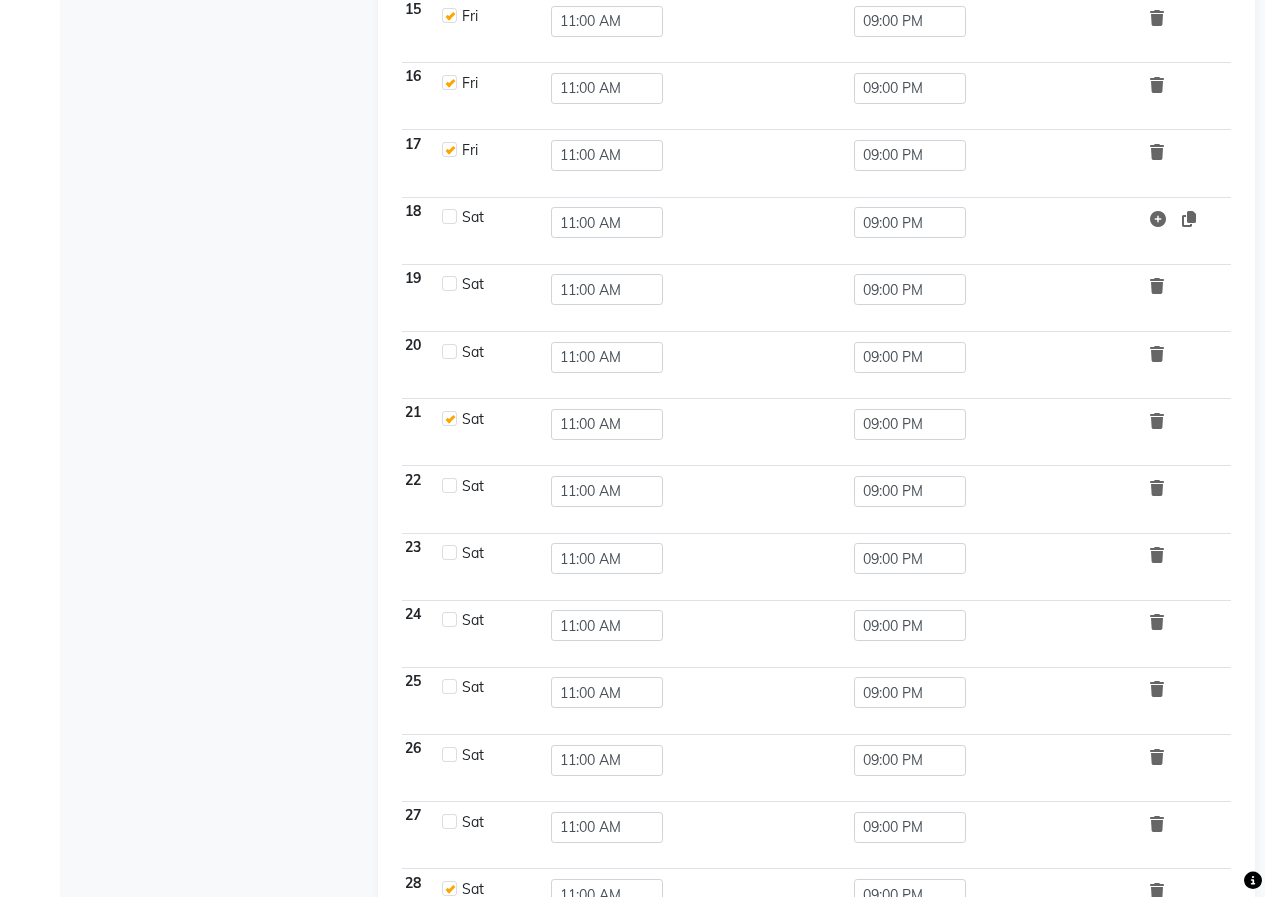 click 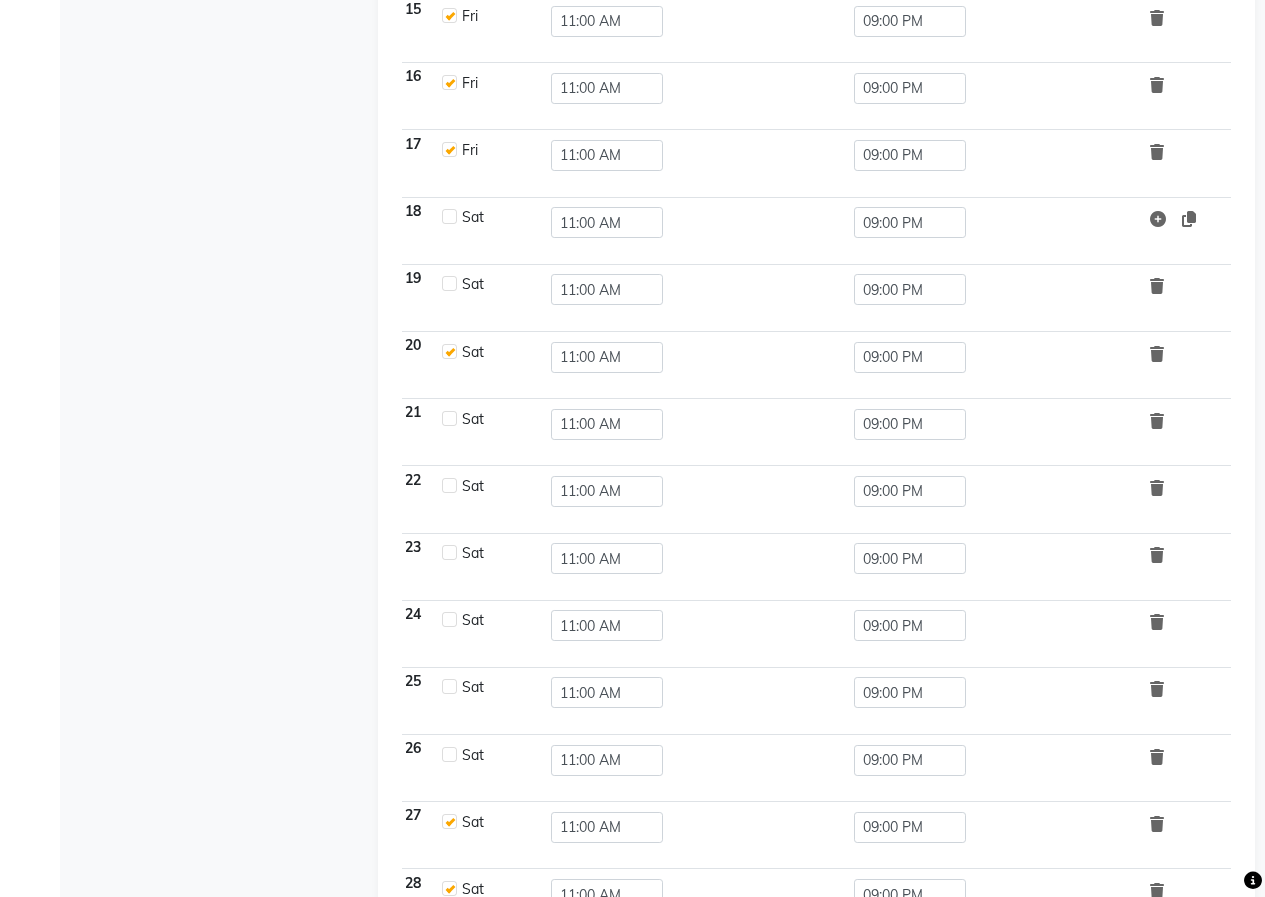 click 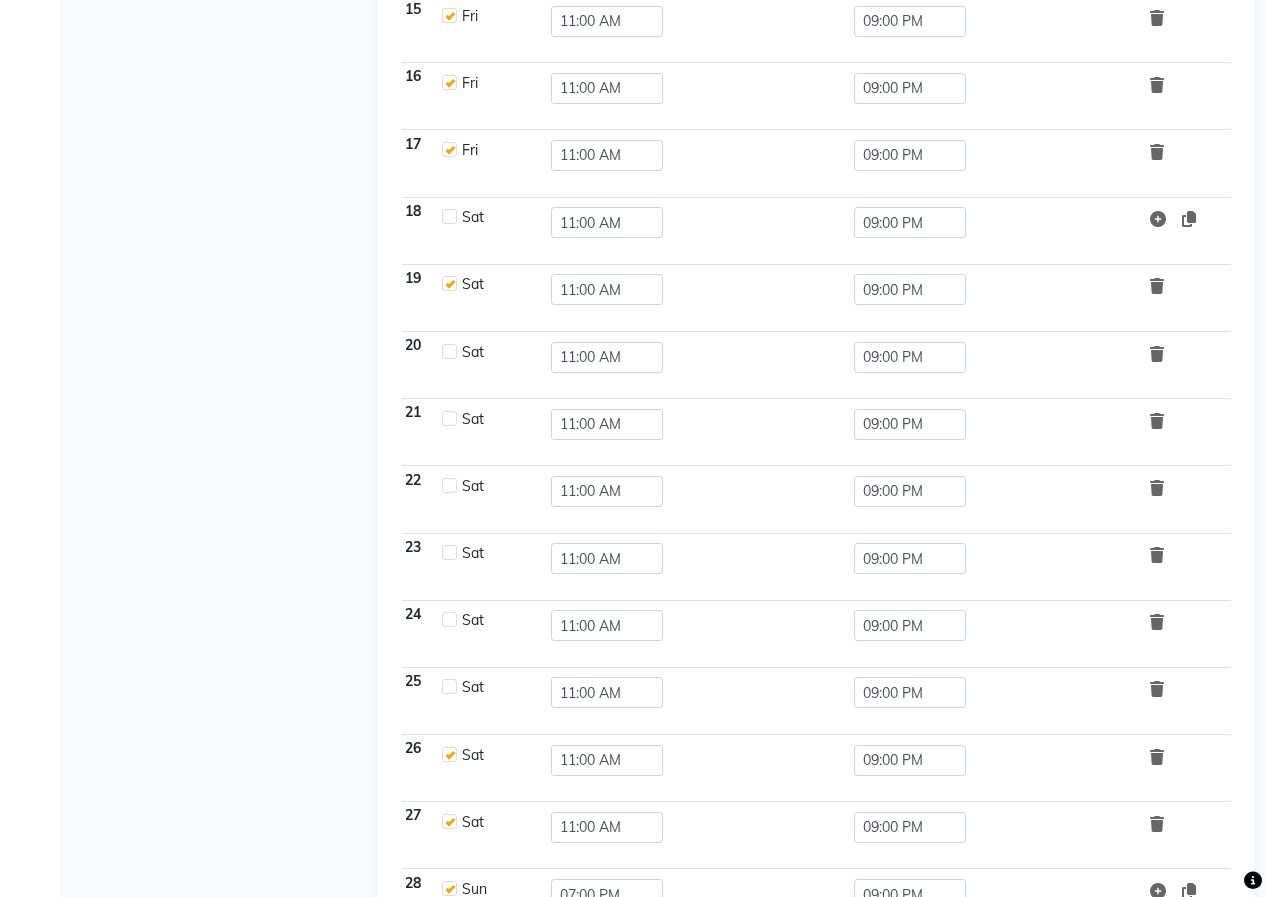 click 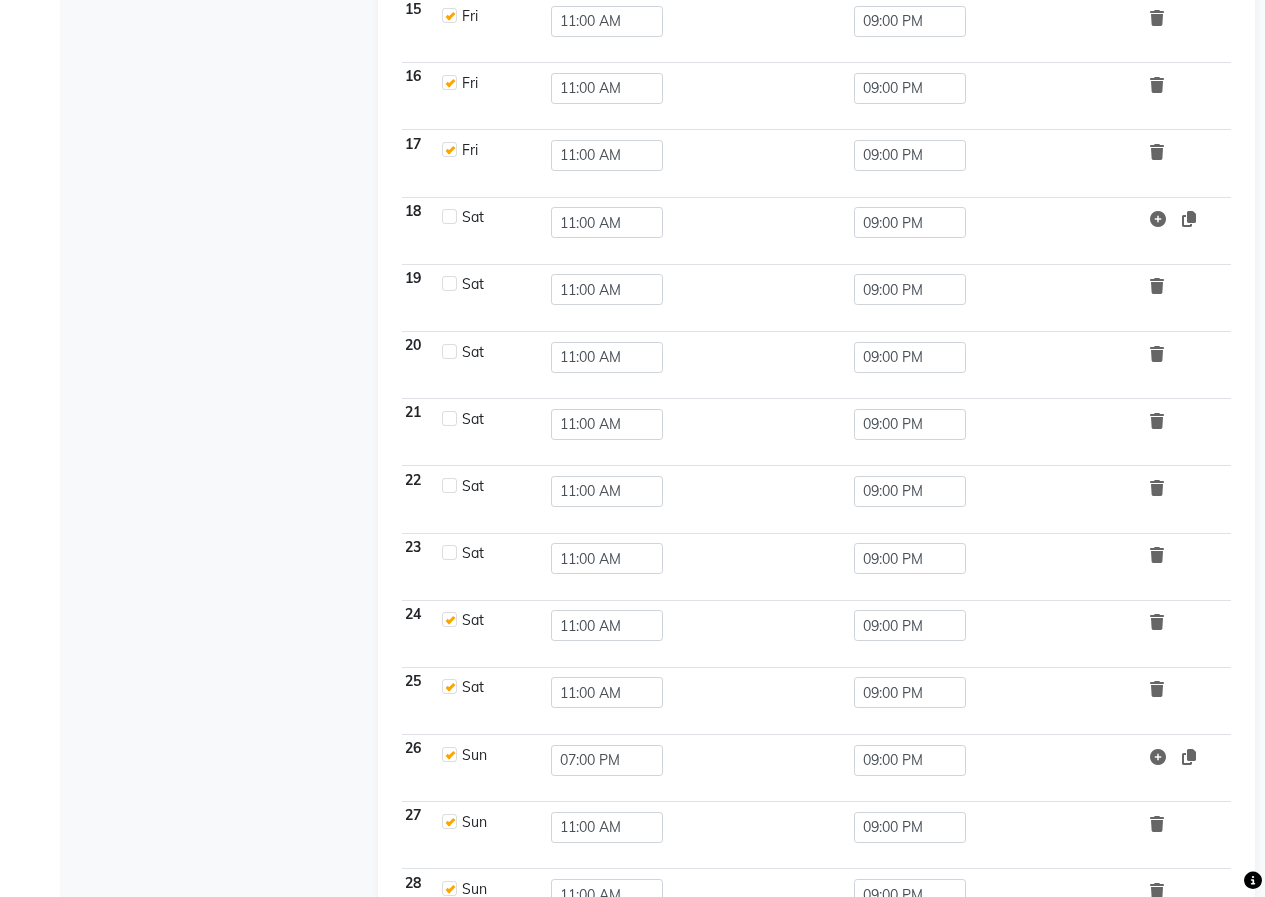 click 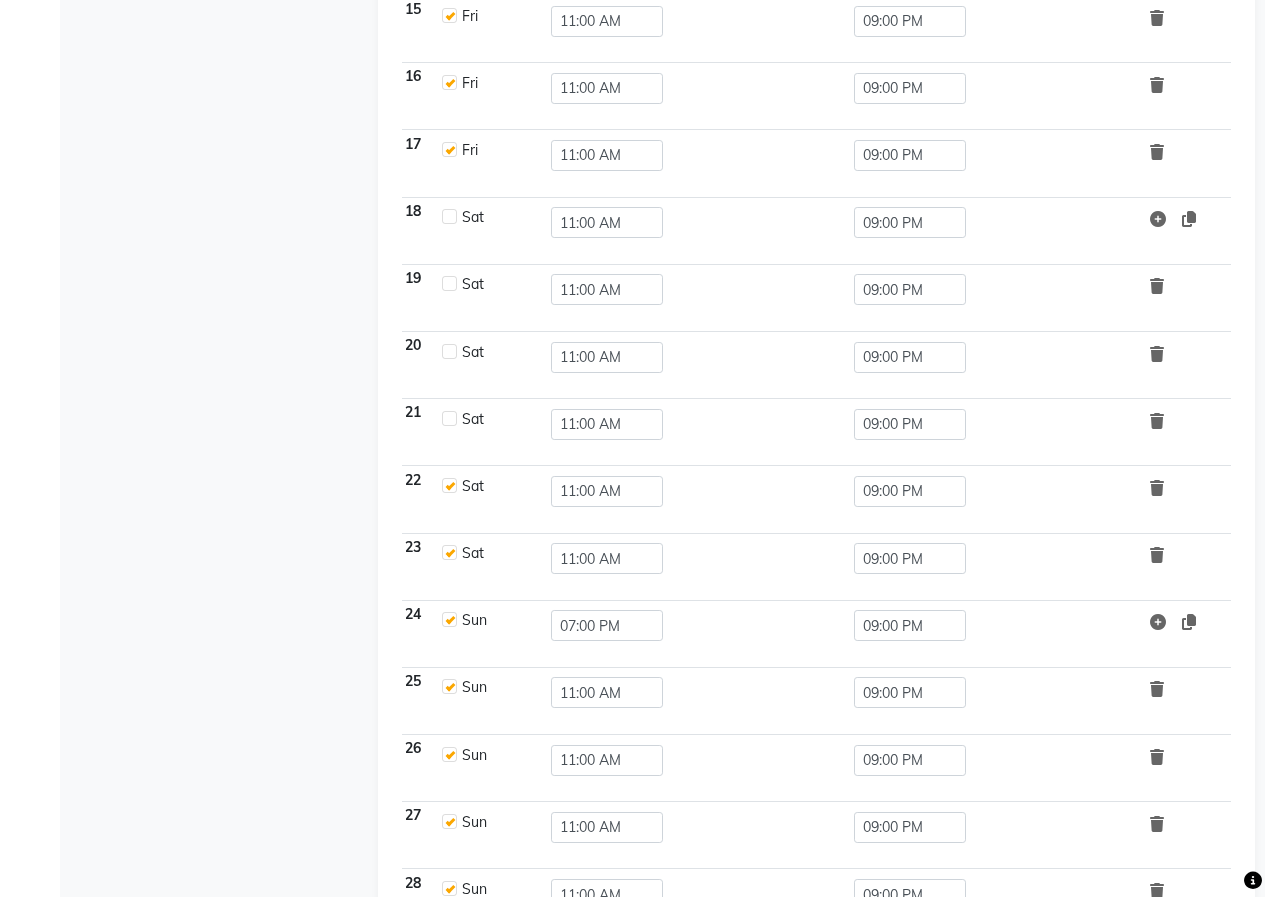 click 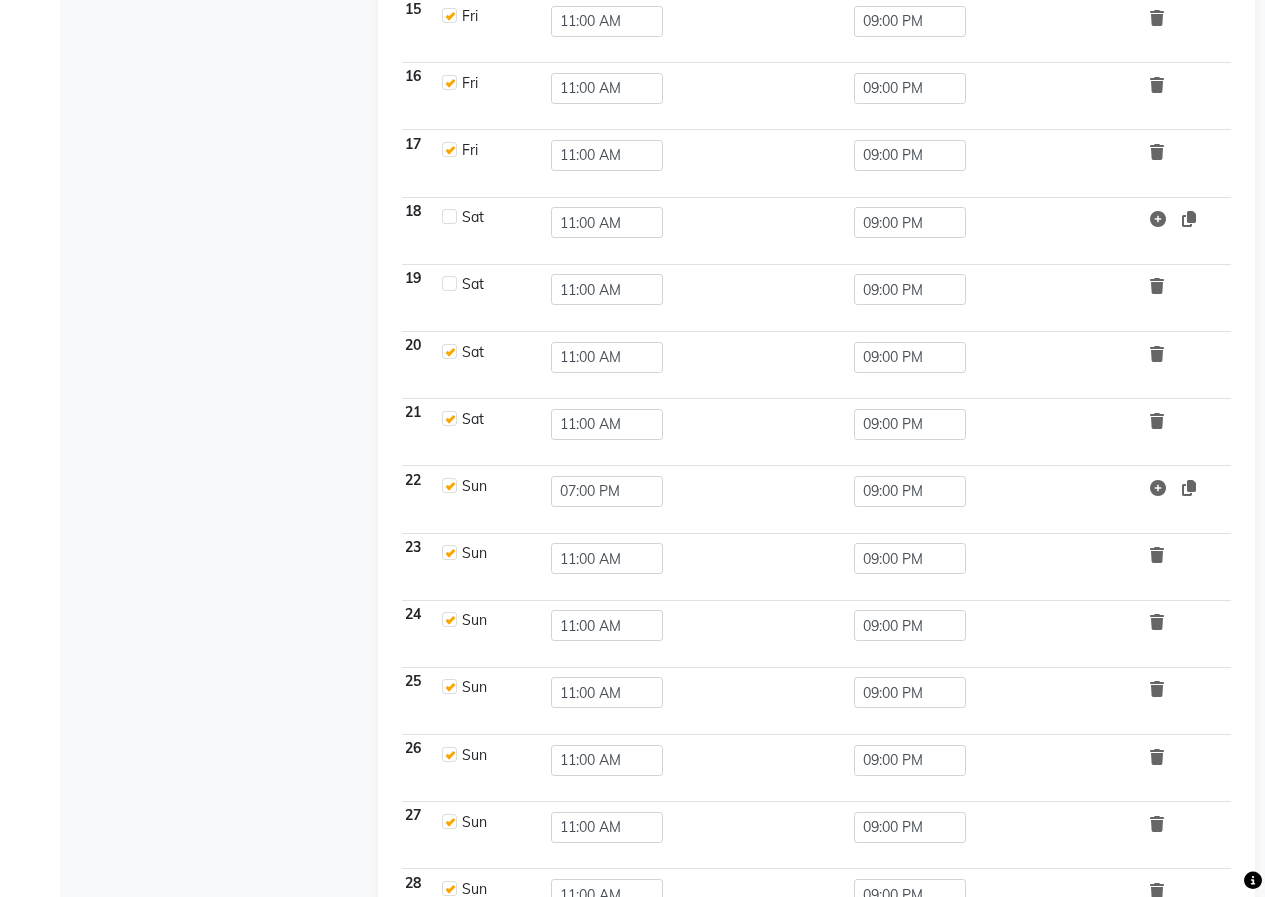 click 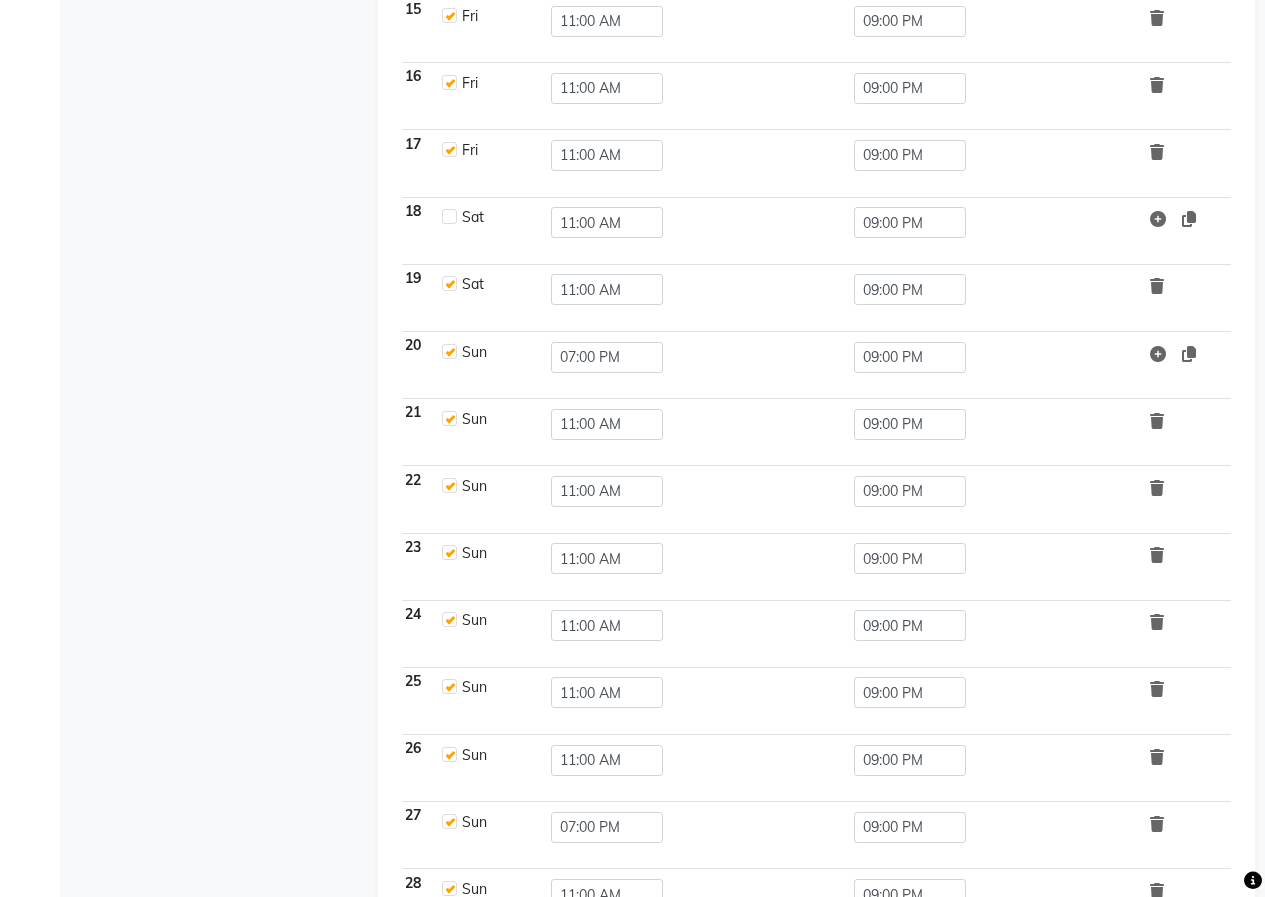 click 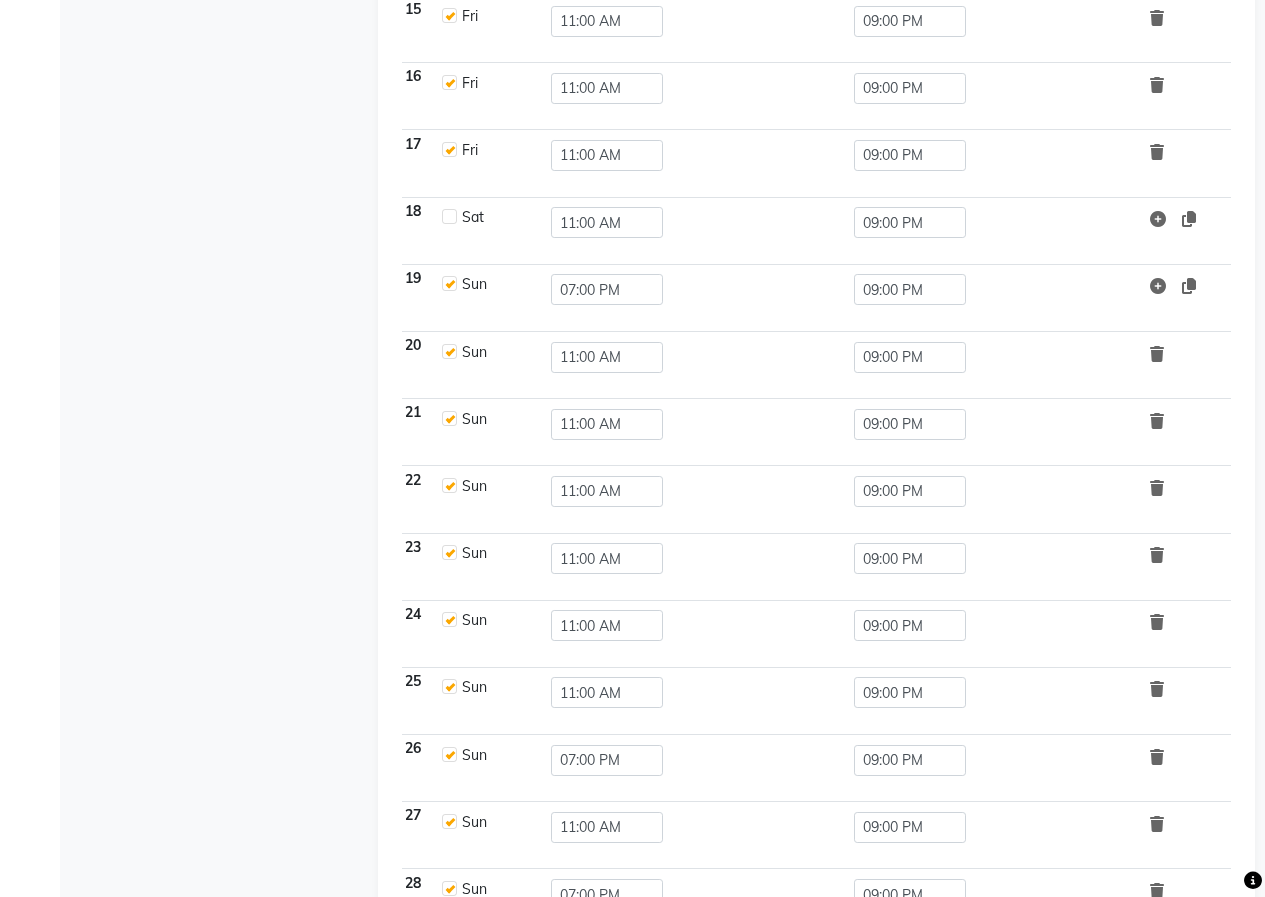 click 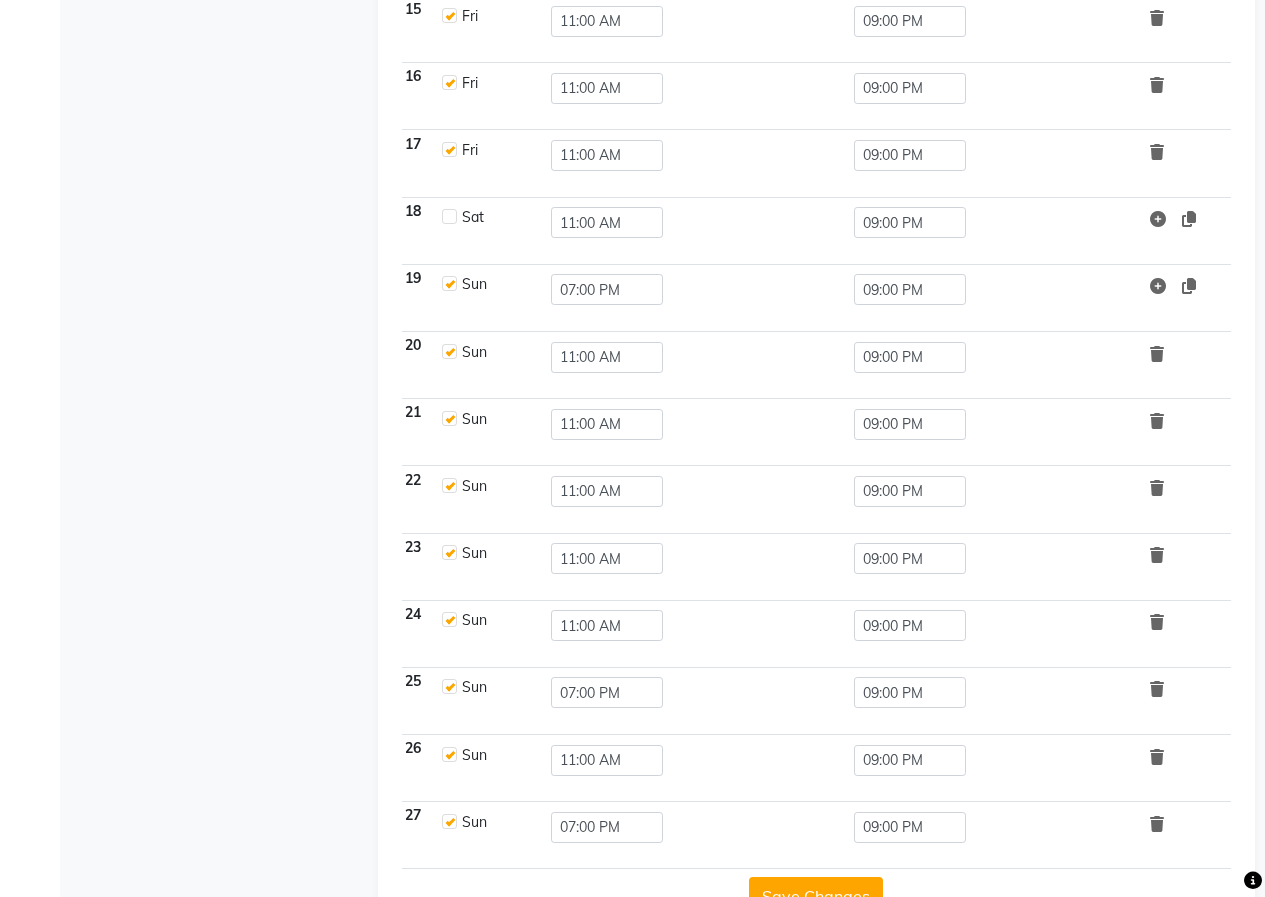 click 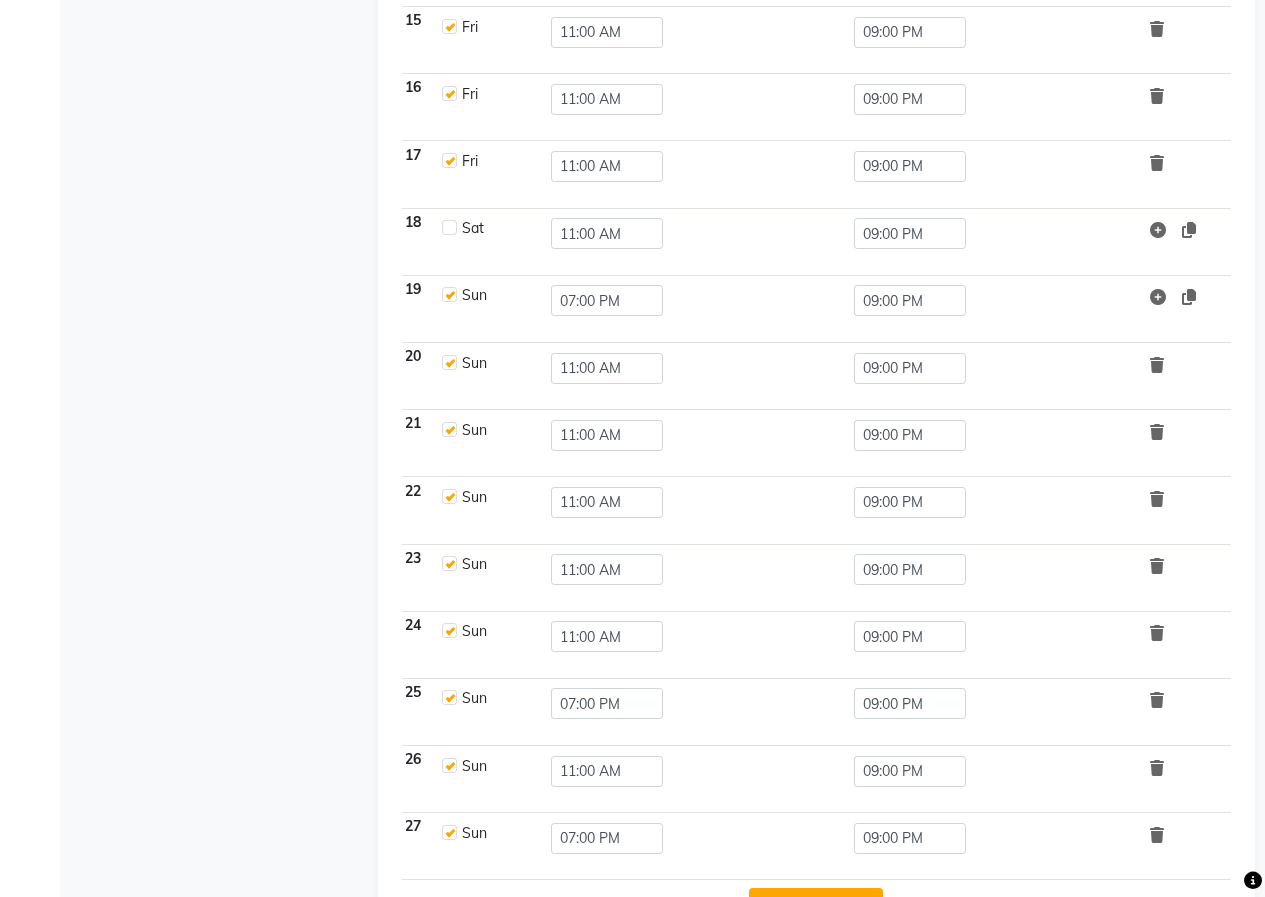 click 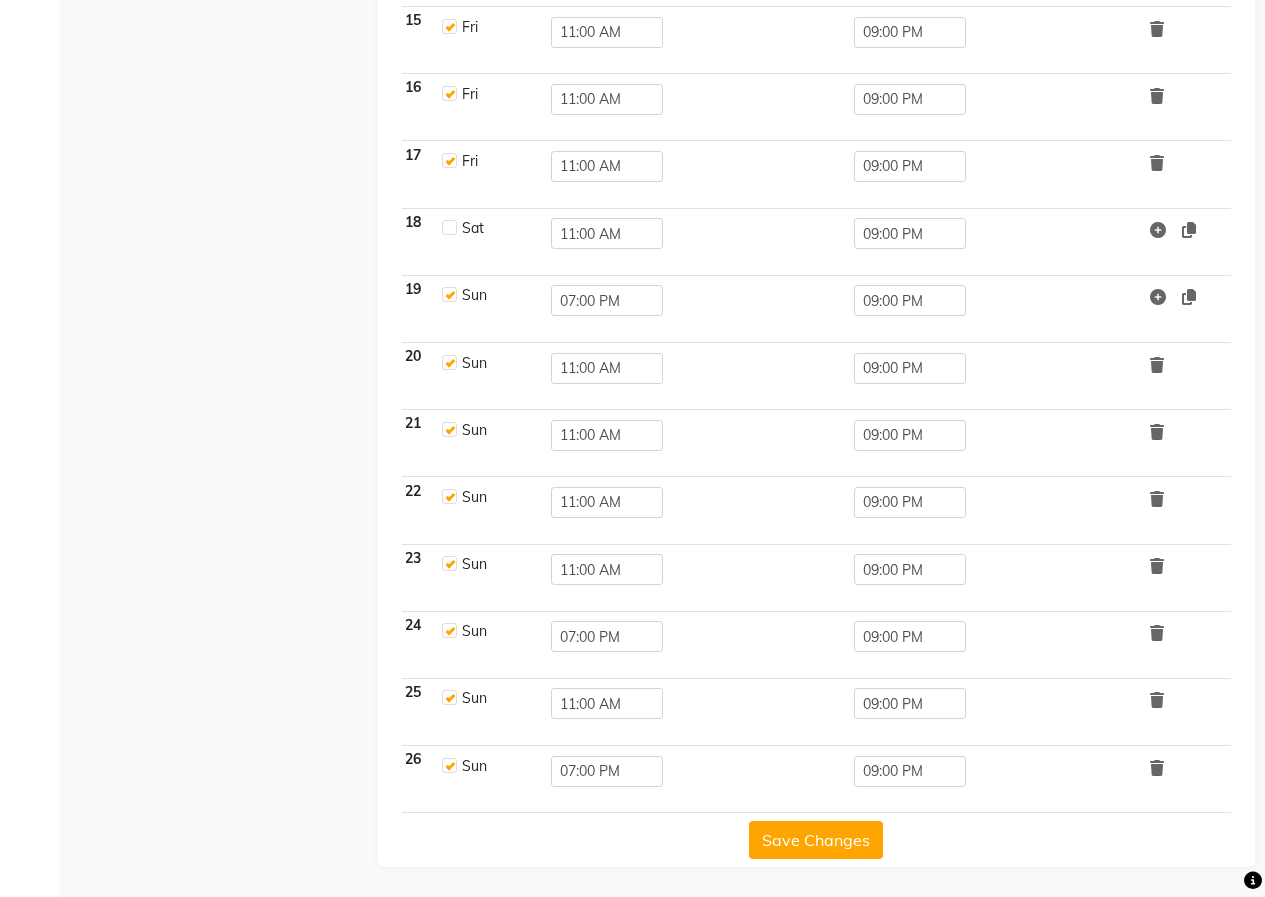 click 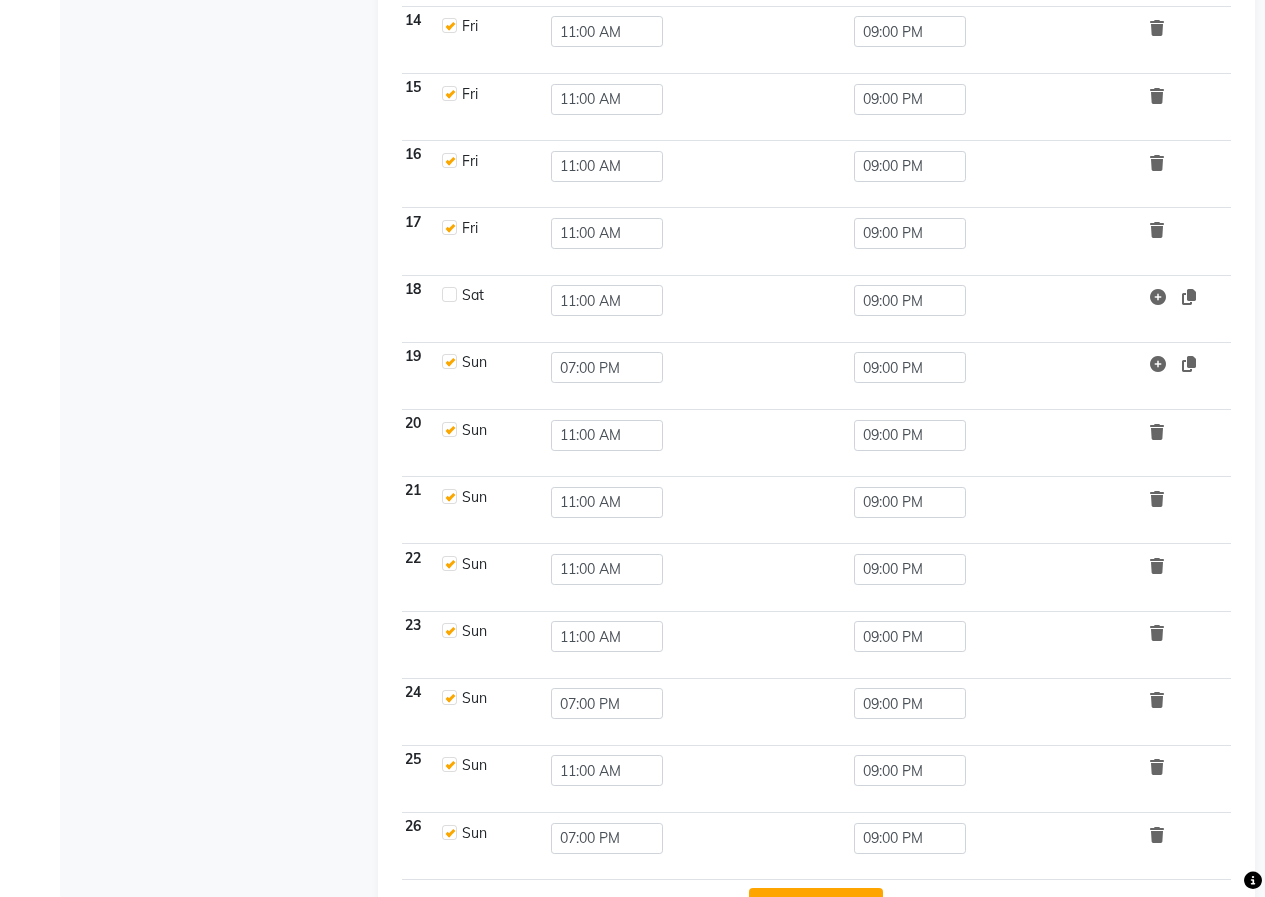 click 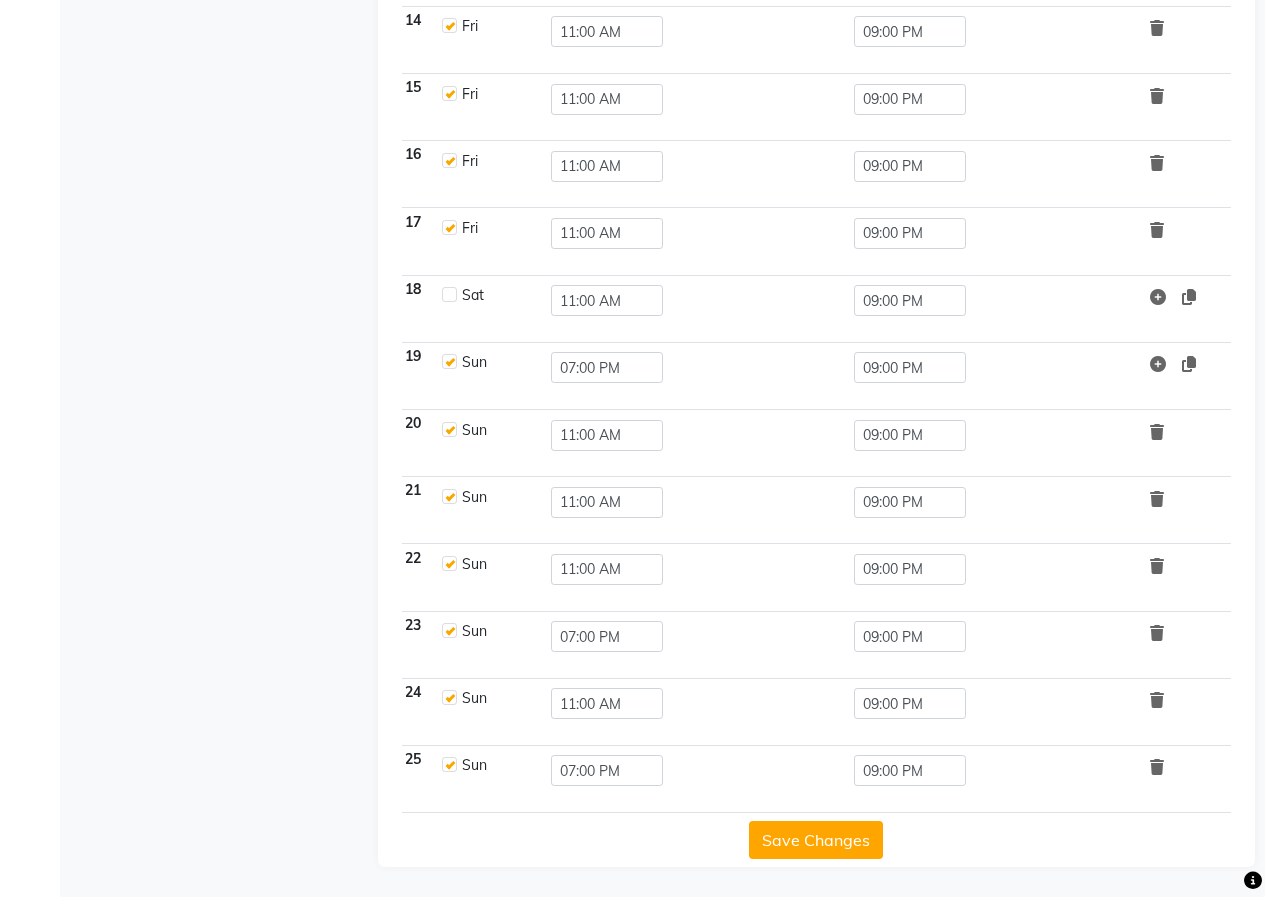 click 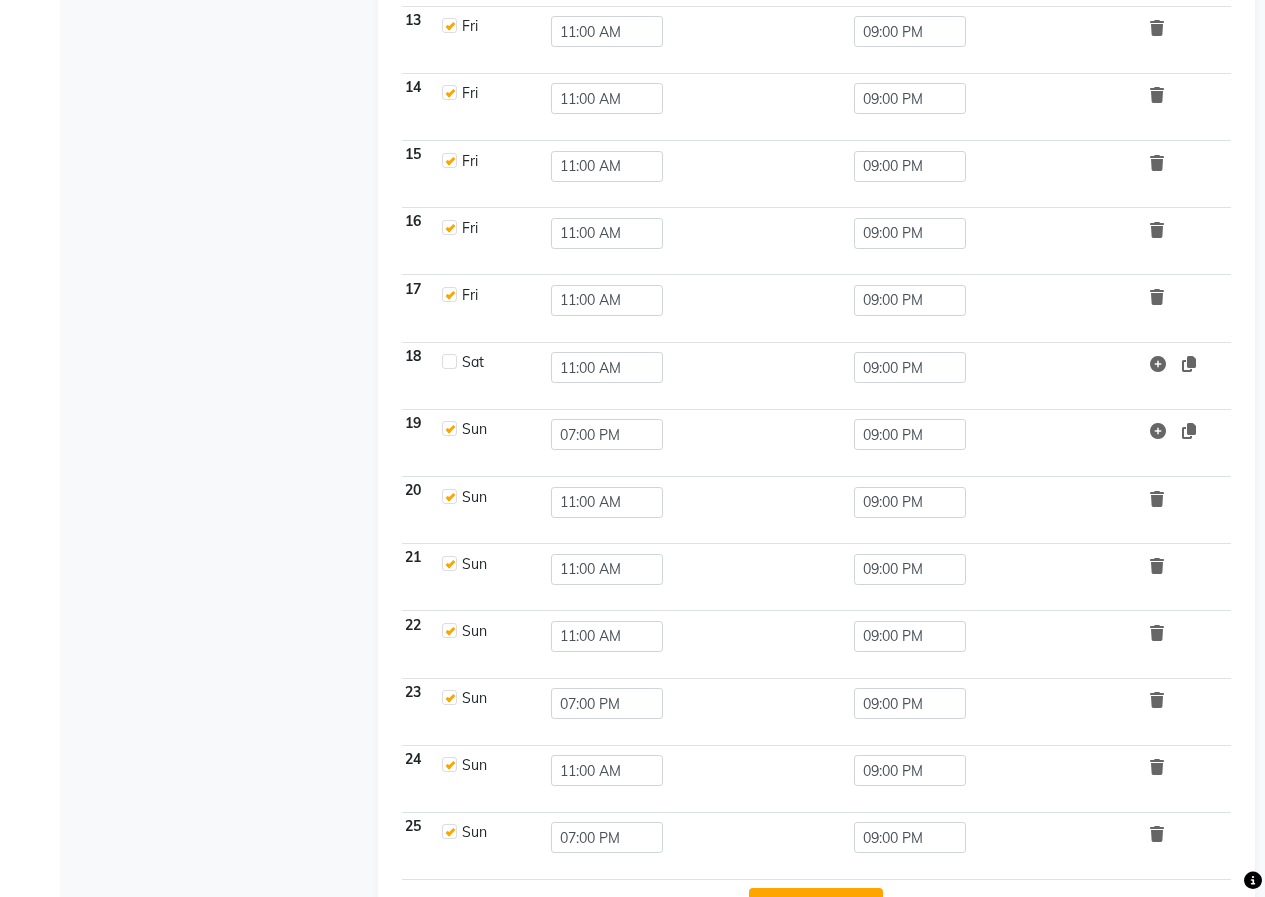 click 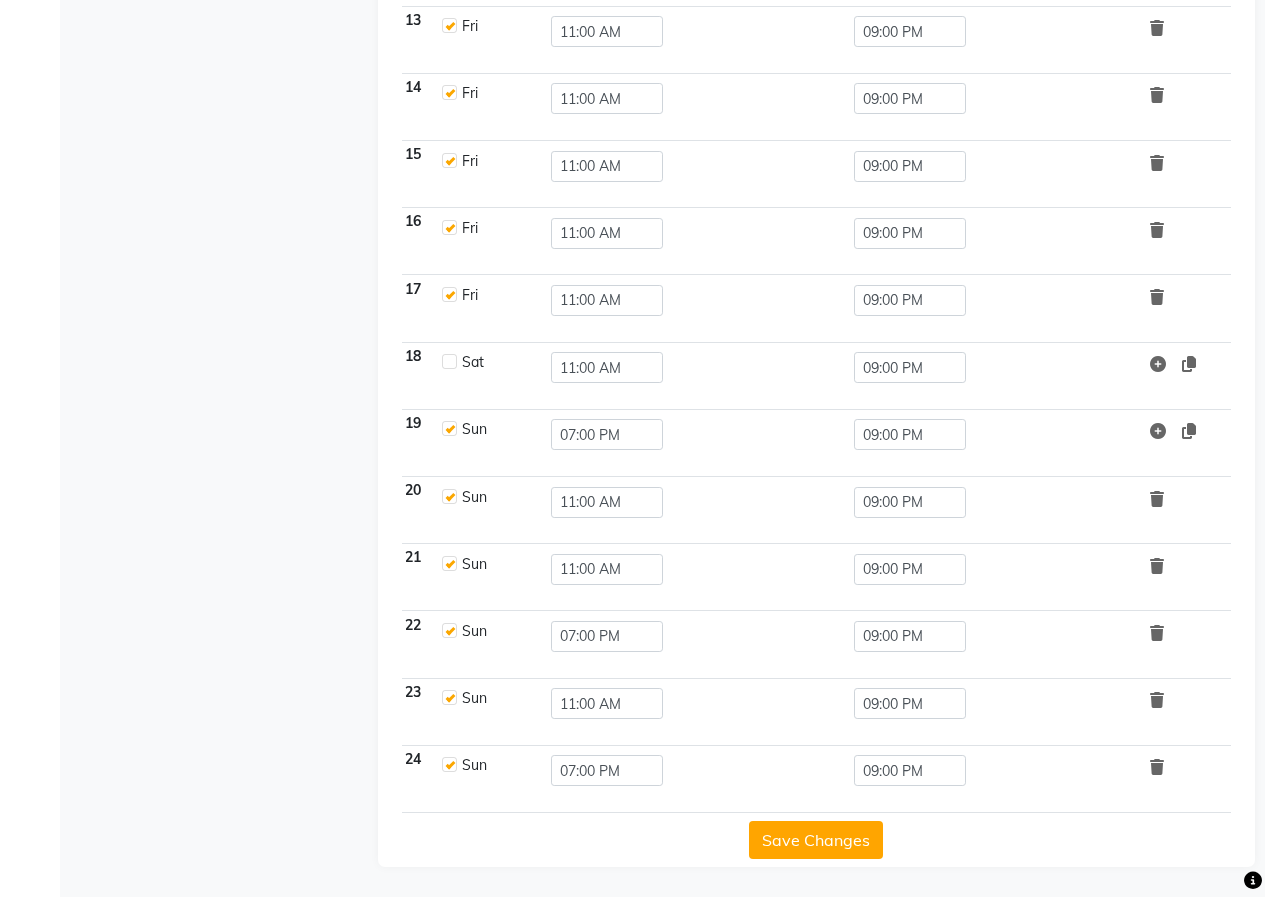 click 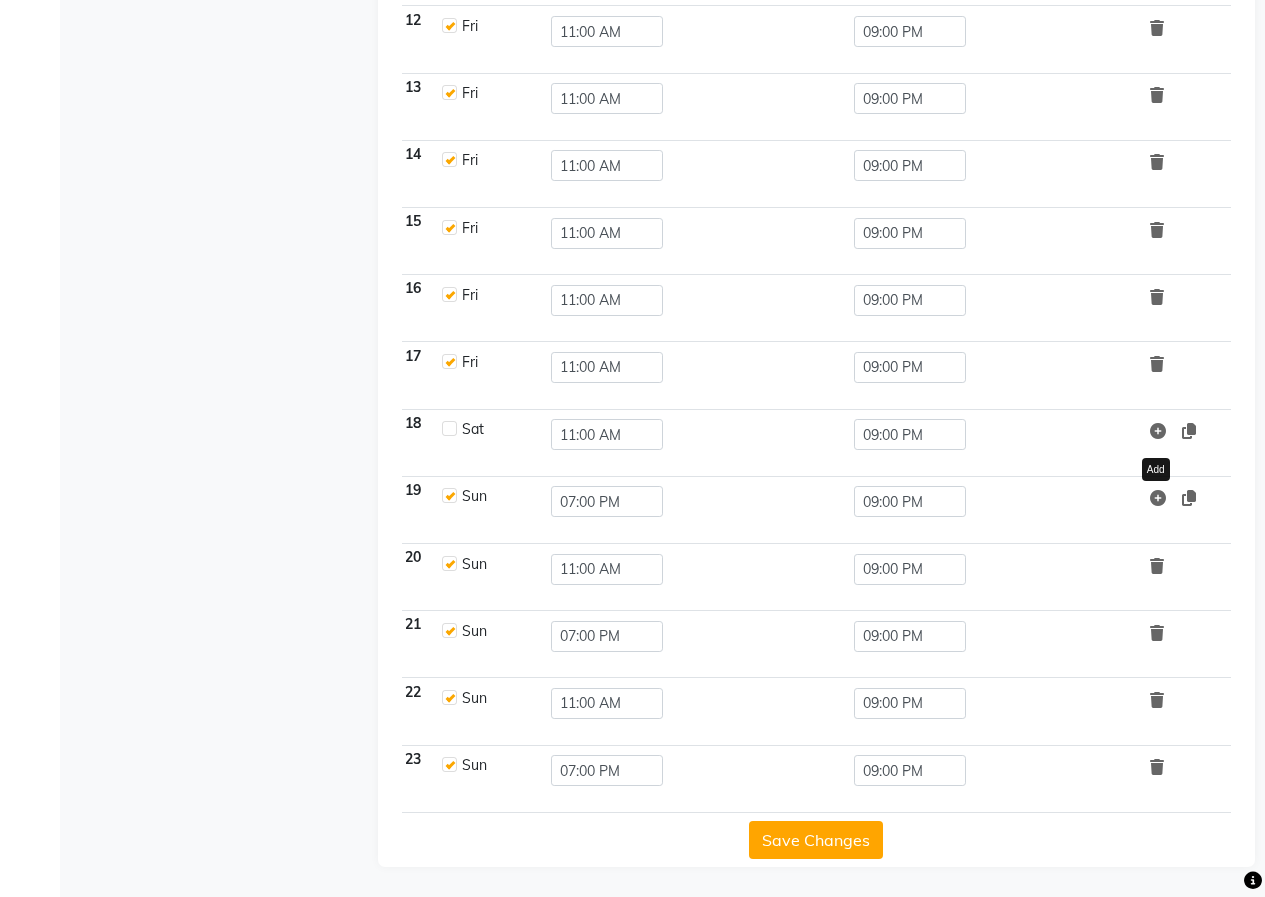 click 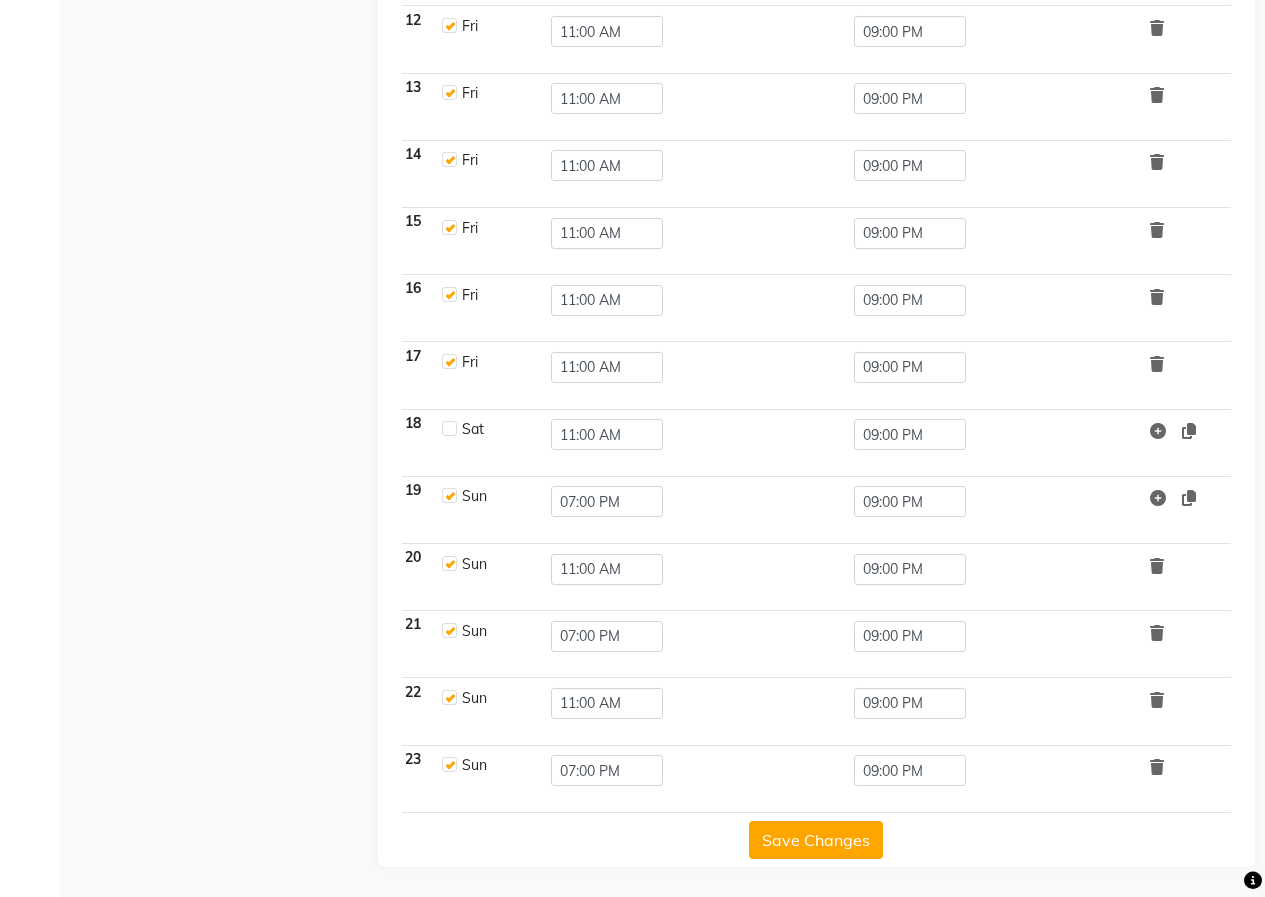 click 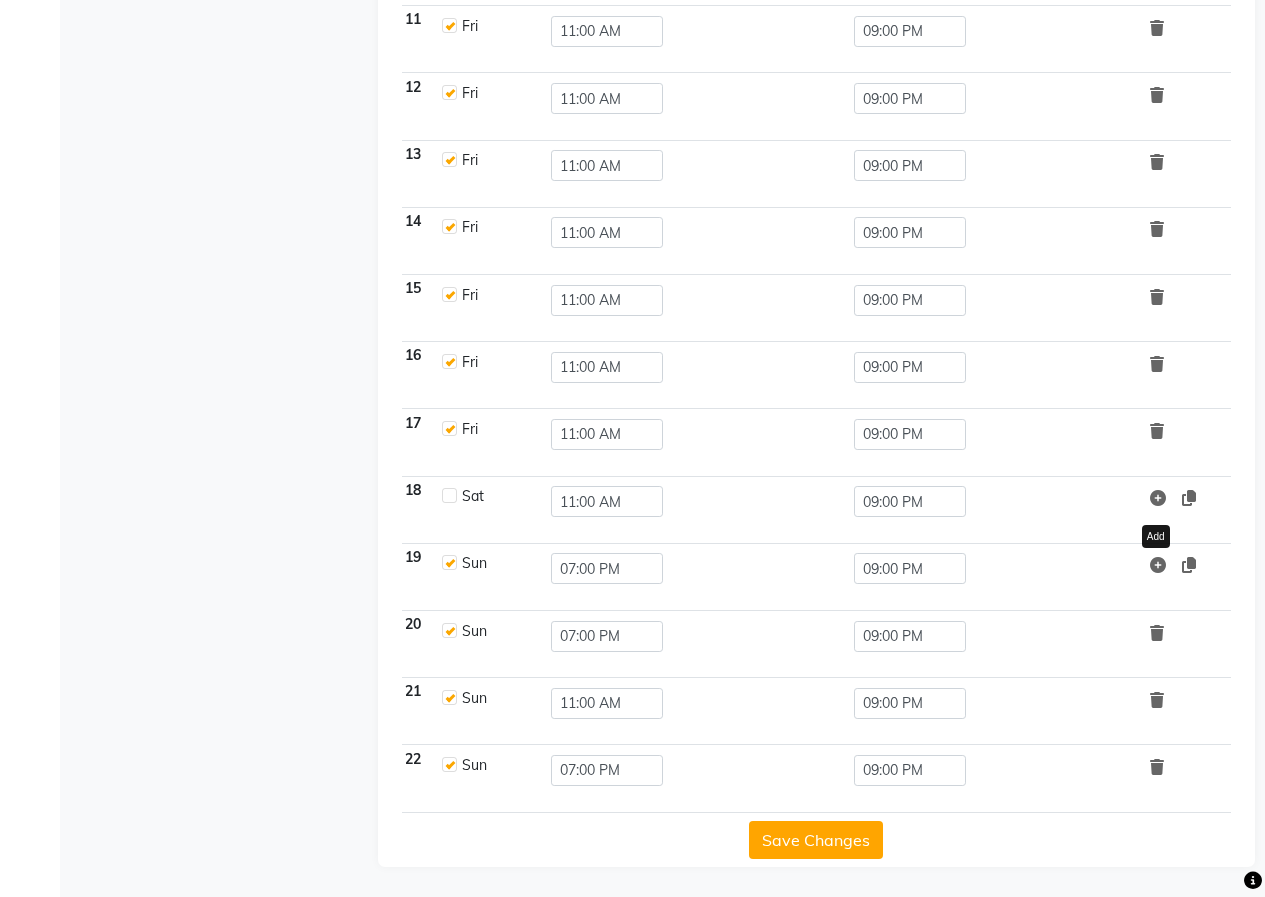 scroll, scrollTop: 910, scrollLeft: 0, axis: vertical 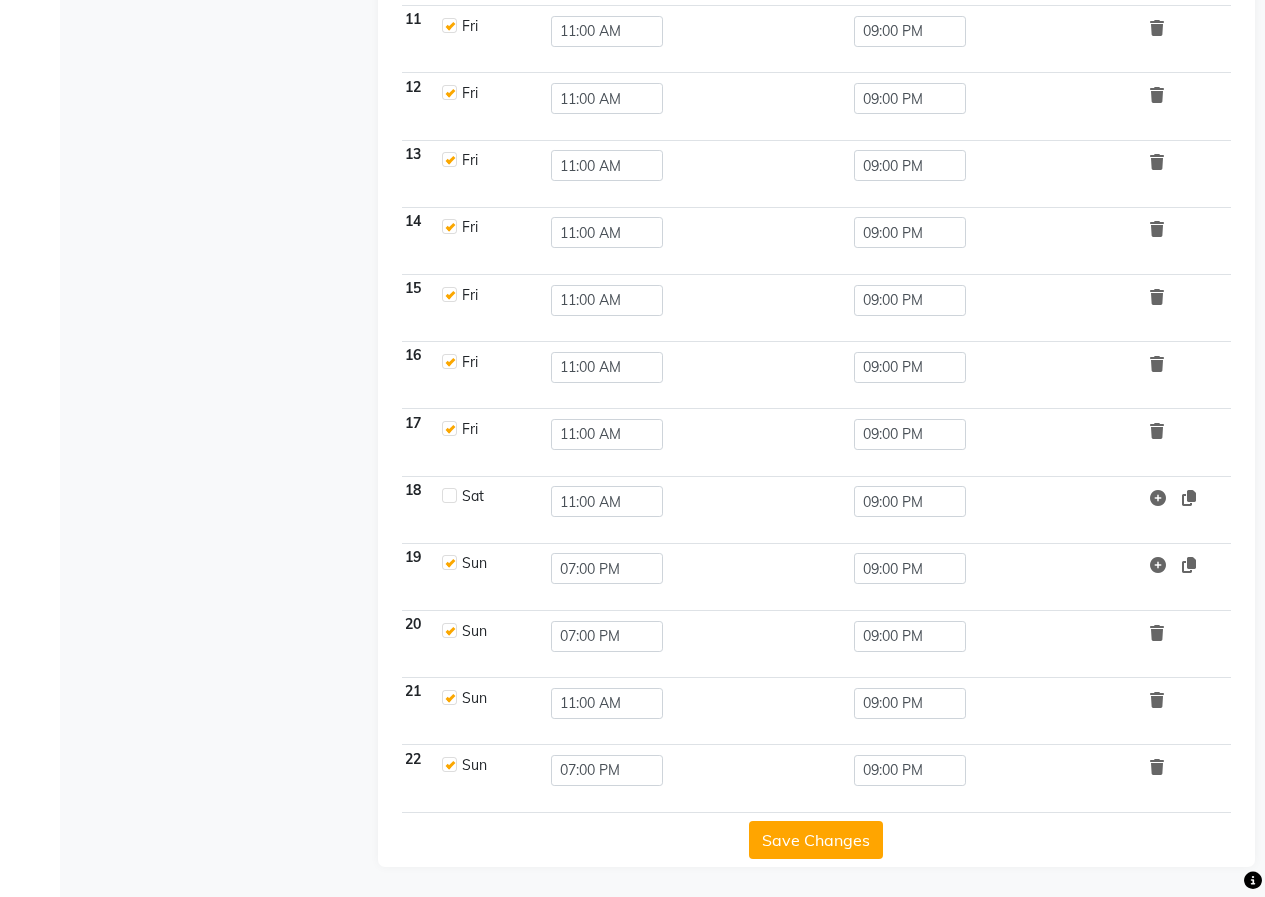 drag, startPoint x: 1153, startPoint y: 613, endPoint x: 1163, endPoint y: 645, distance: 33.526108 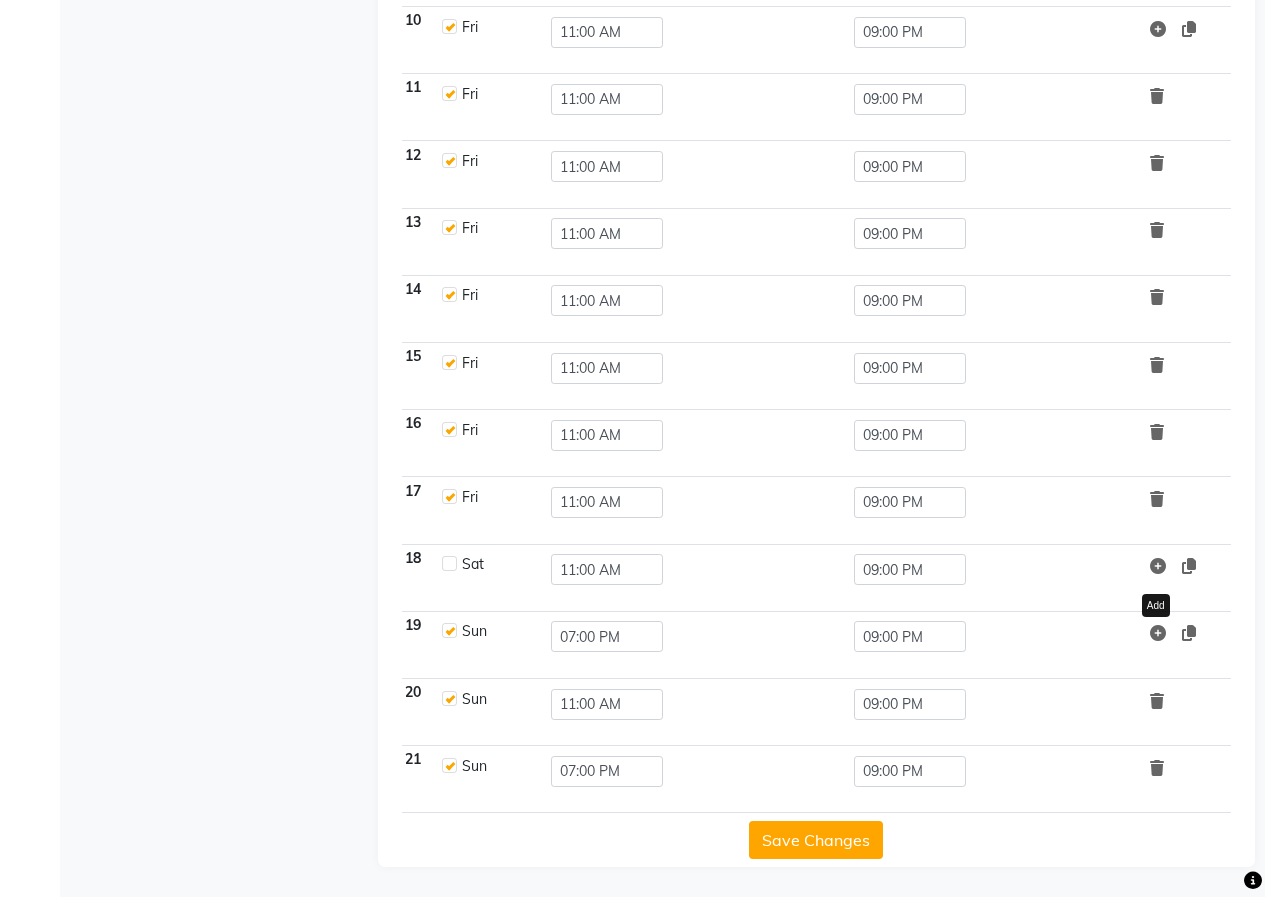 scroll, scrollTop: 842, scrollLeft: 0, axis: vertical 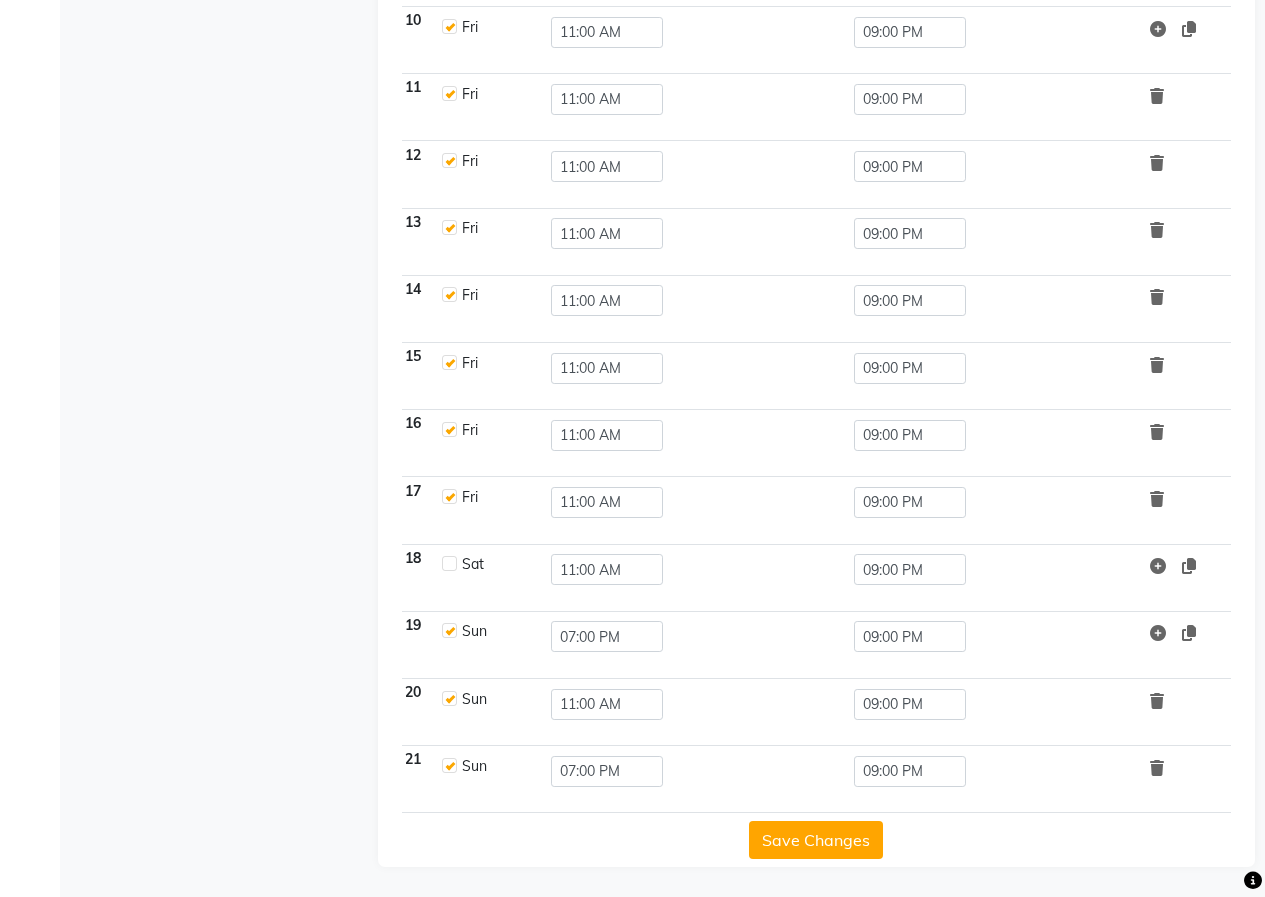 click 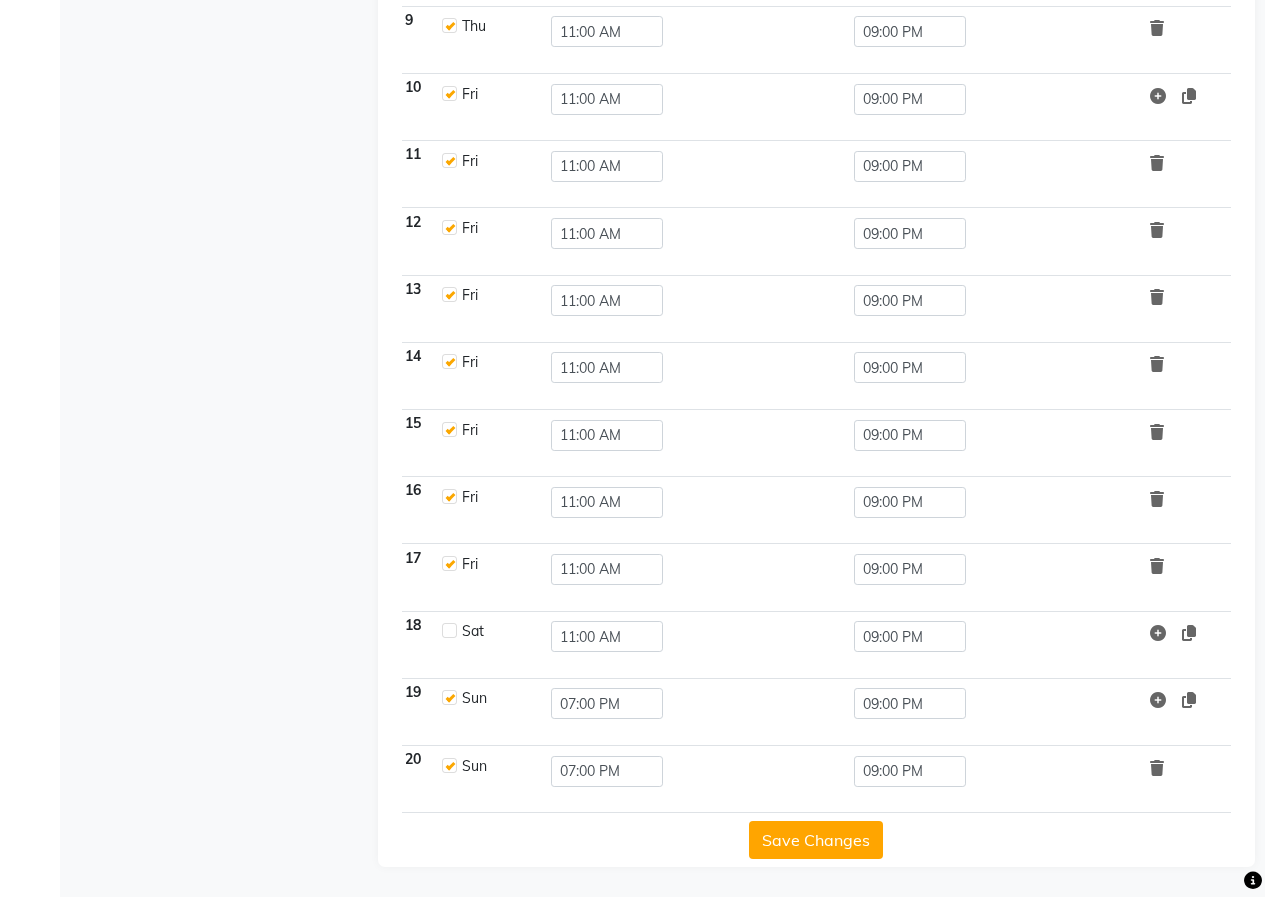 click 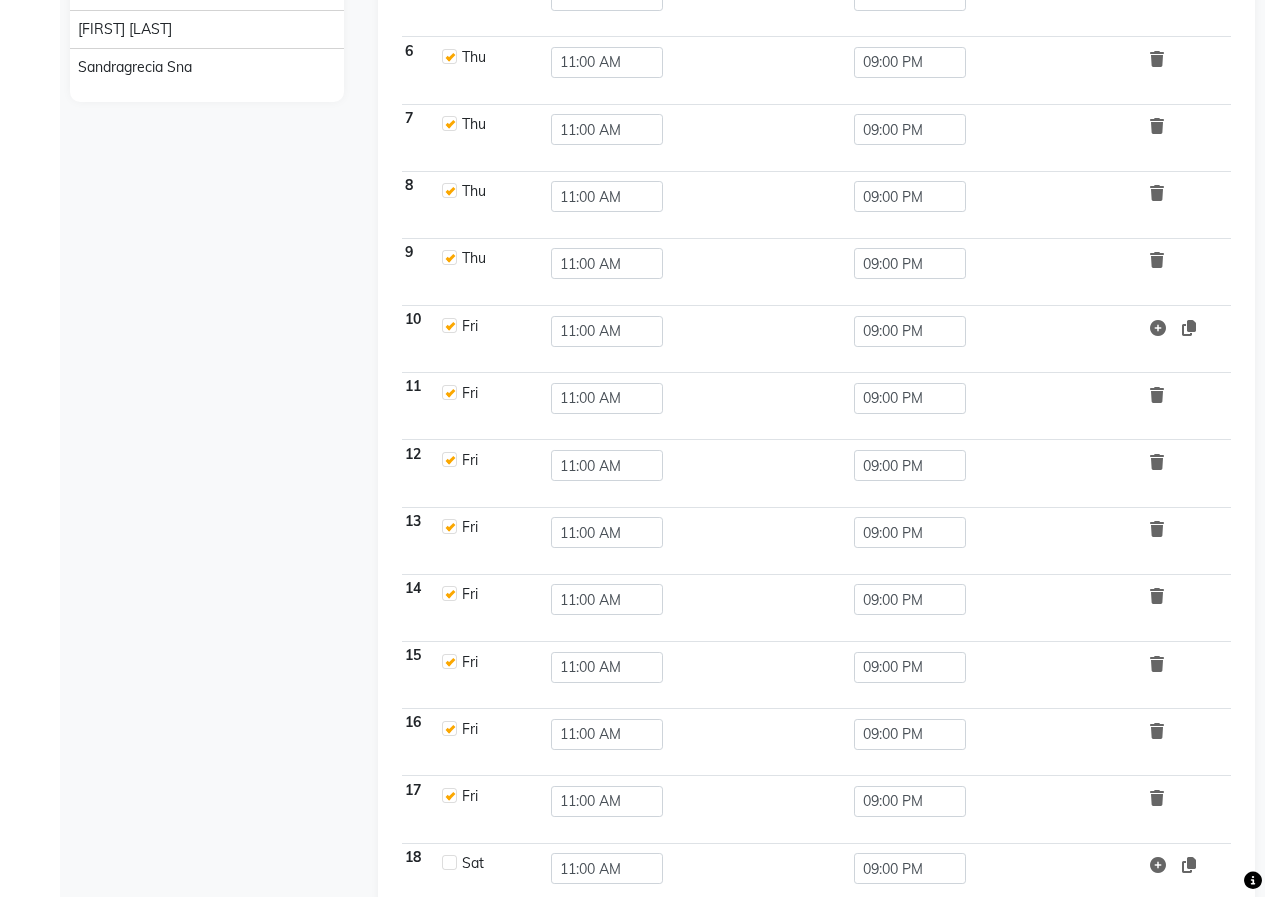 scroll, scrollTop: 308, scrollLeft: 0, axis: vertical 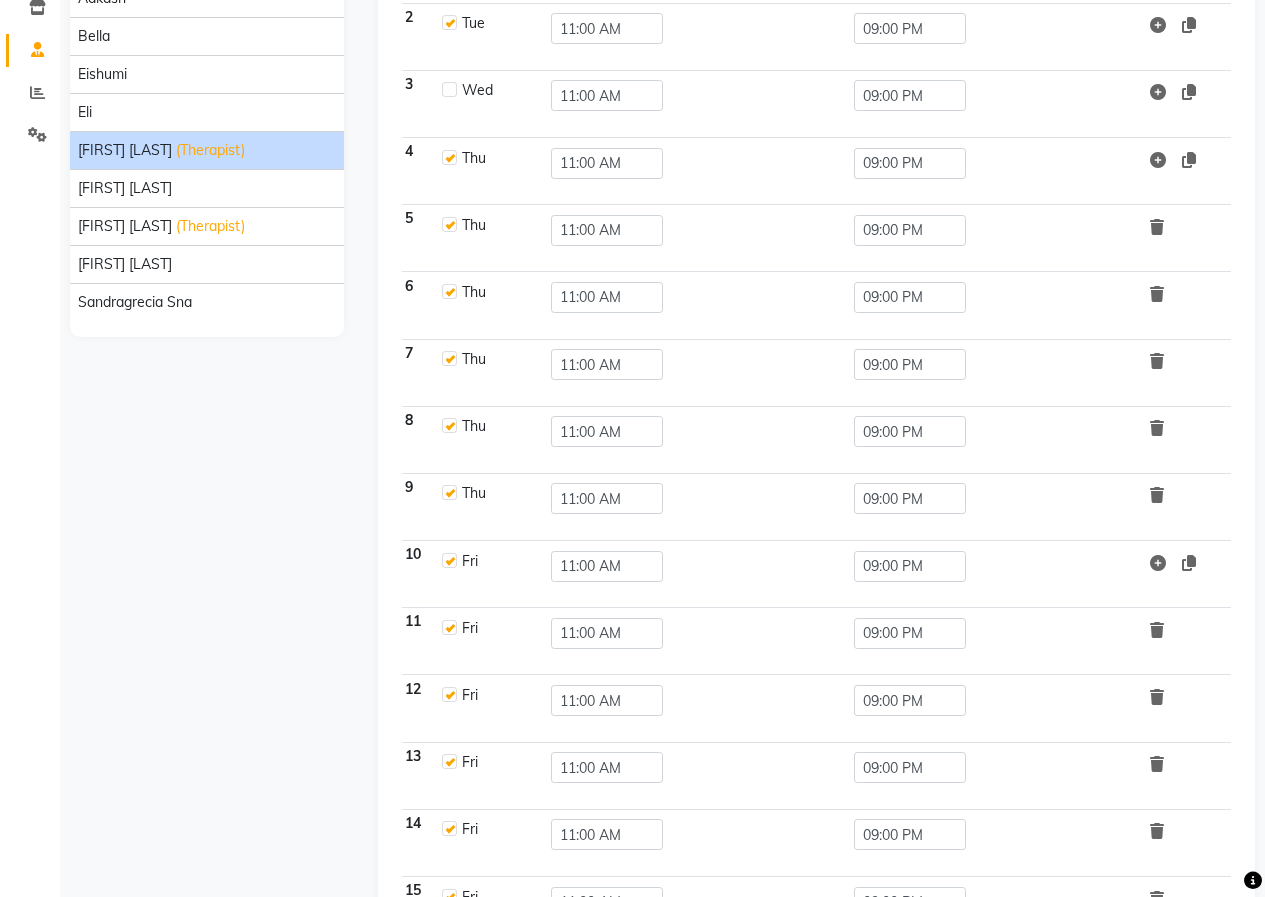 click 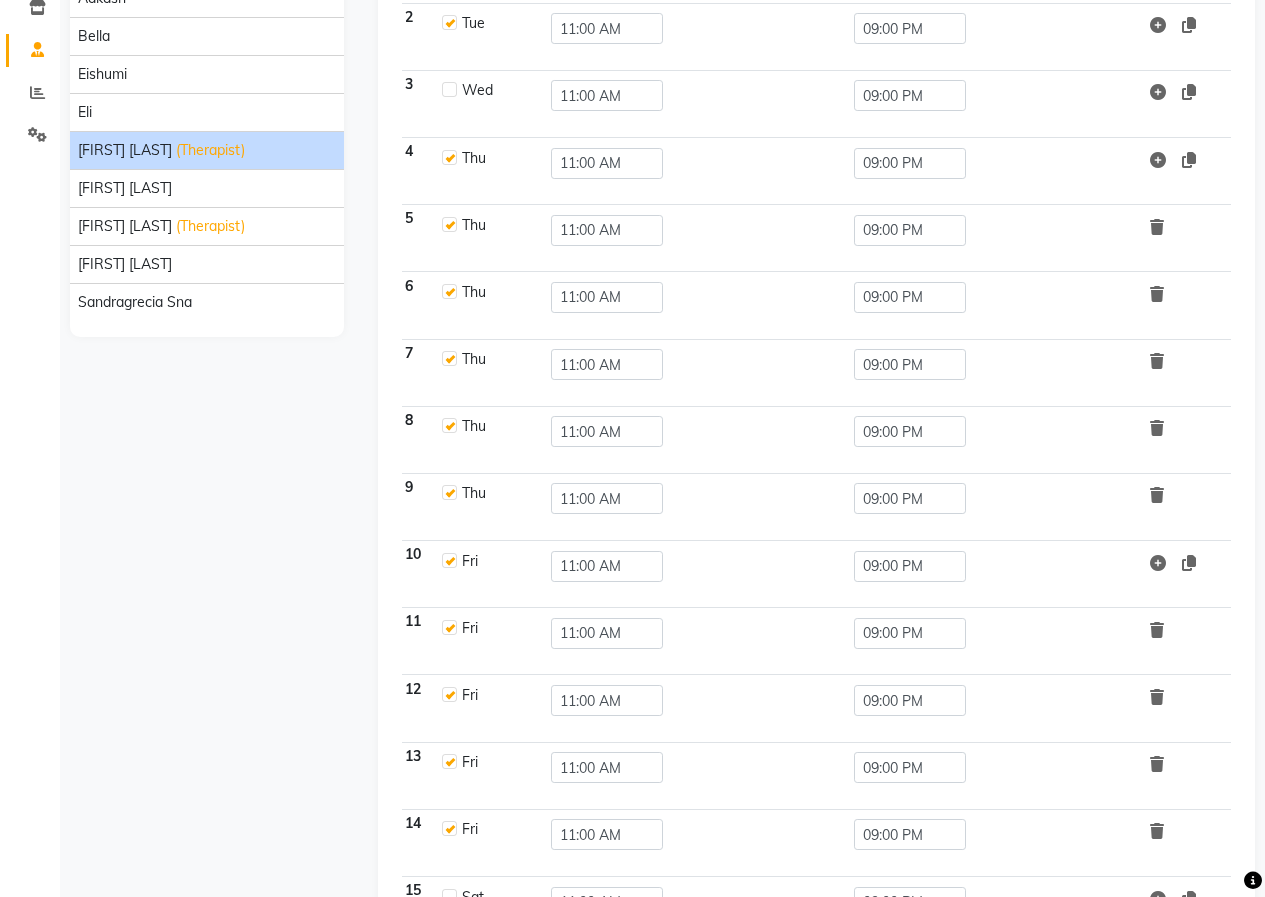 click 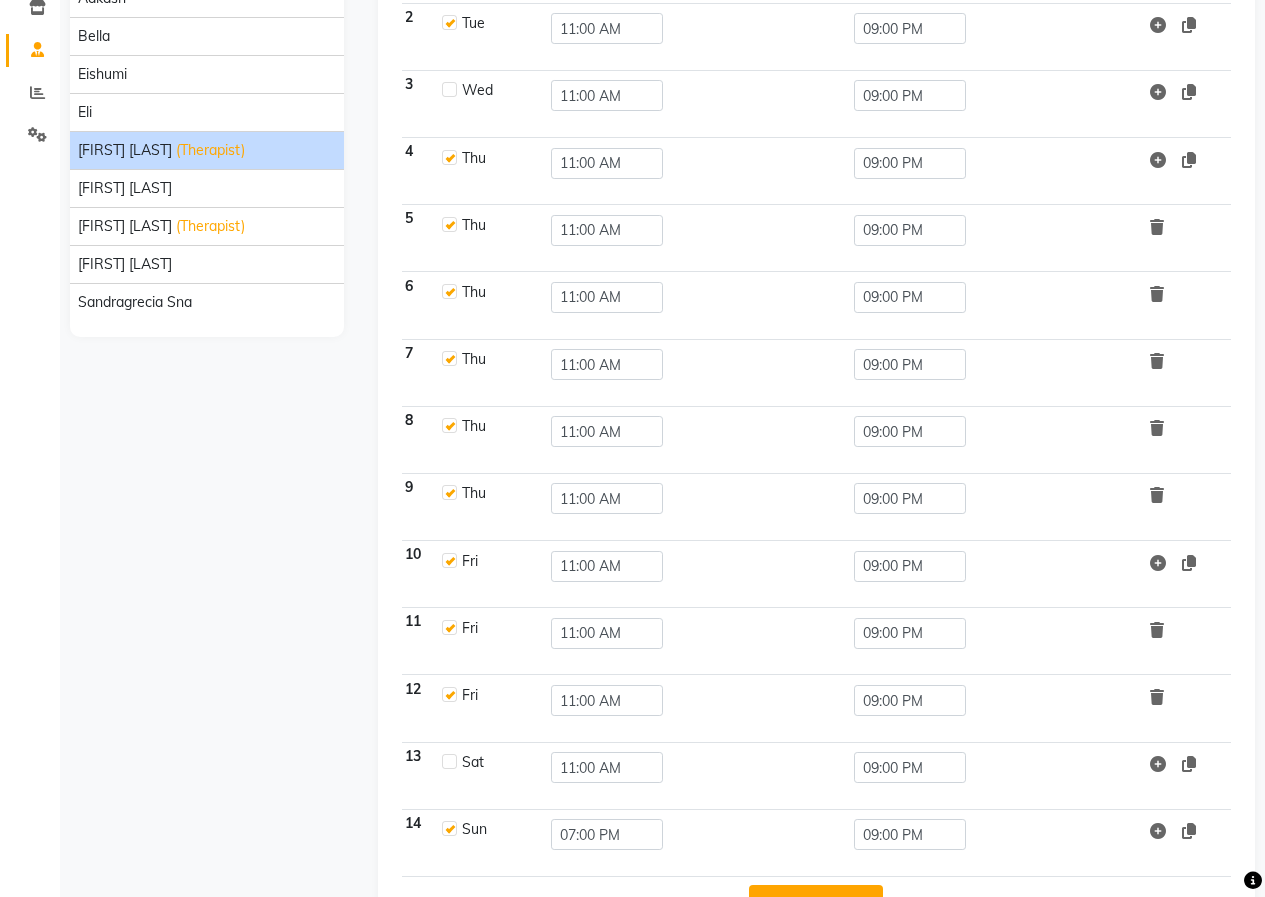 click 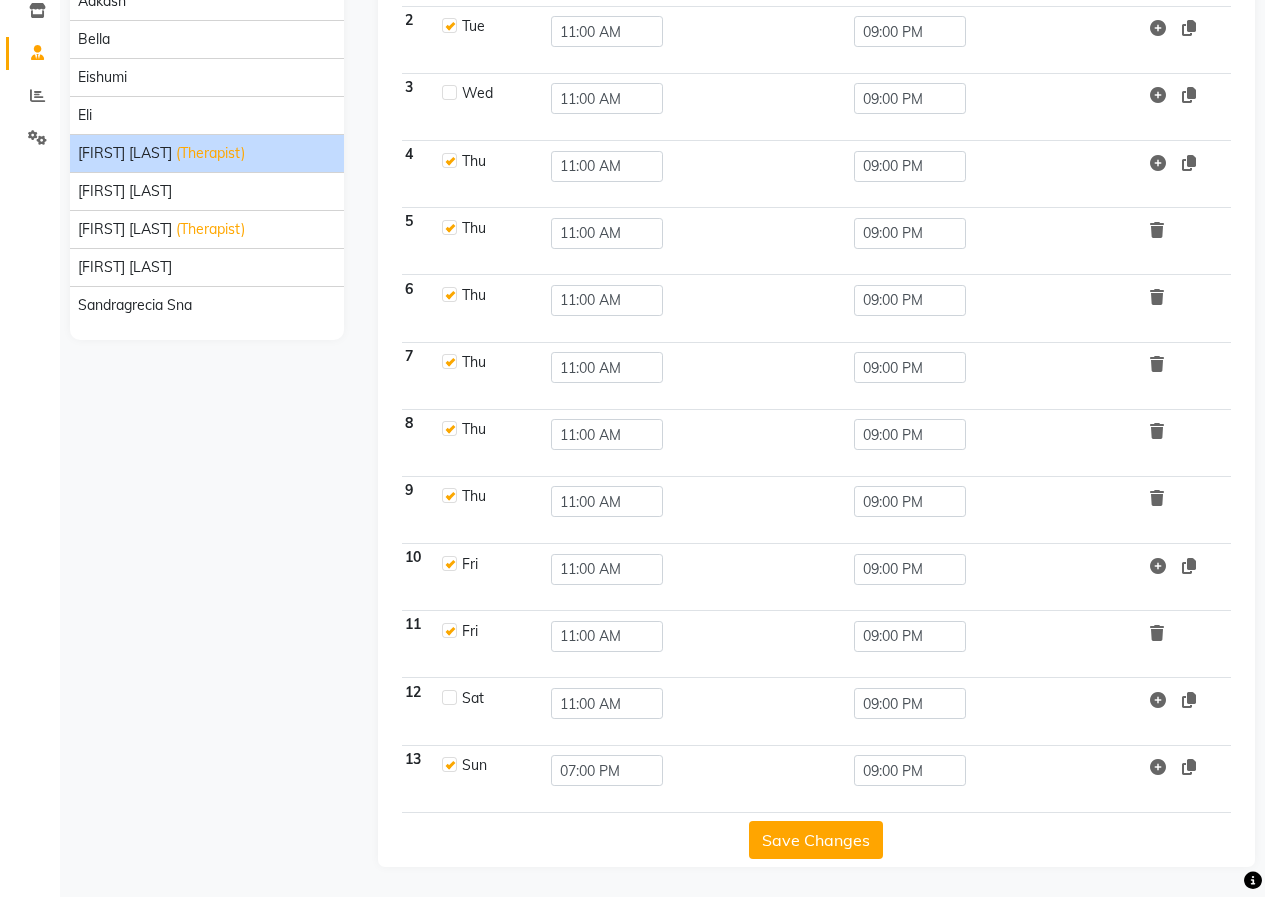 click 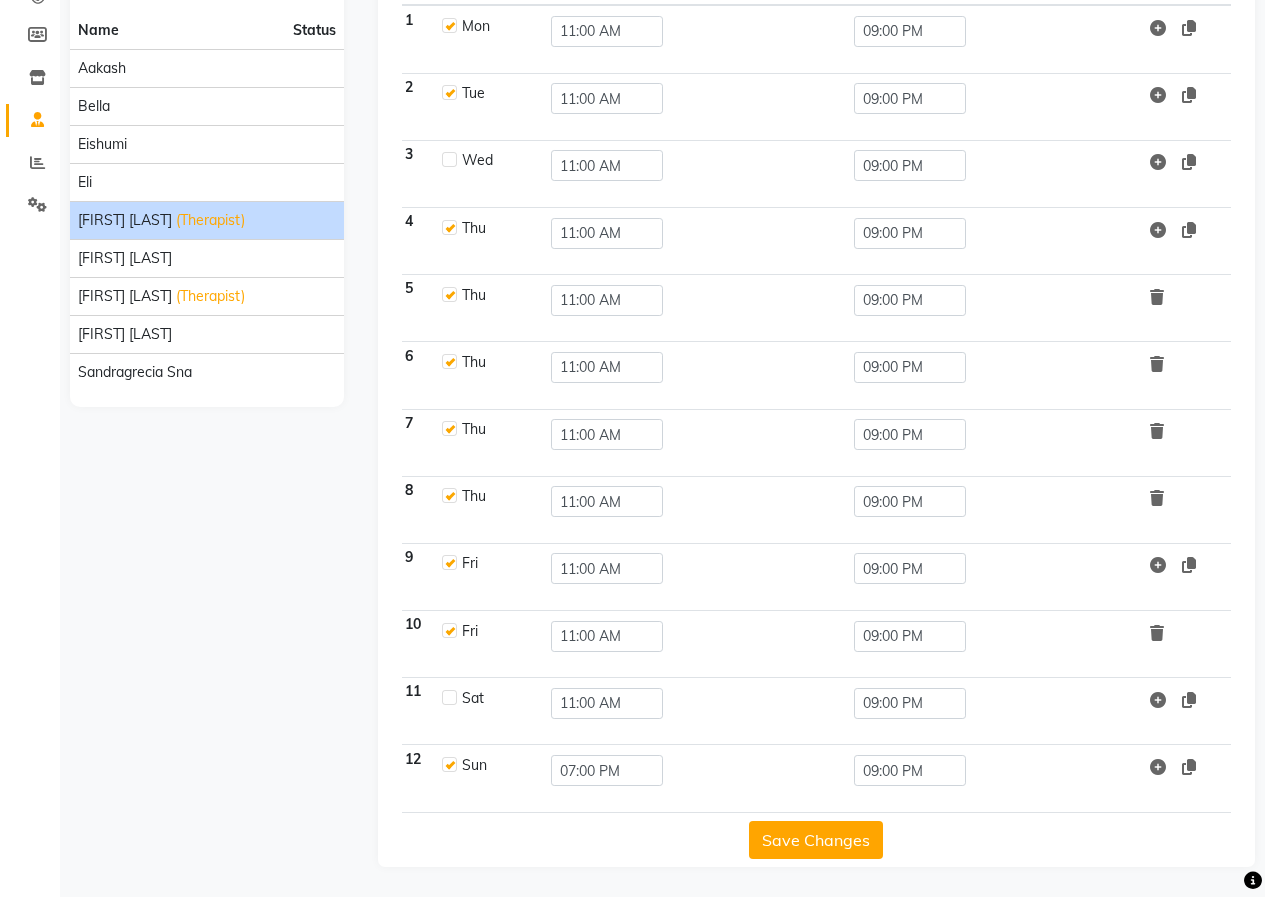 click 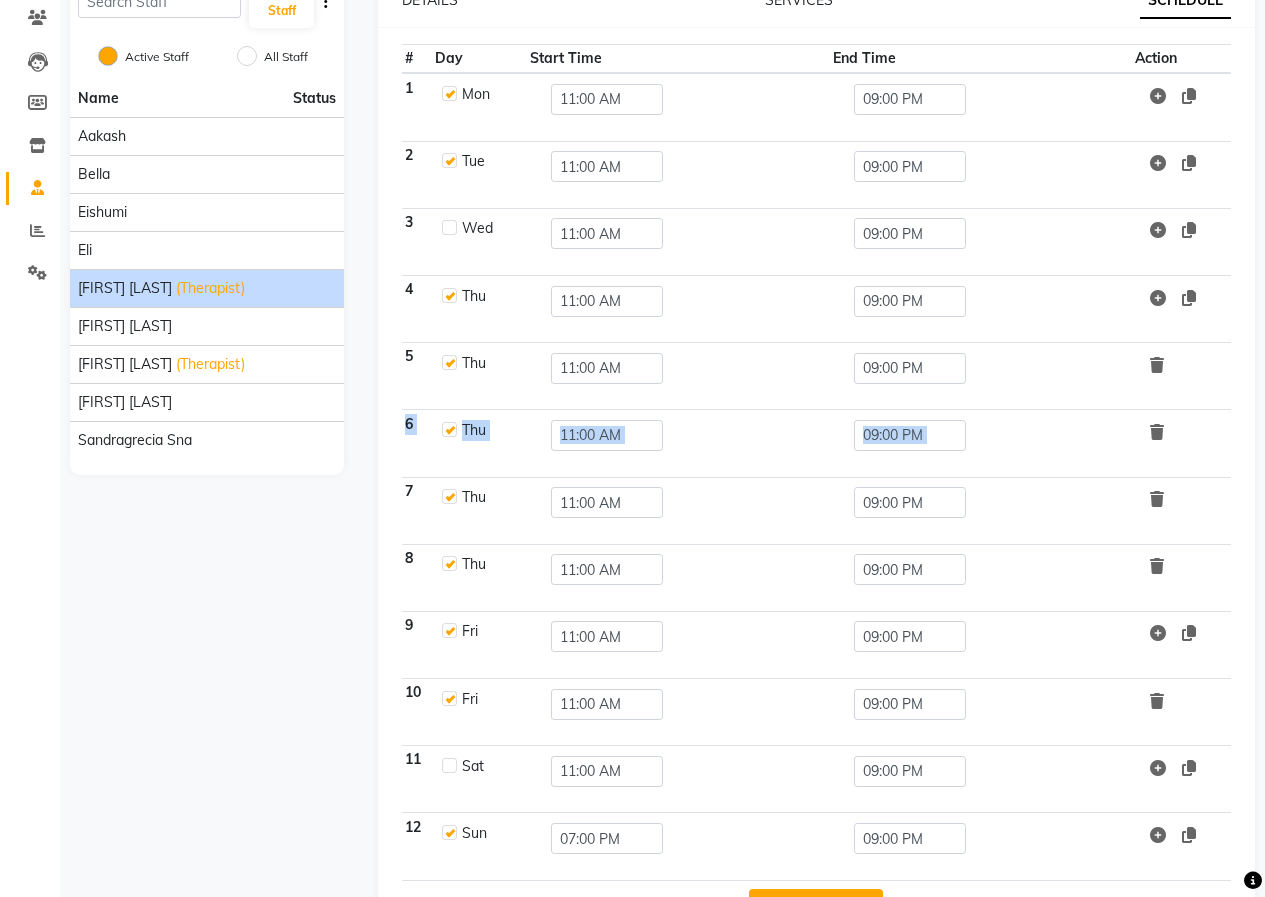 click 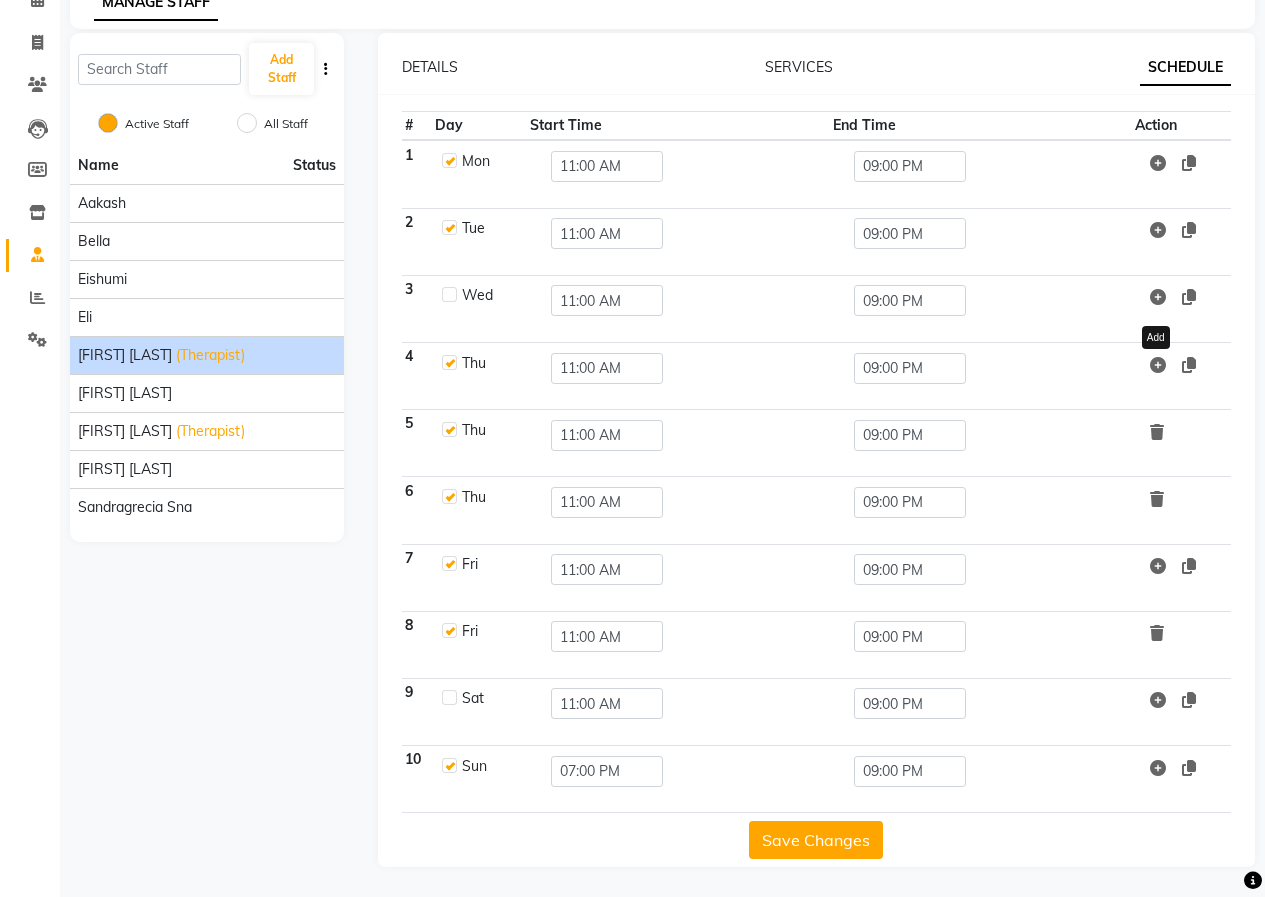 scroll, scrollTop: 103, scrollLeft: 0, axis: vertical 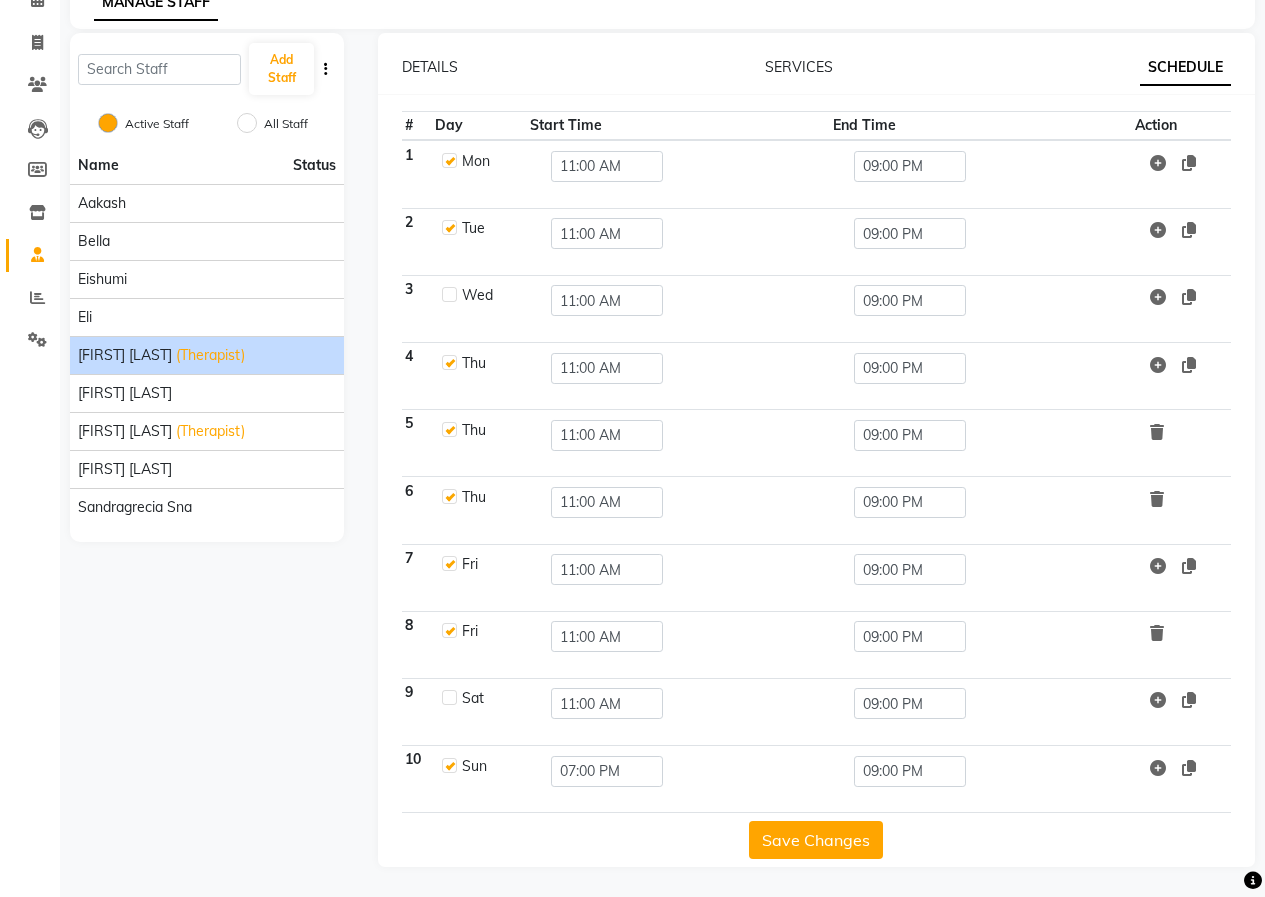 click 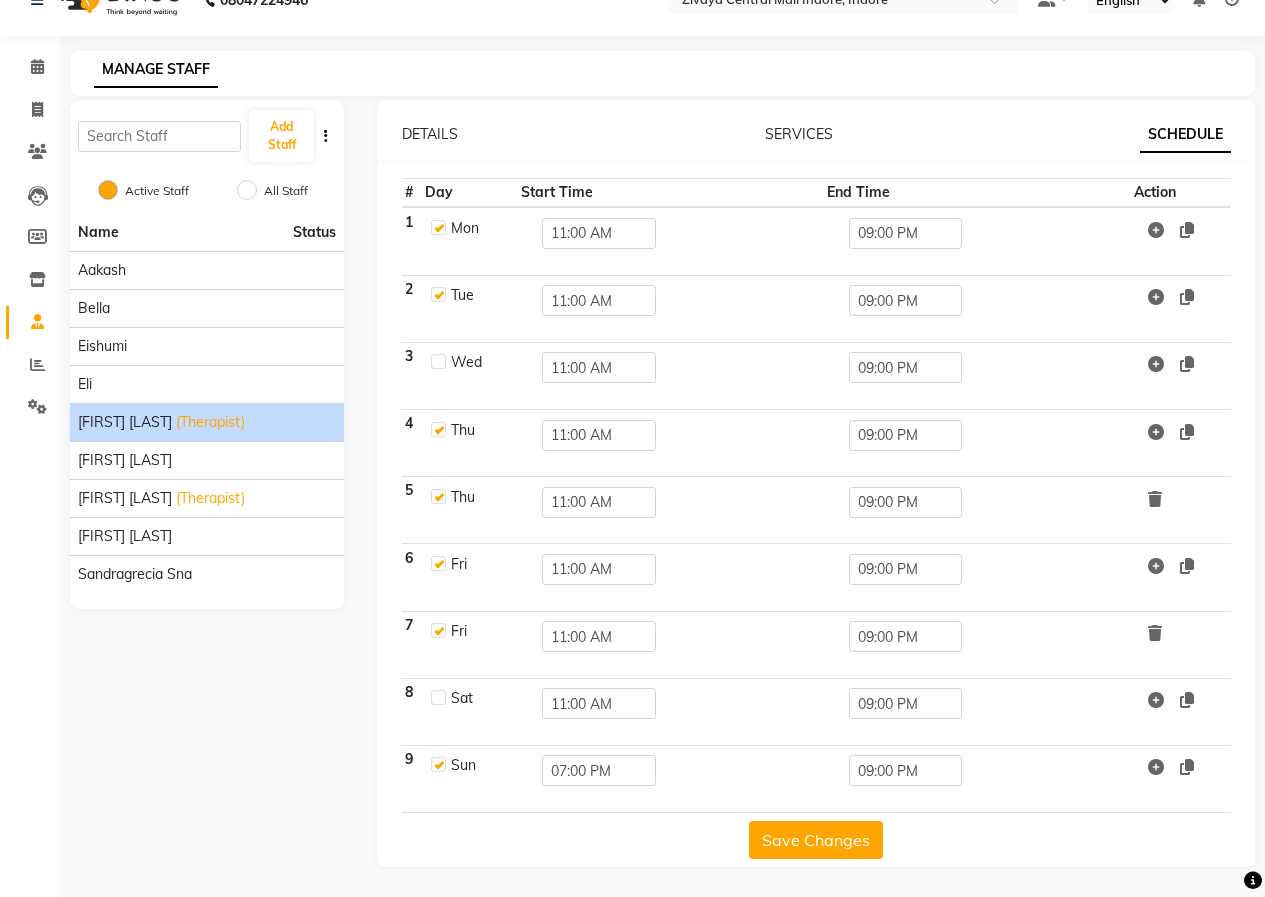 click 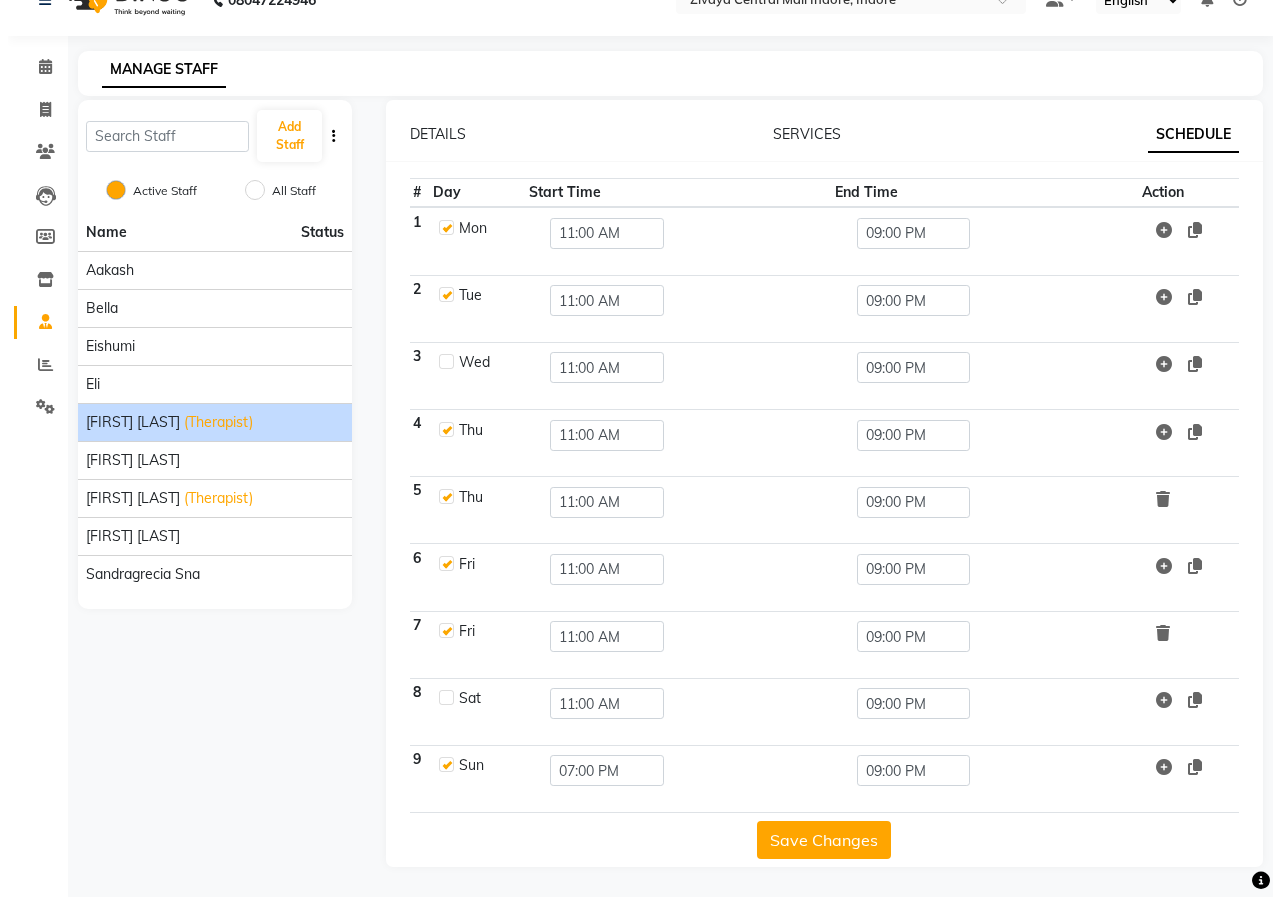 scroll, scrollTop: 0, scrollLeft: 0, axis: both 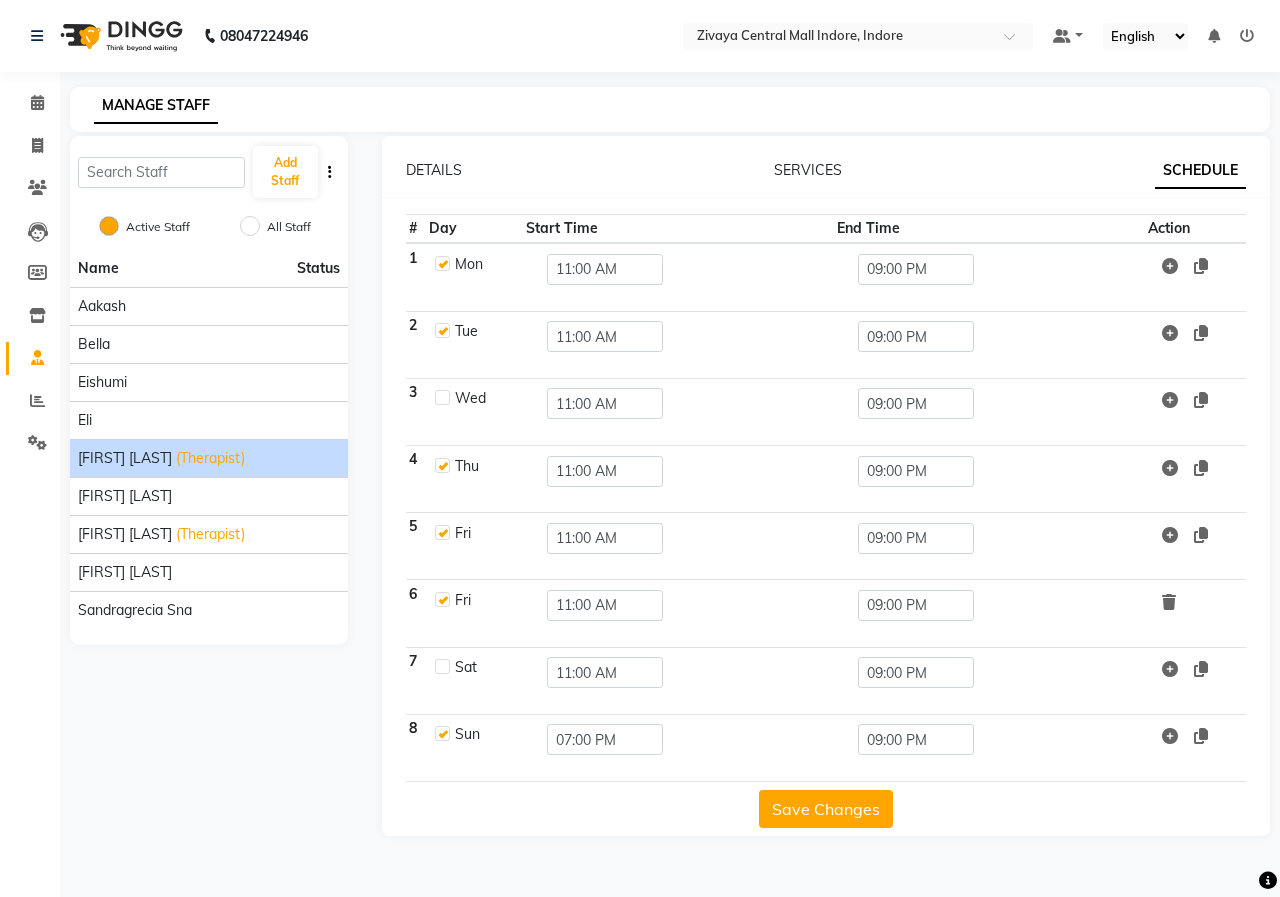 click 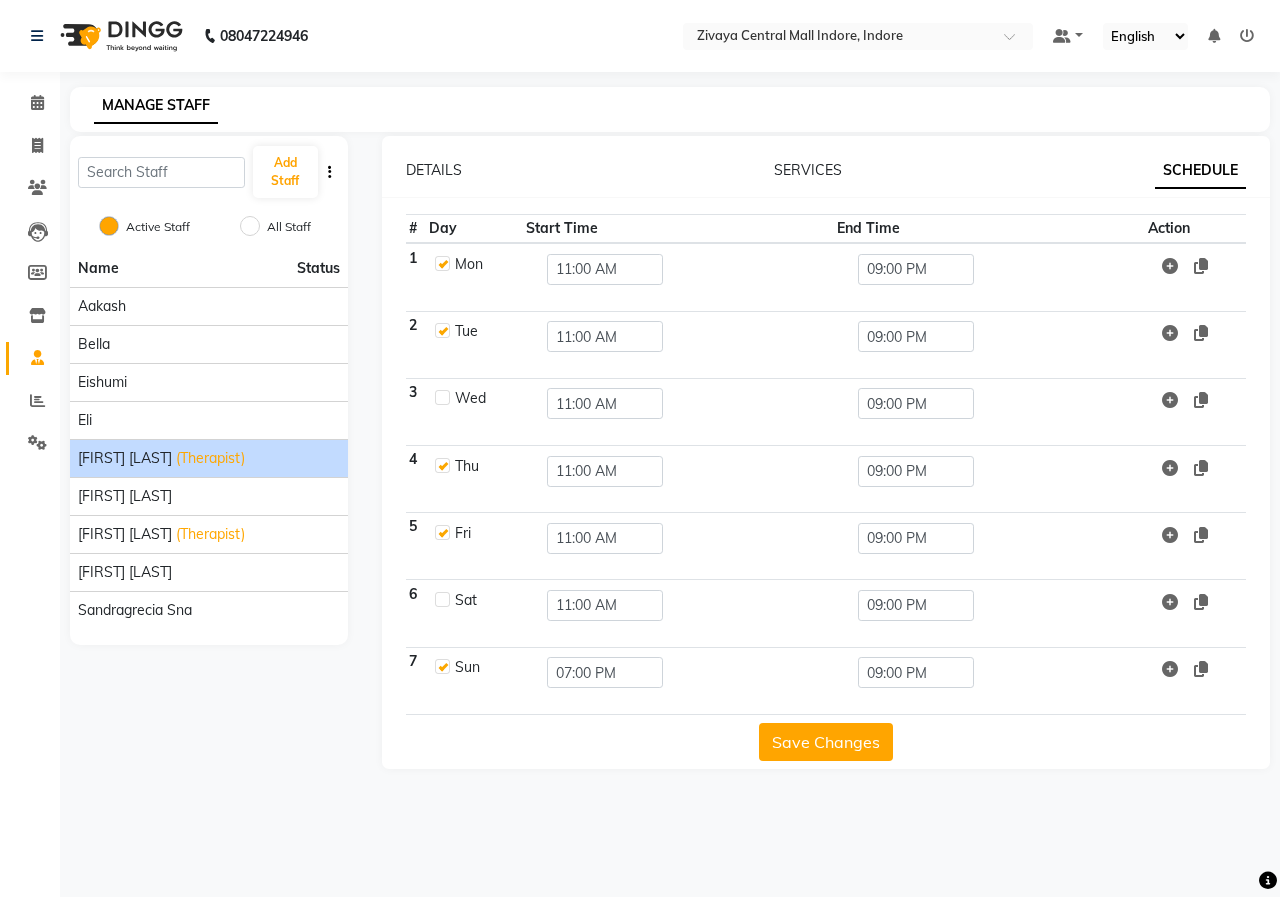 click 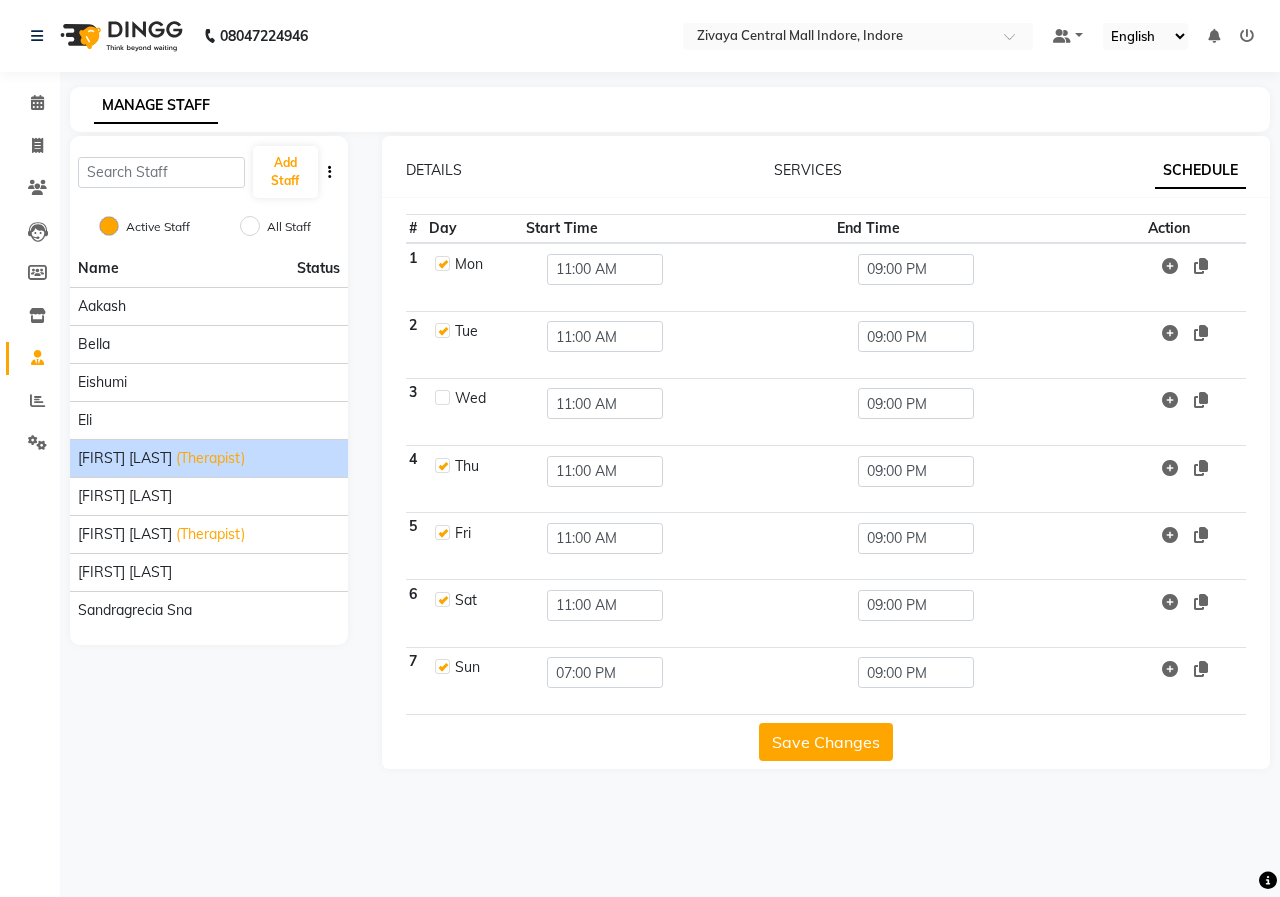 checkbox on "true" 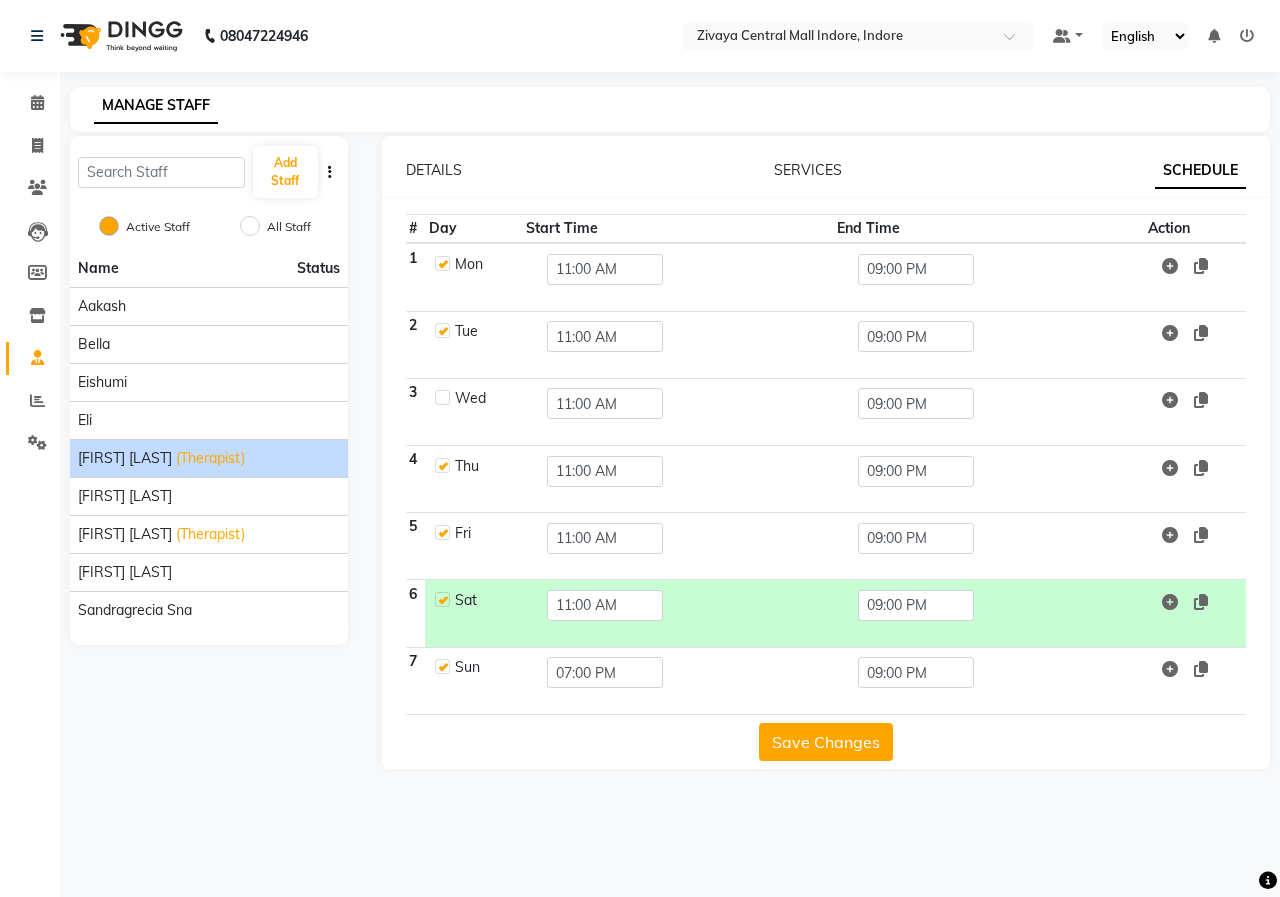 click on "Save Changes" 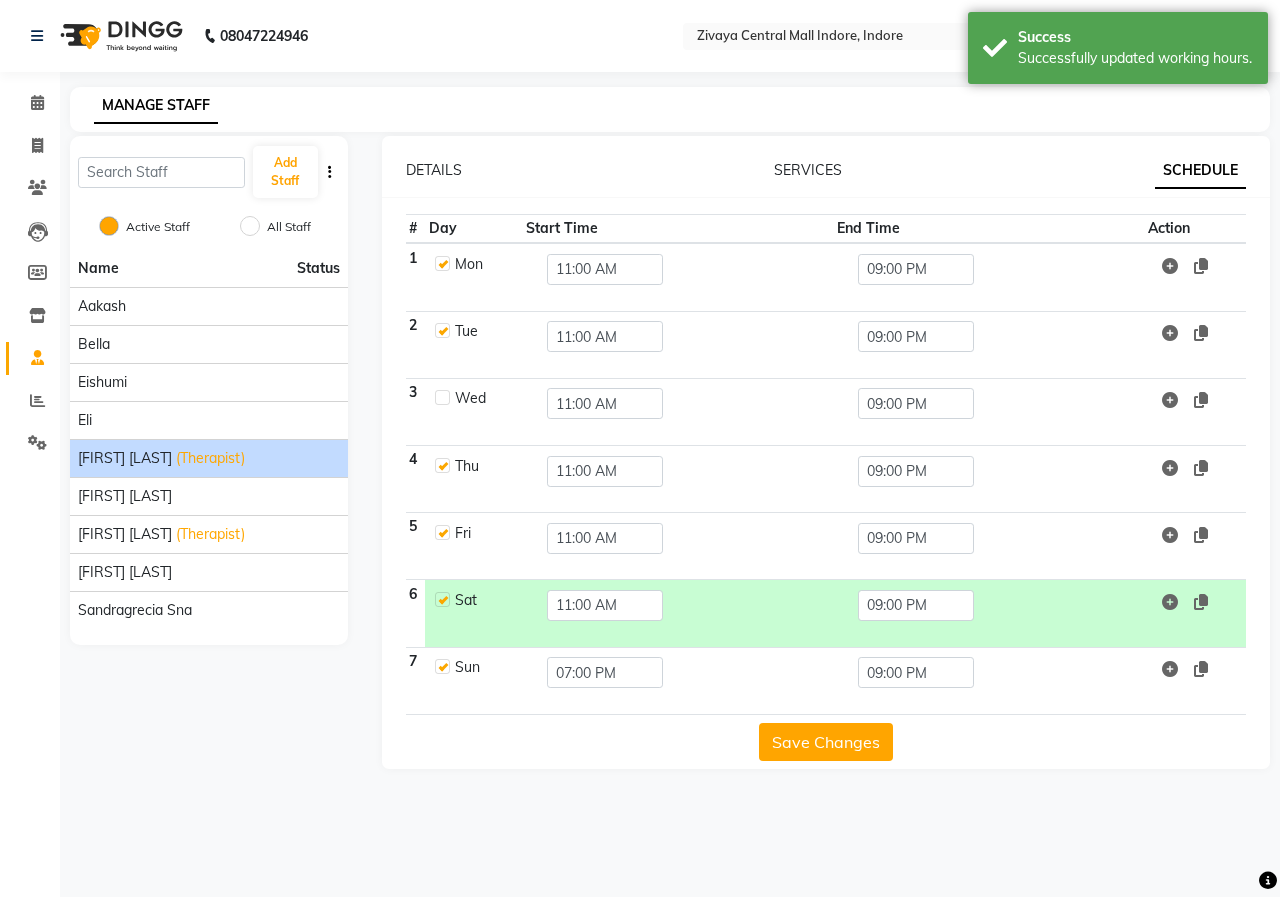click 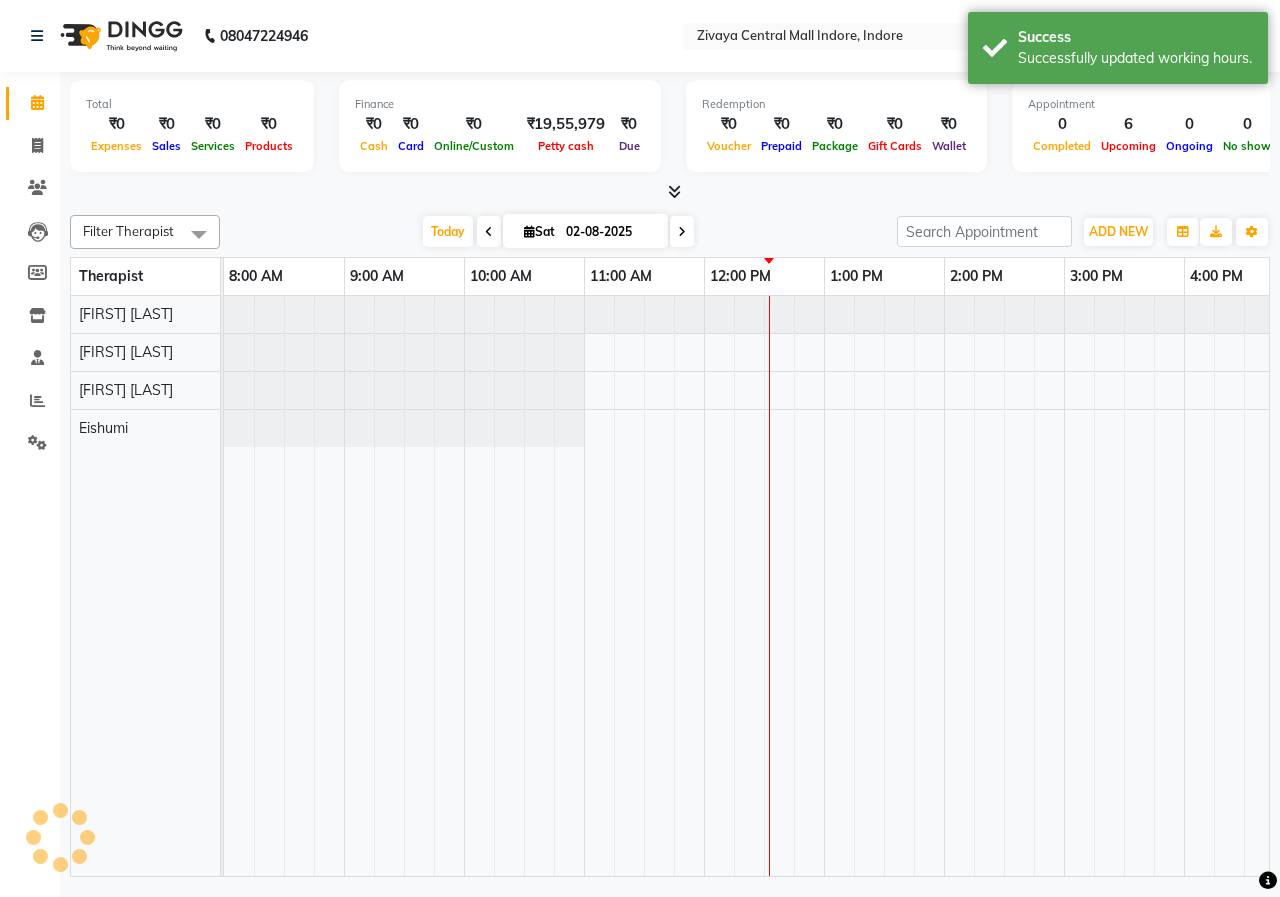 scroll, scrollTop: 0, scrollLeft: 0, axis: both 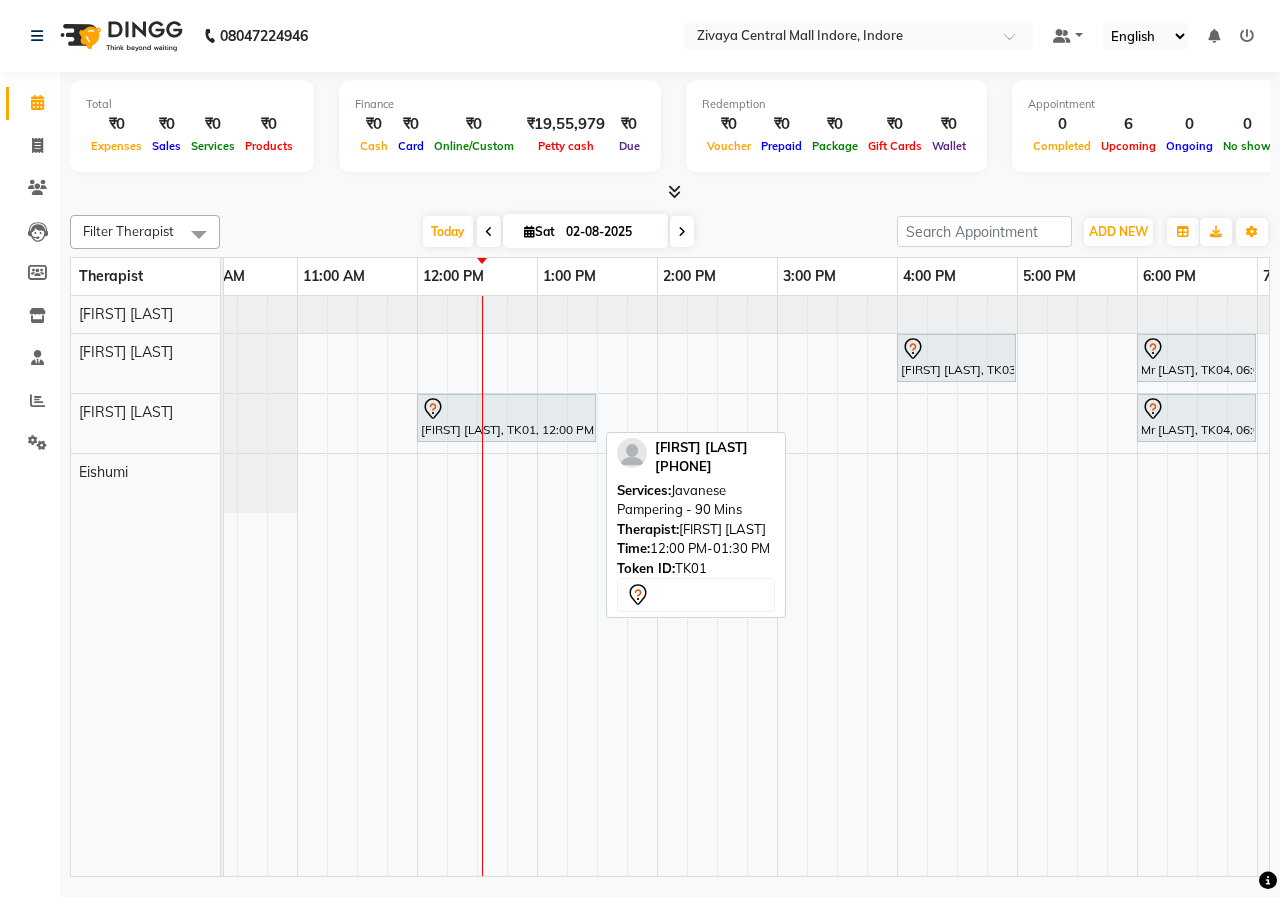 click at bounding box center [506, 409] 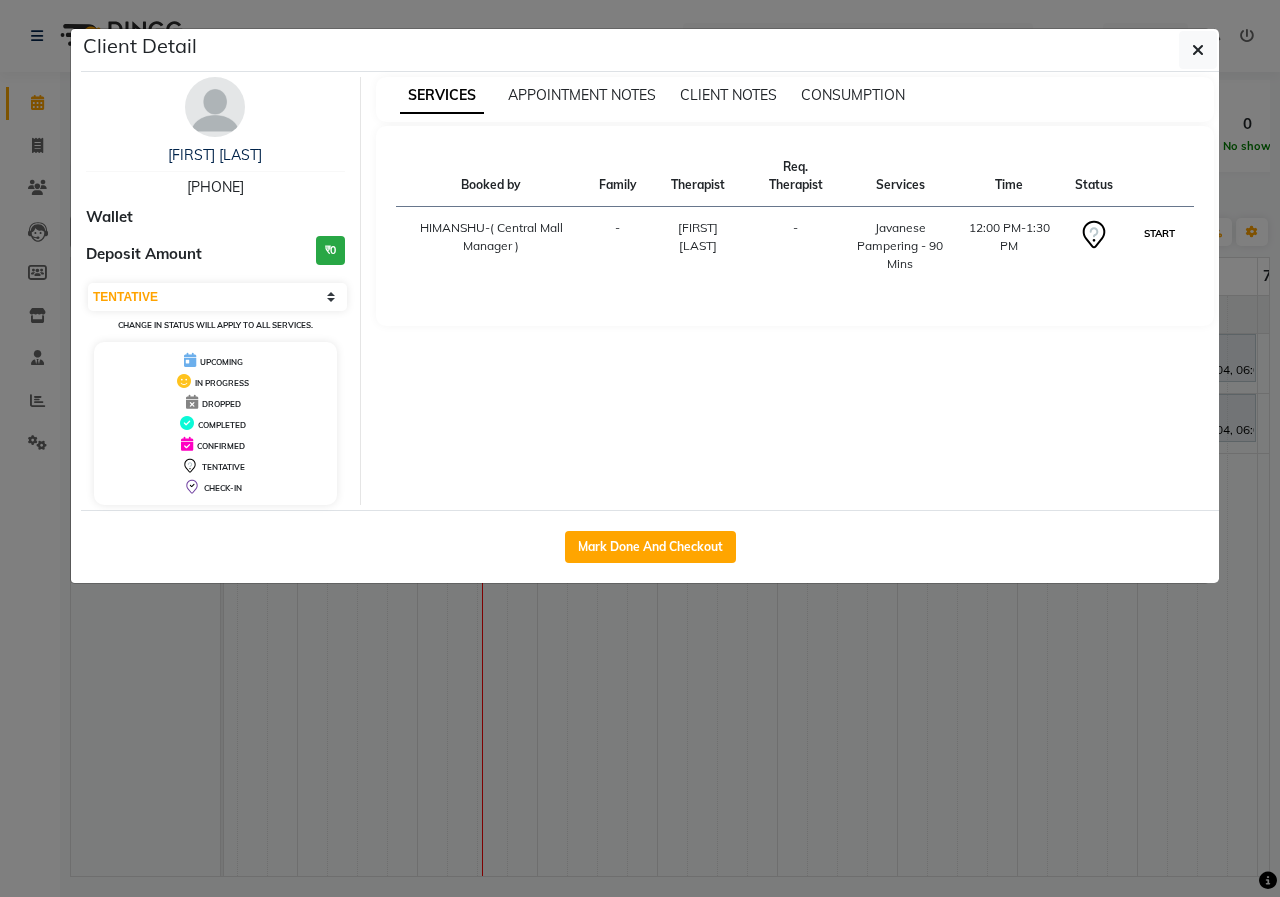 click on "START" at bounding box center [1159, 233] 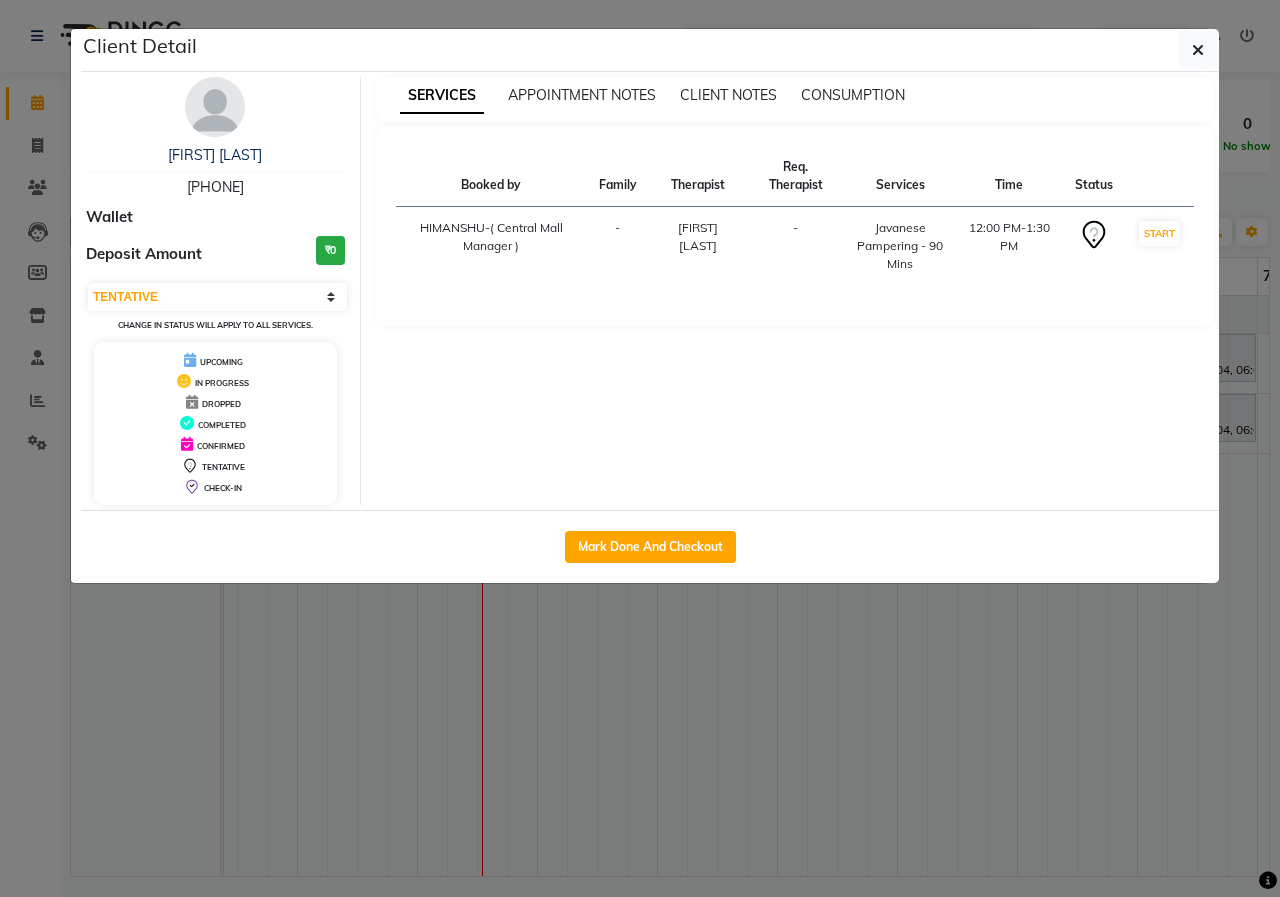 select on "1" 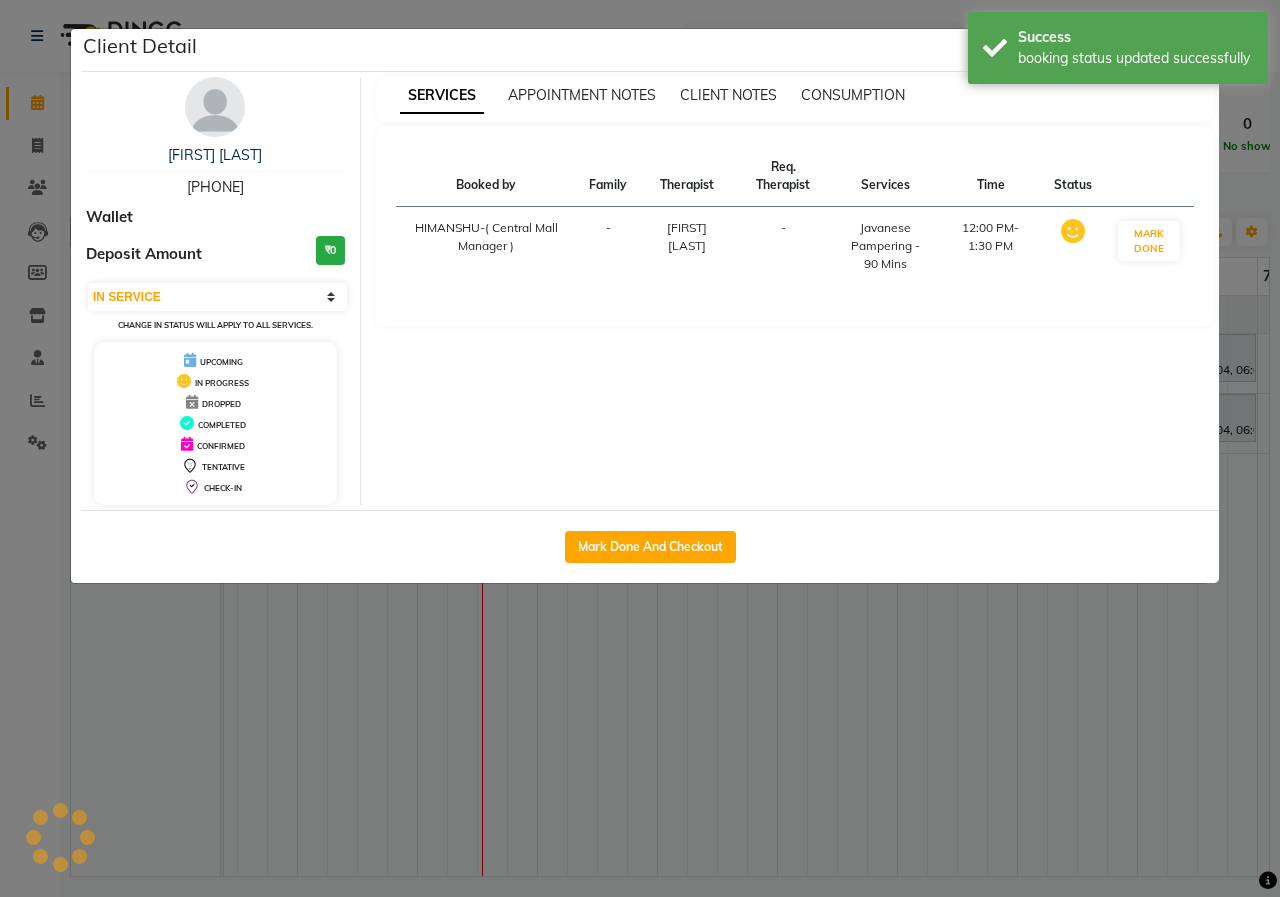 click on "Client Detail  [FIRST] [LAST]   [PHONE] Wallet Deposit Amount  ₹0  Select IN SERVICE CONFIRMED TENTATIVE CHECK IN MARK DONE UPCOMING Change in status will apply to all services. UPCOMING IN PROGRESS DROPPED COMPLETED CONFIRMED TENTATIVE CHECK-IN SERVICES APPOINTMENT NOTES CLIENT NOTES CONSUMPTION Booked by Family Therapist Req. Therapist Services Time Status  HIMANSHU-( Central Mall Manager )   - [FIRST] [LAST] -  Javanese Pampering - 90 Mins   12:00 PM-1:30 PM   MARK DONE   Mark Done And Checkout" 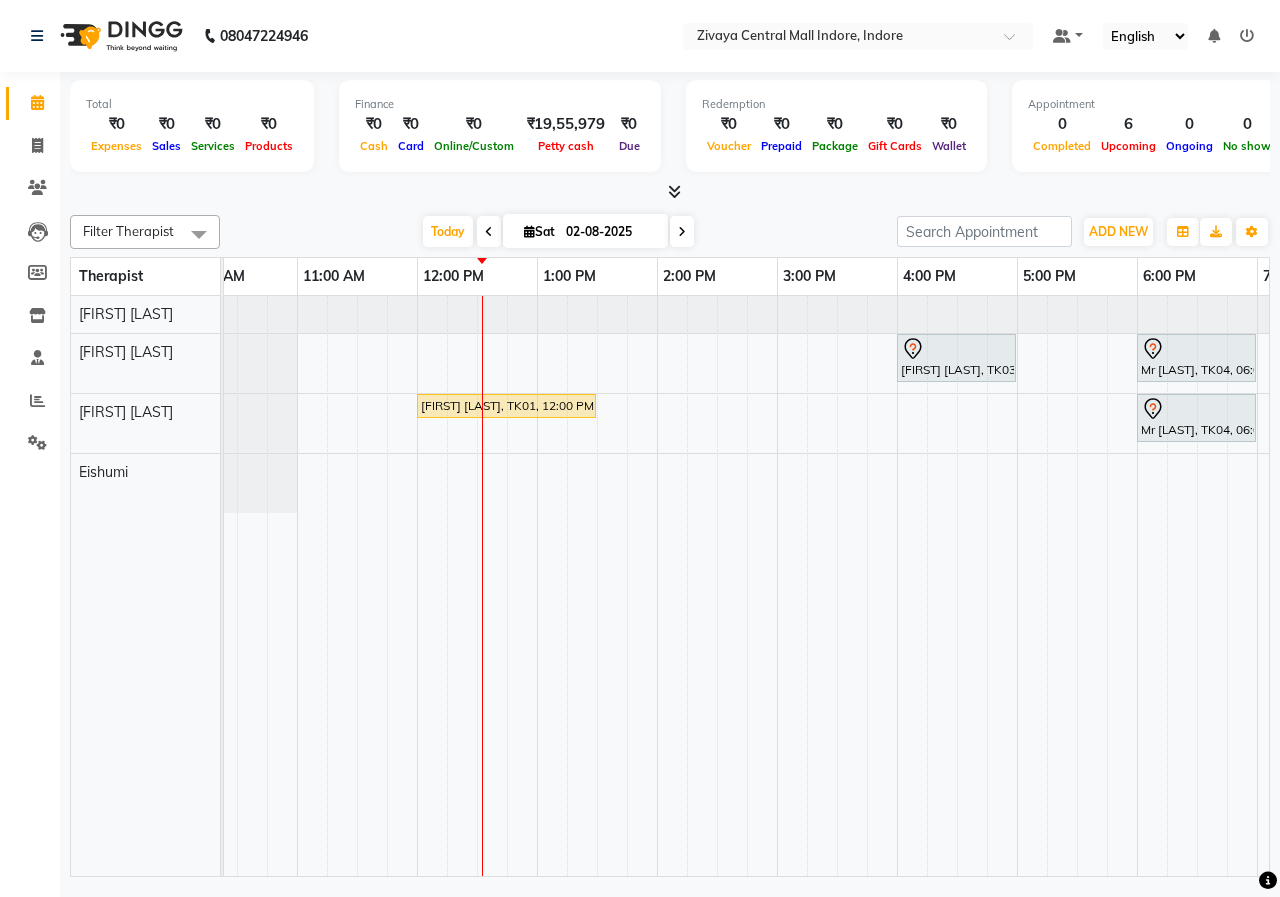 scroll, scrollTop: 0, scrollLeft: 540, axis: horizontal 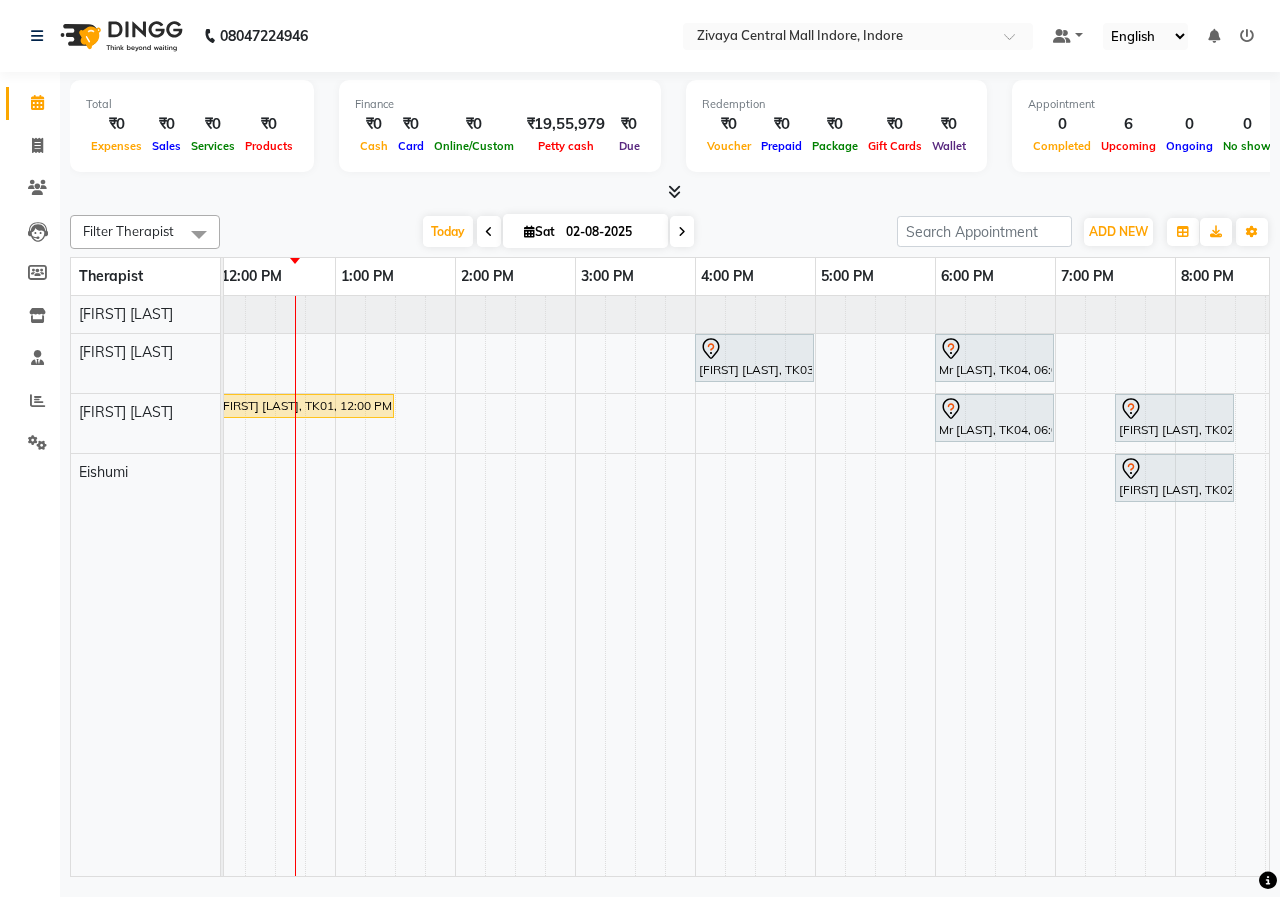 click at bounding box center (489, 232) 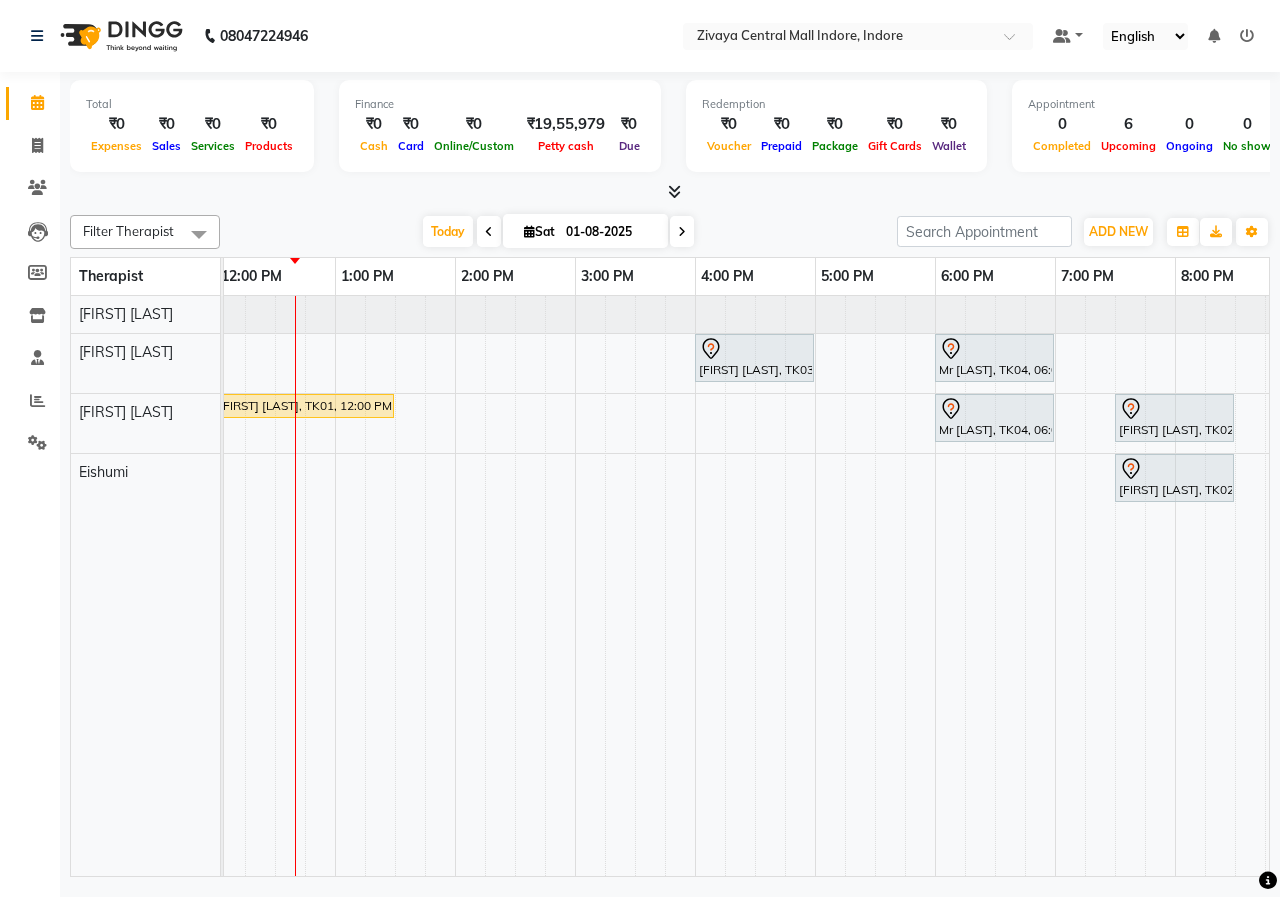 scroll, scrollTop: 0, scrollLeft: 0, axis: both 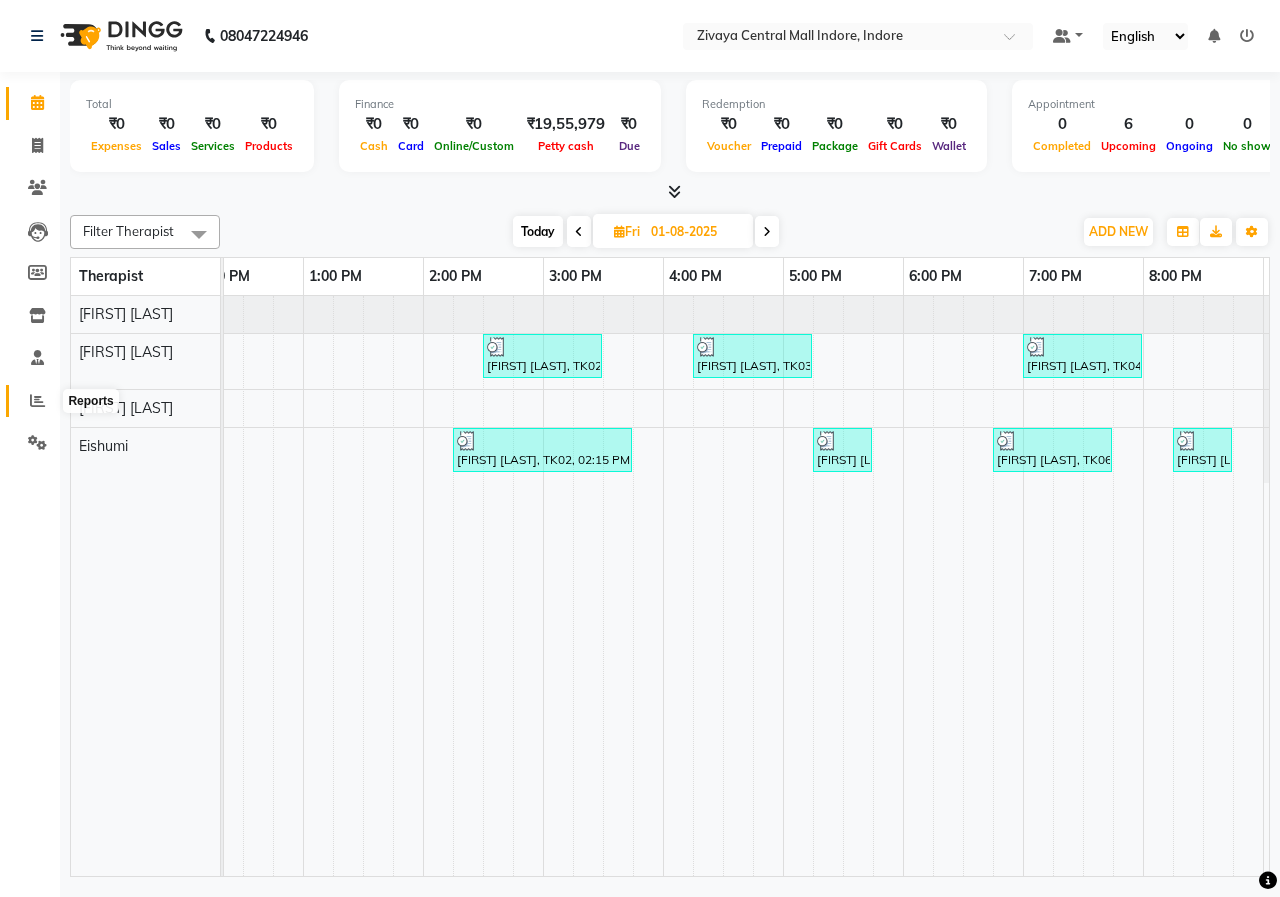 click 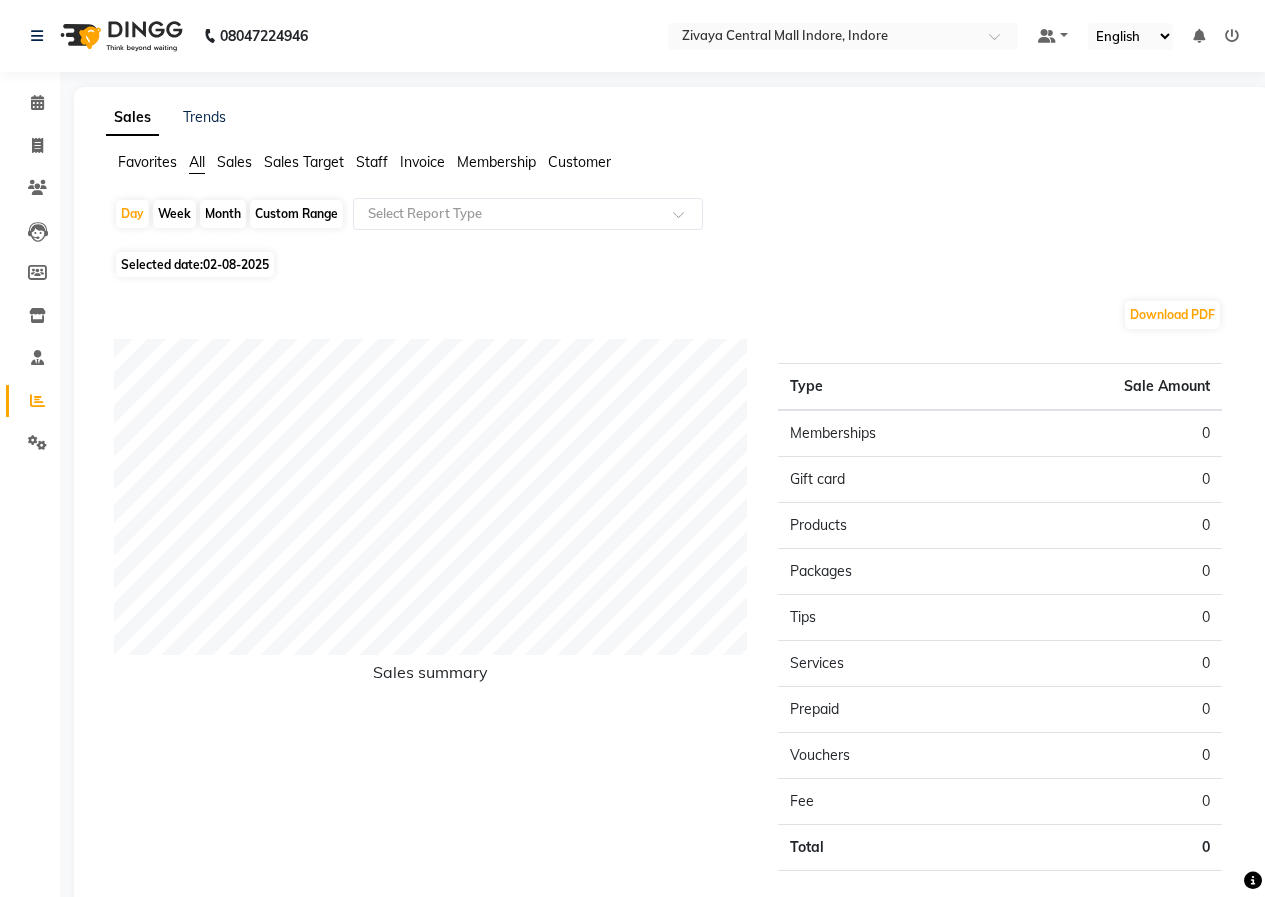 click on "Month" 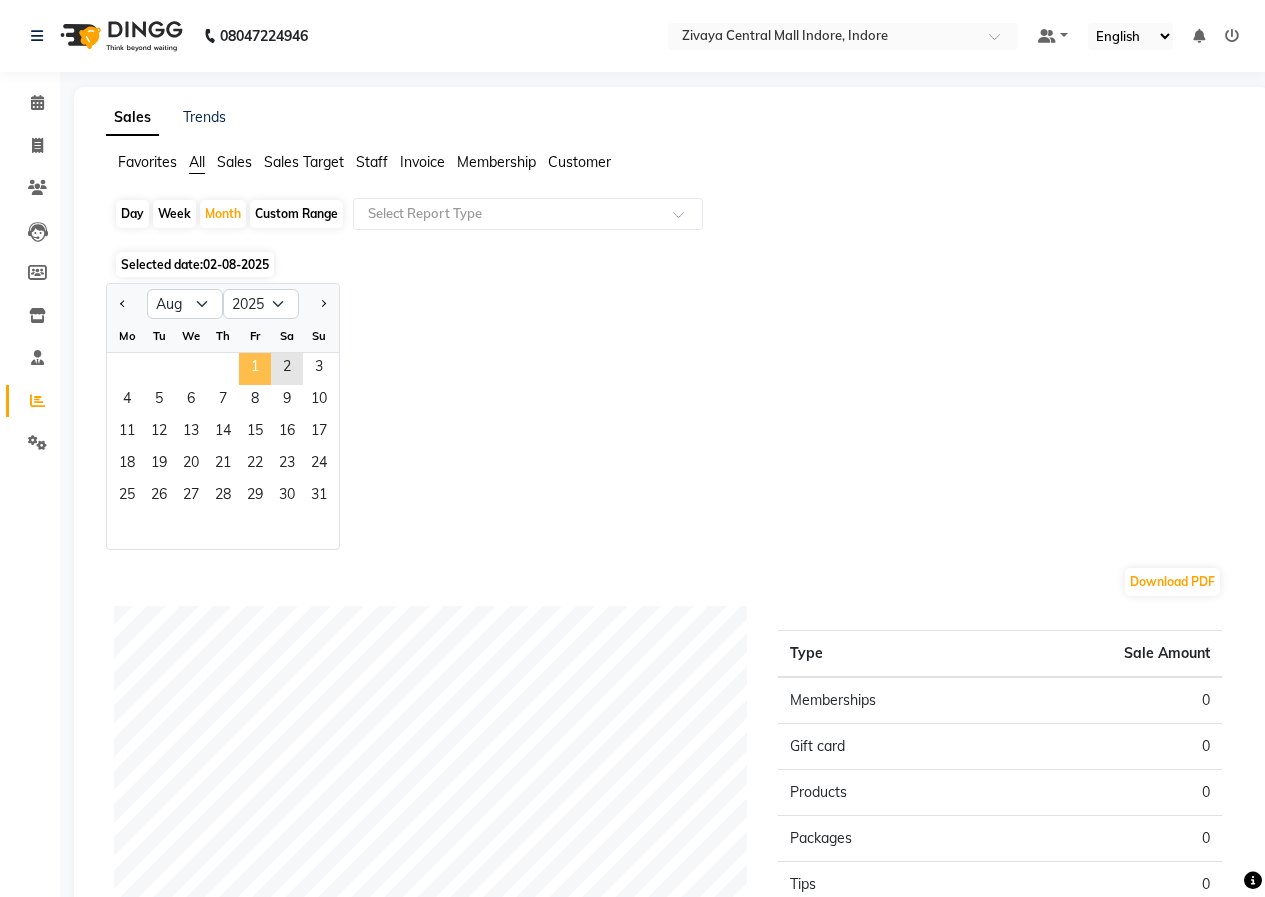 click on "1" 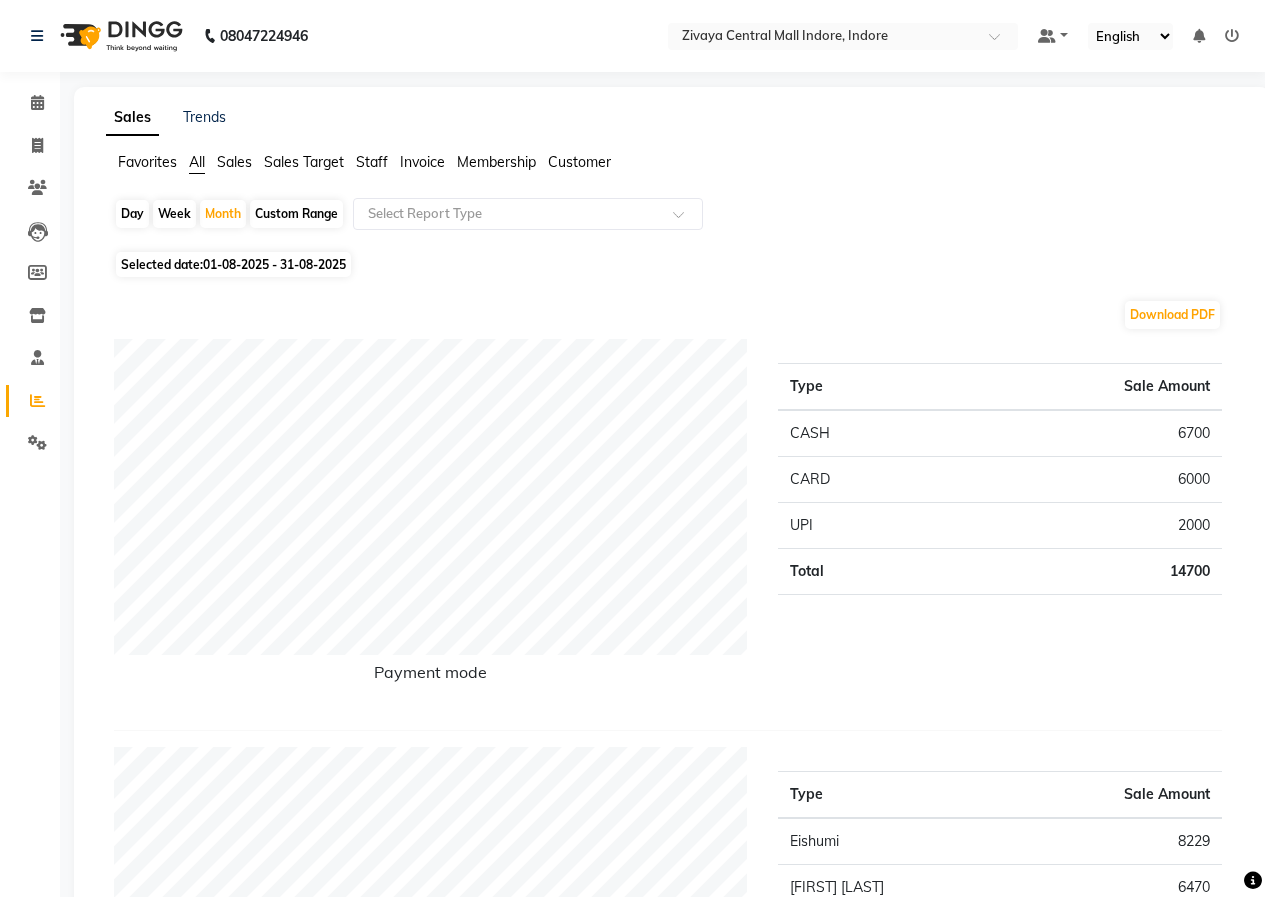 click 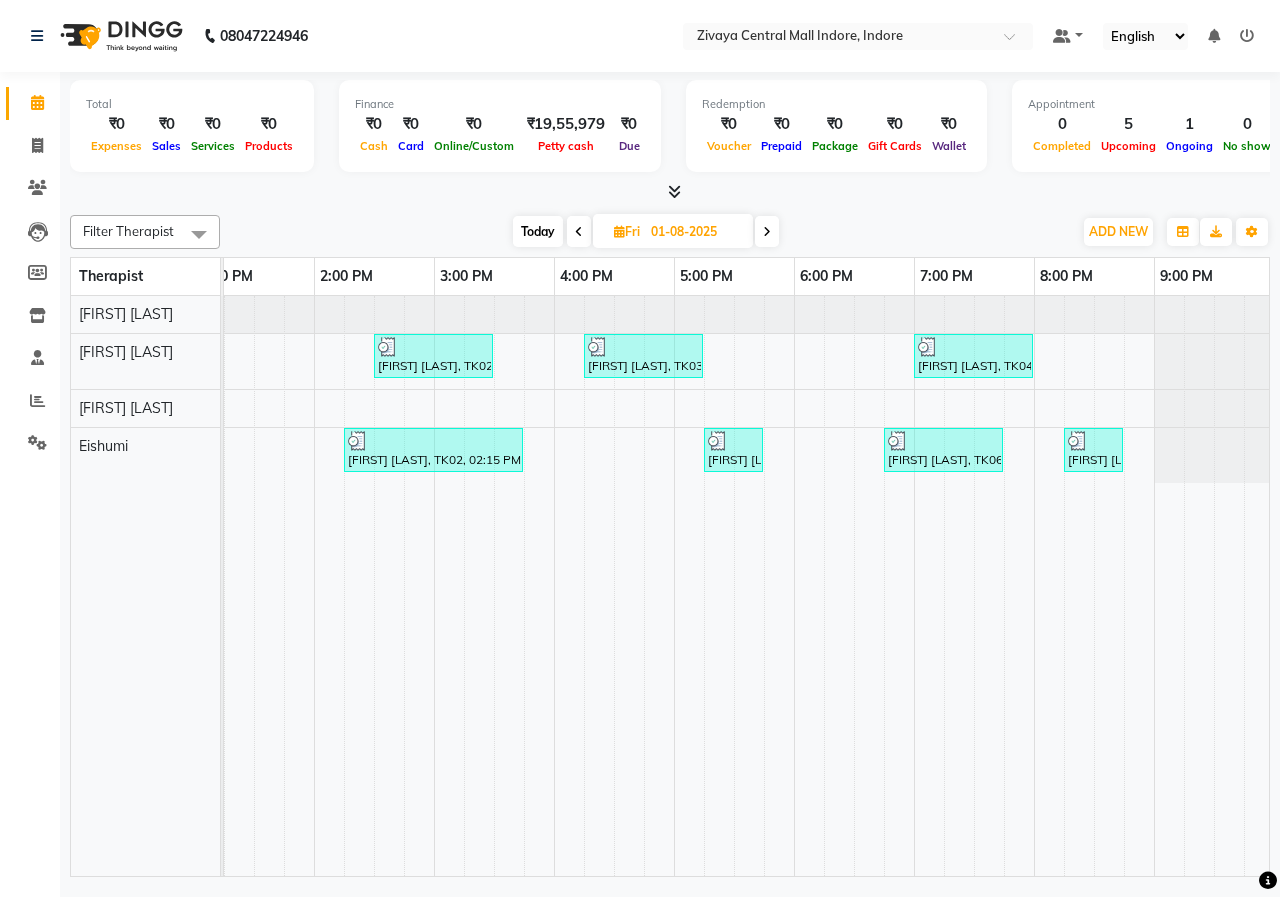 click at bounding box center [767, 232] 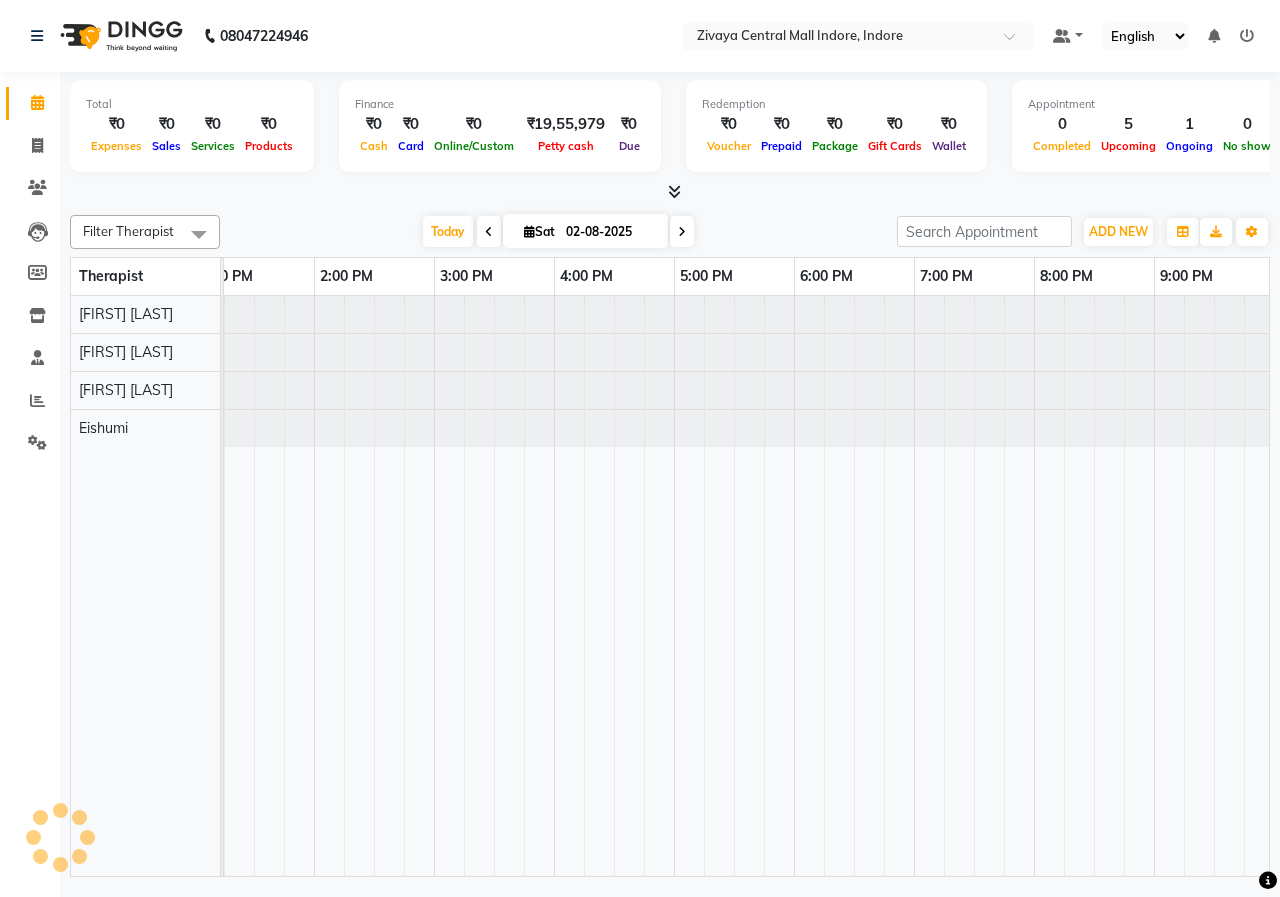 scroll, scrollTop: 0, scrollLeft: 481, axis: horizontal 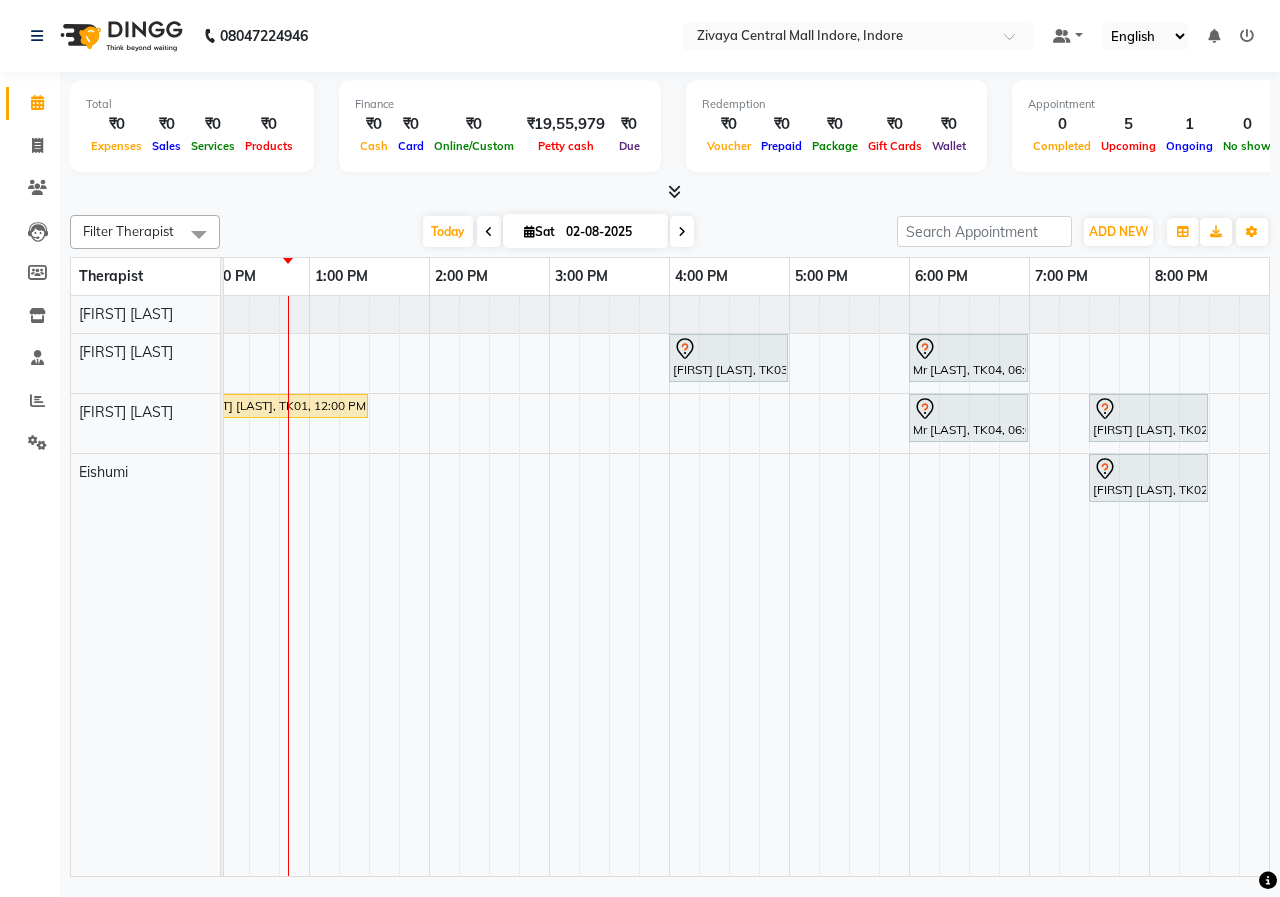 click on "[FIRST] [LAST], TK03, 04:00 PM-05:00 PM, Javanese Pampering - 60 Mins             Mr [LAST], TK04, 06:00 PM-07:00 PM, Javanese Pampering - 60 Mins    [FIRST] [LAST], TK01, 12:00 PM-01:30 PM, Javanese Pampering - 90 Mins             Mr [LAST], TK04, 06:00 PM-07:00 PM, Javanese Pampering - 60 Mins             [FIRST] [LAST], TK02, 07:30 PM-08:30 PM, Javanese Pampering - 60 Mins             [FIRST] [LAST], TK02, 07:30 PM-08:30 PM, Swedish De-Stress - 60 Mins" at bounding box center (669, 586) 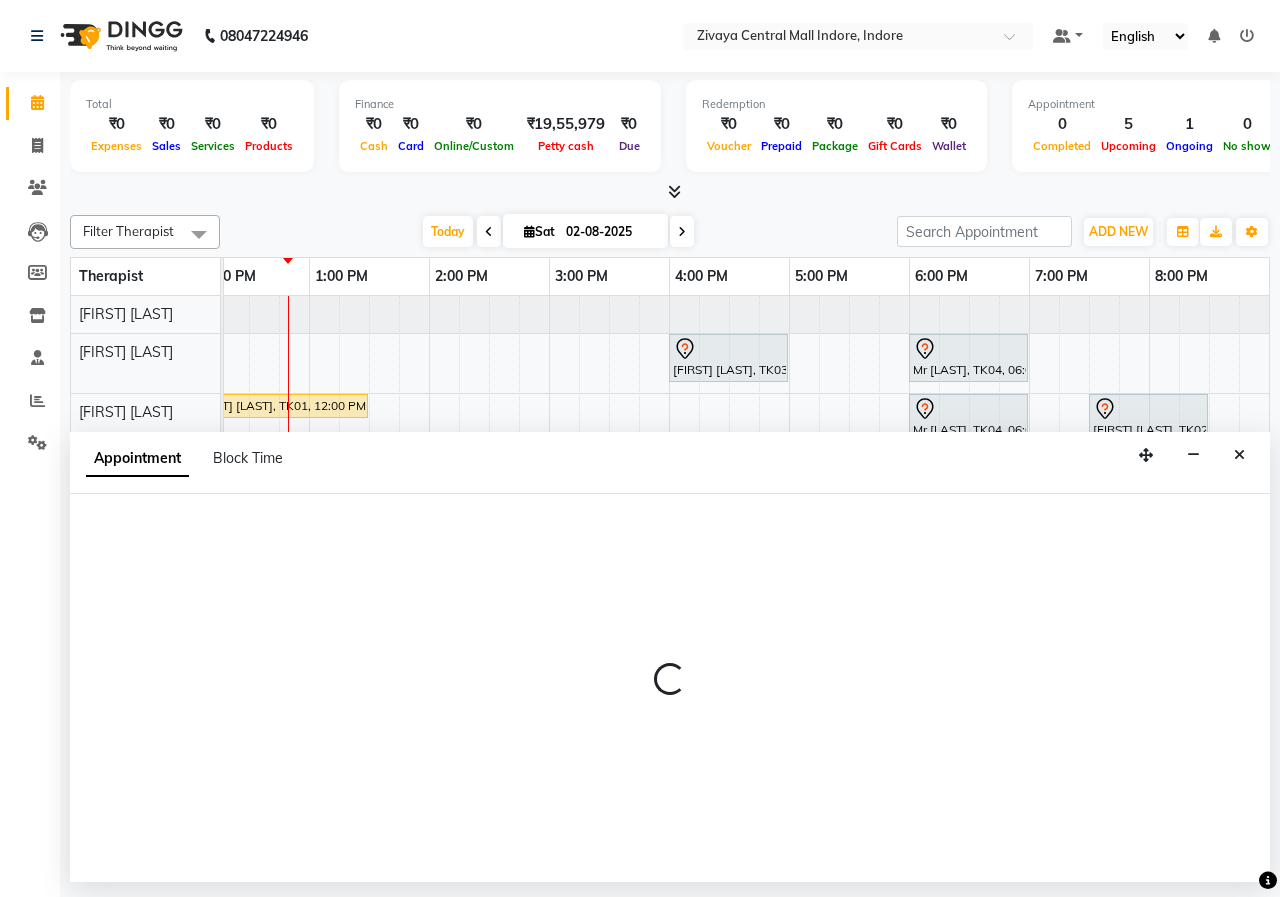 select on "79832" 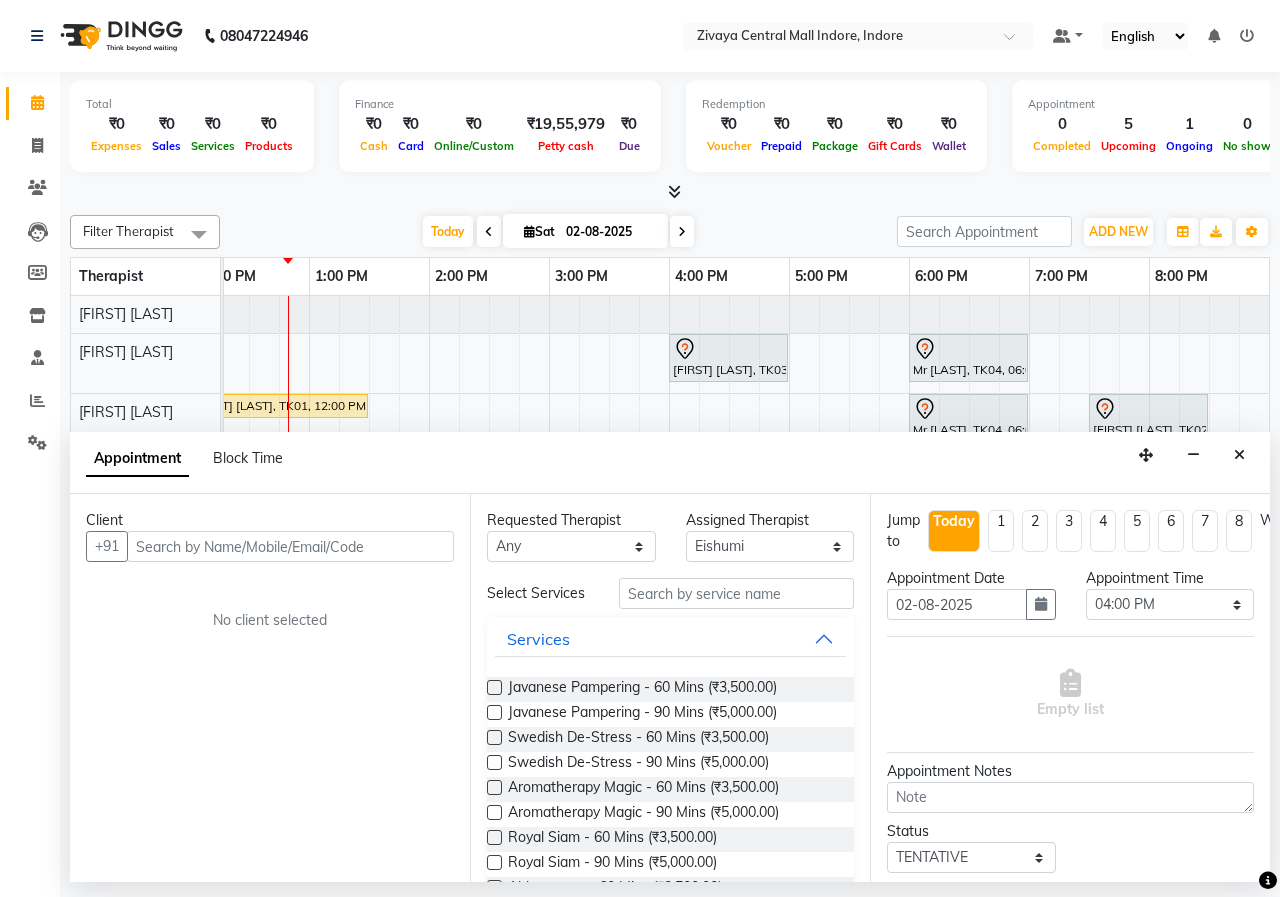 click at bounding box center (290, 546) 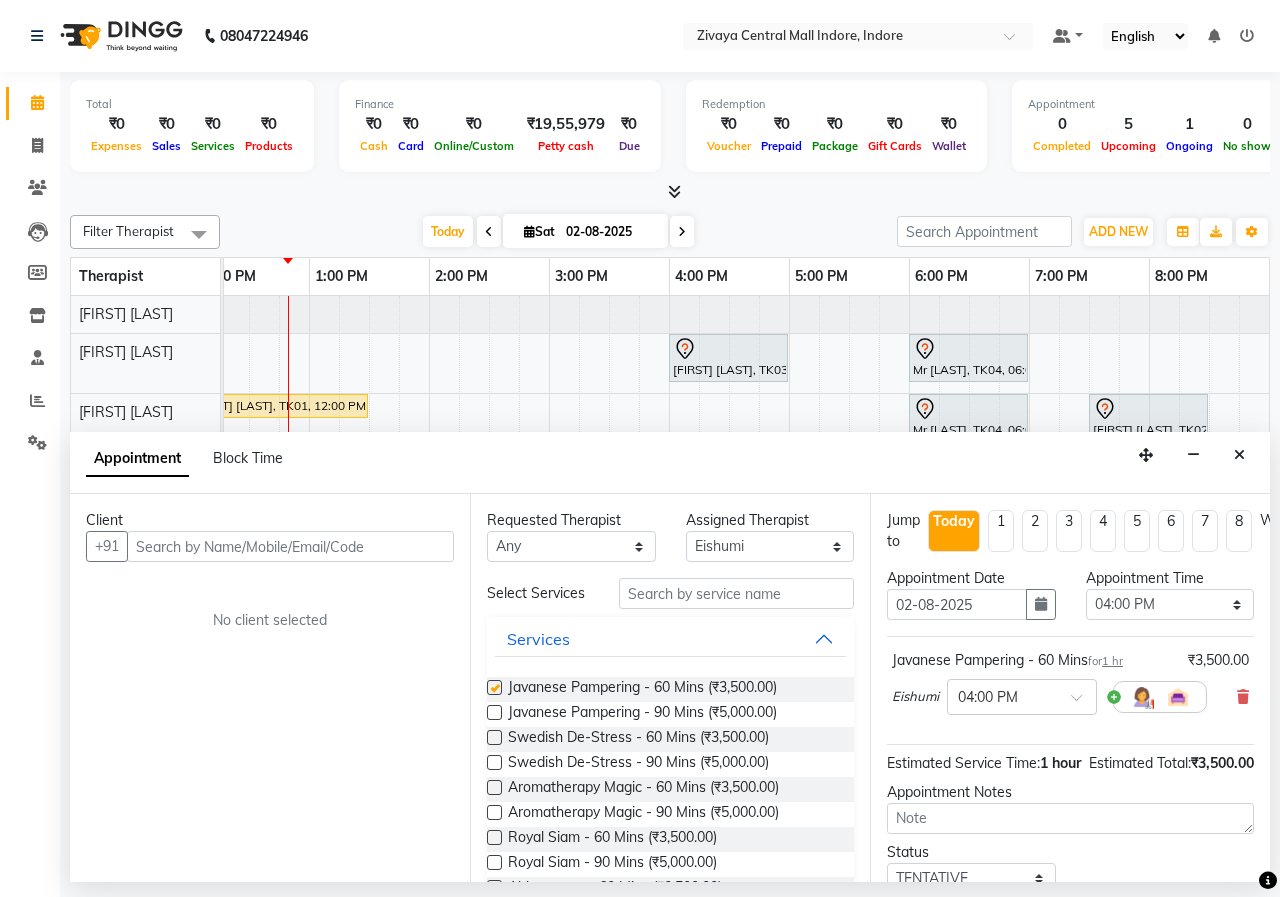 checkbox on "false" 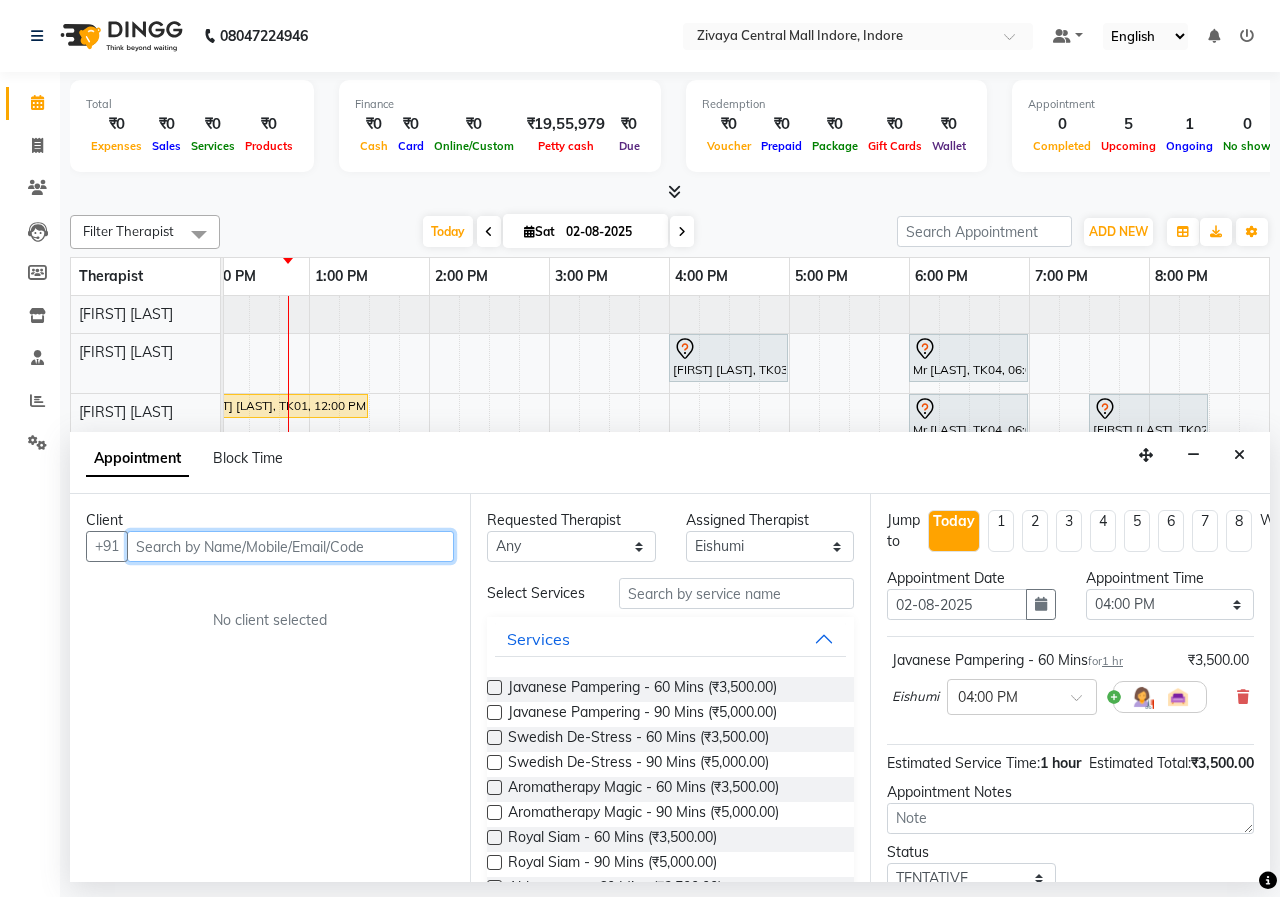click at bounding box center [290, 546] 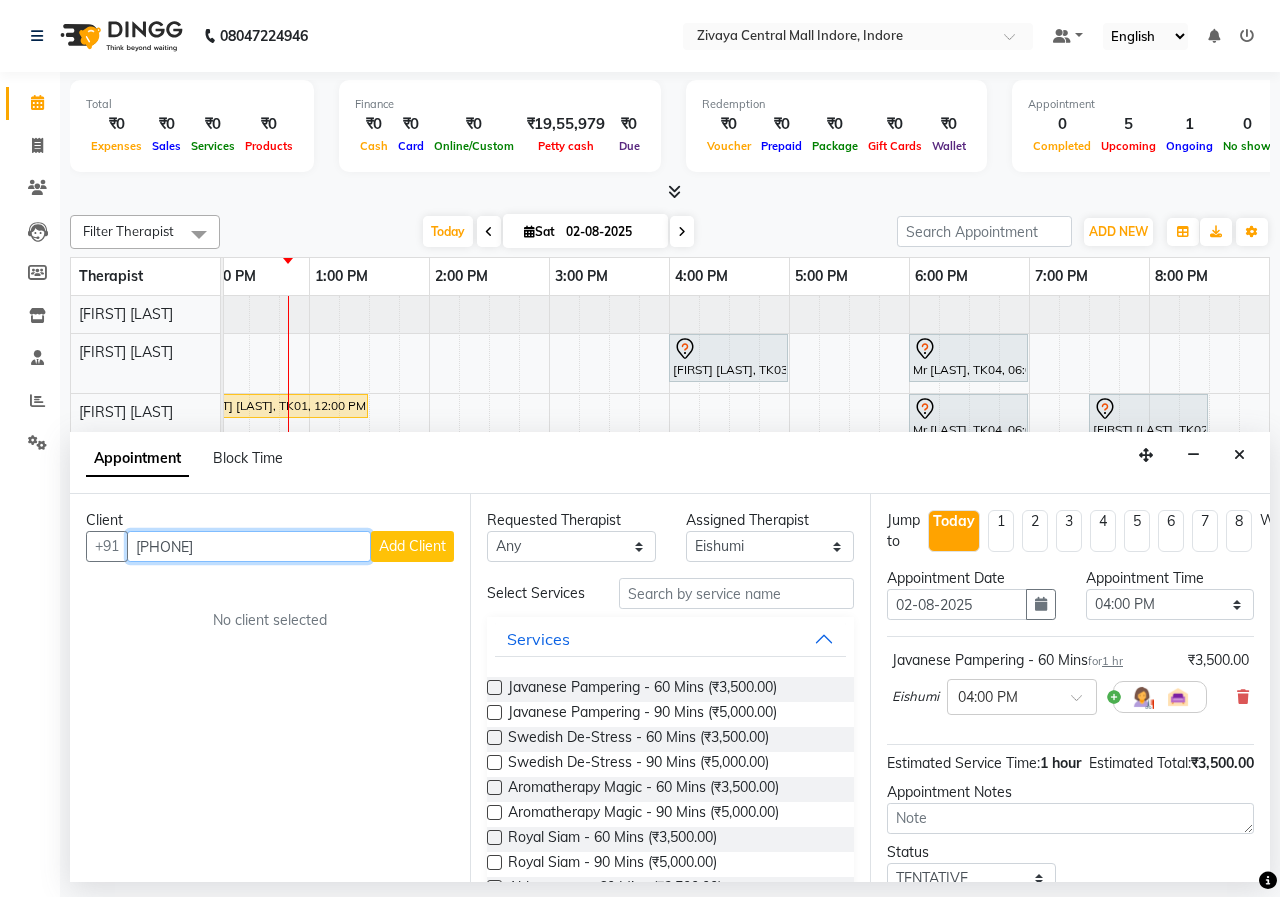 type on "[PHONE]" 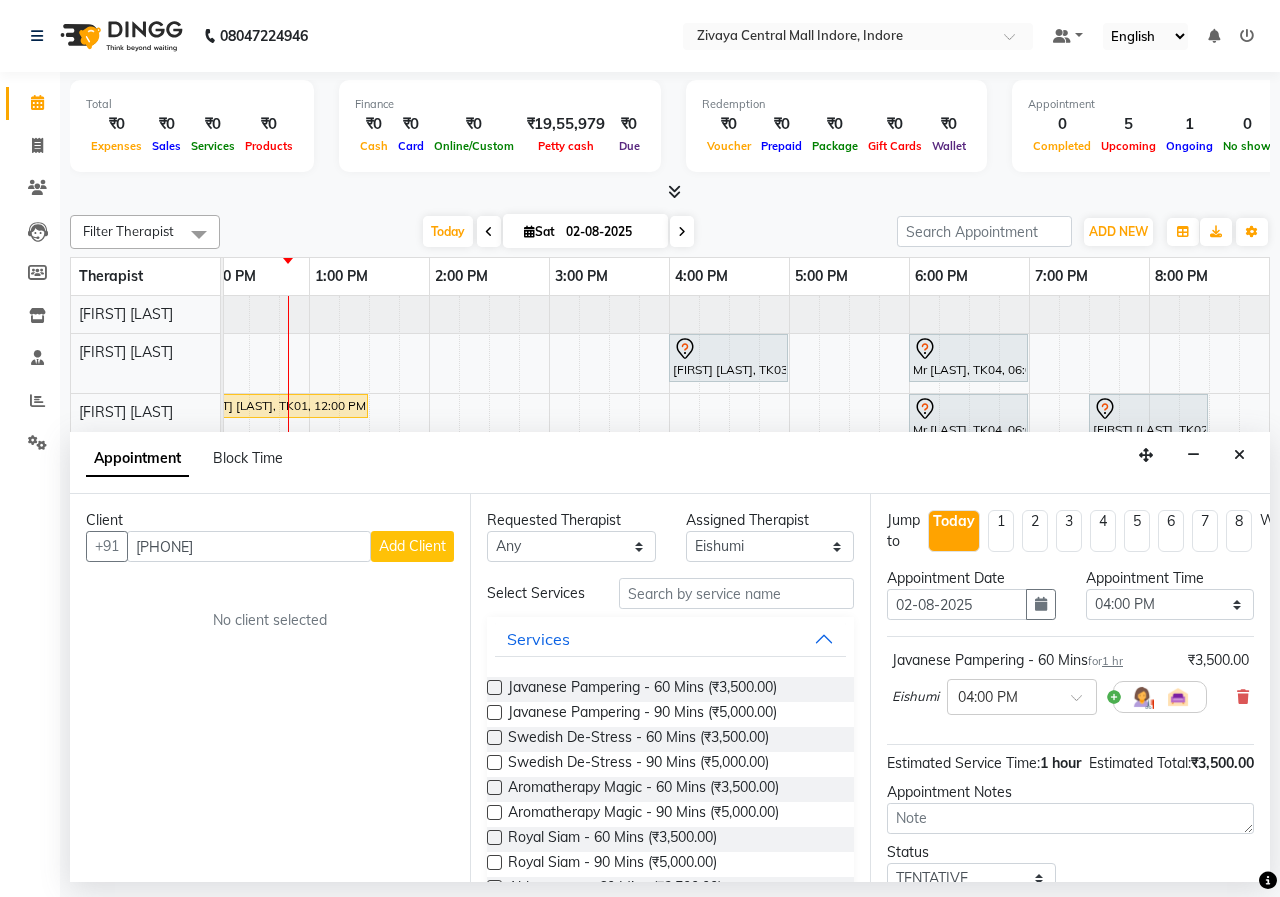 click on "Add Client" at bounding box center [412, 546] 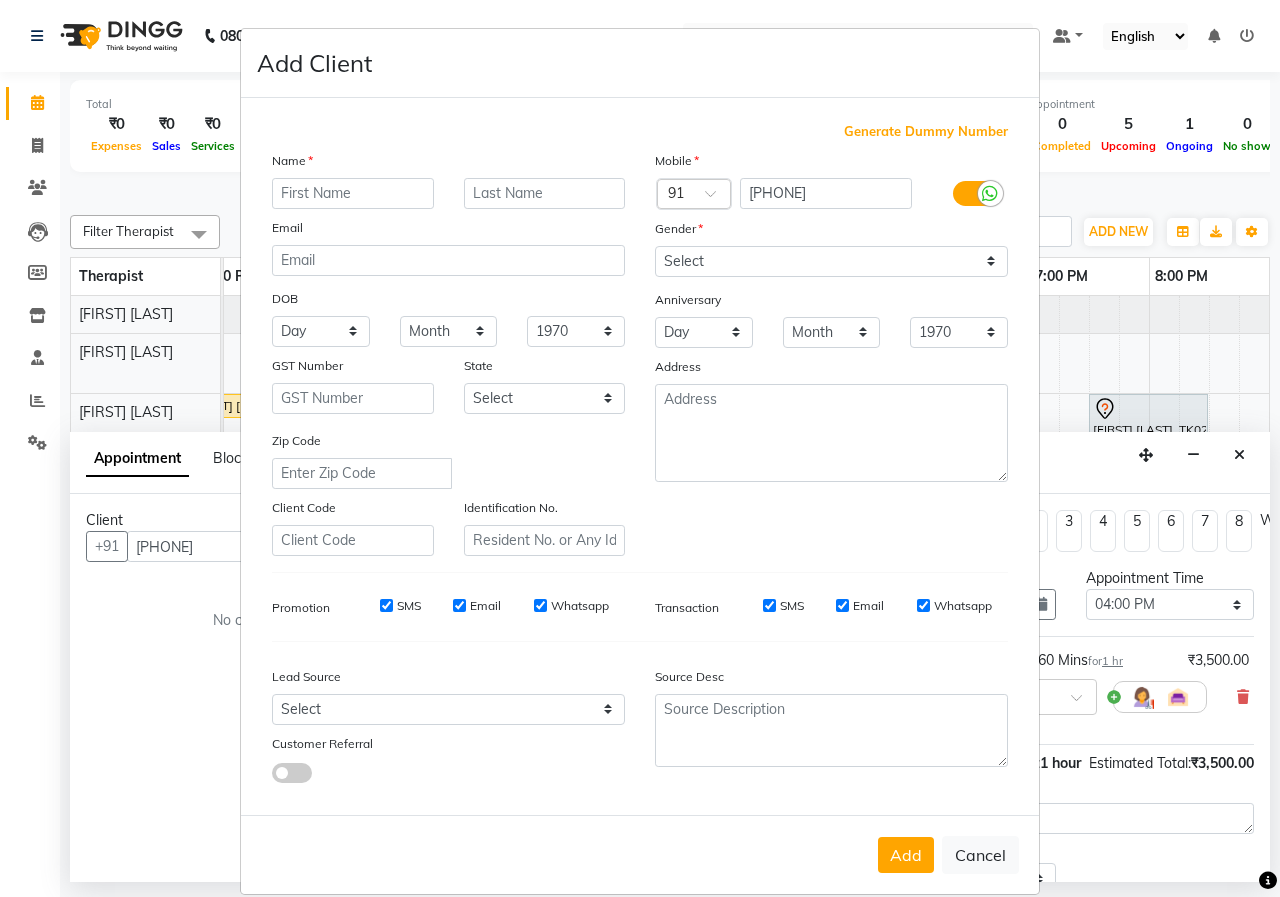 click at bounding box center (353, 193) 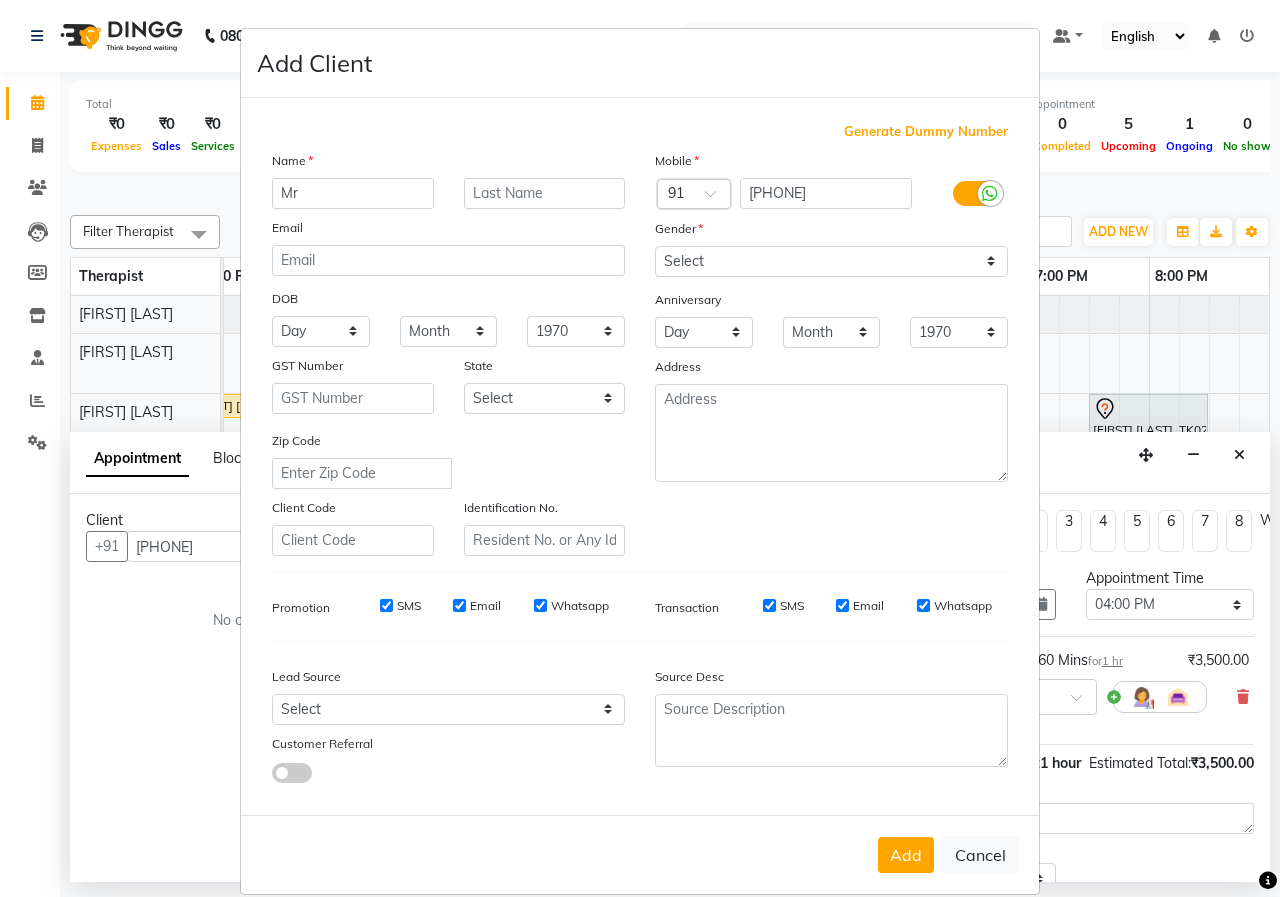 type on "Mr" 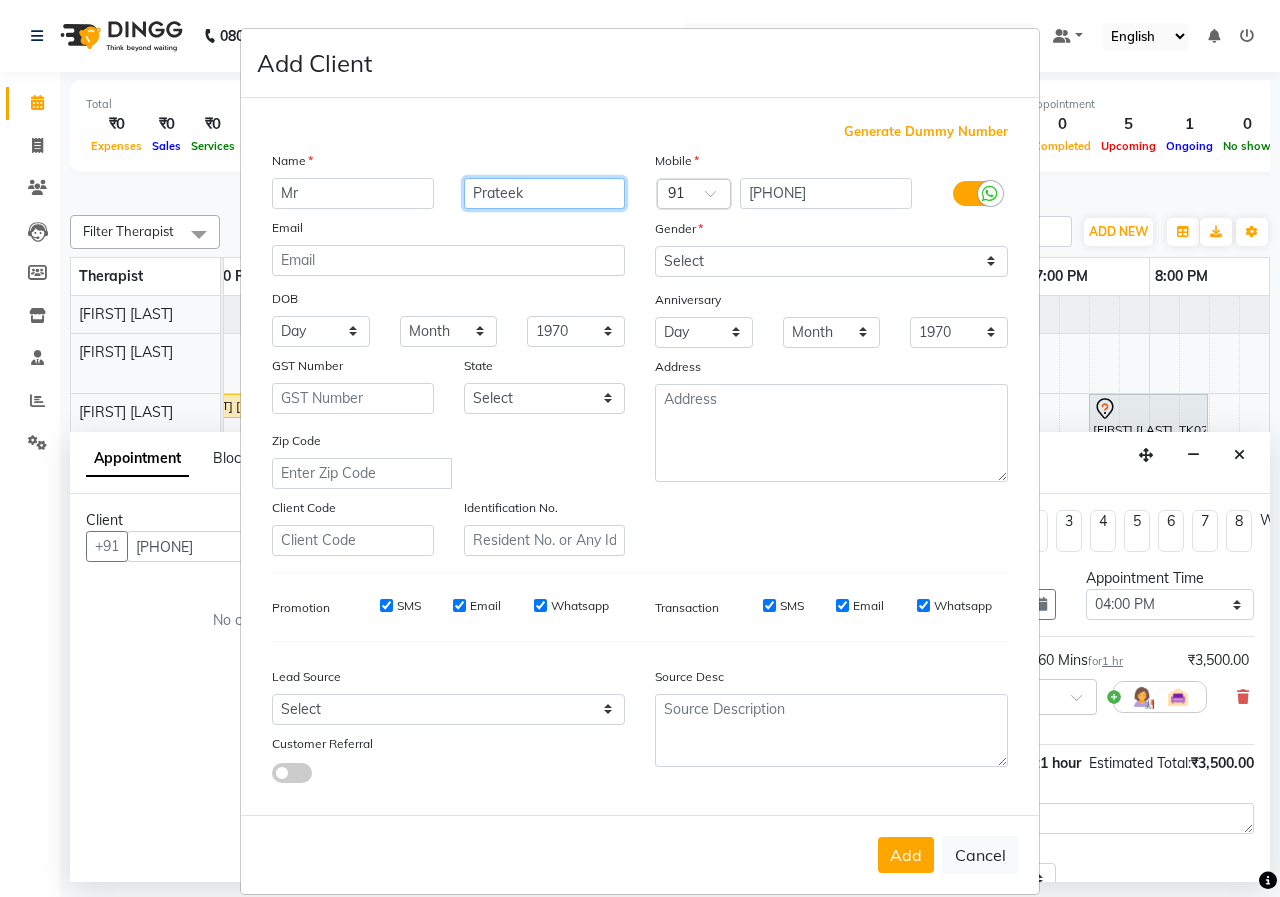 type on "Prateek" 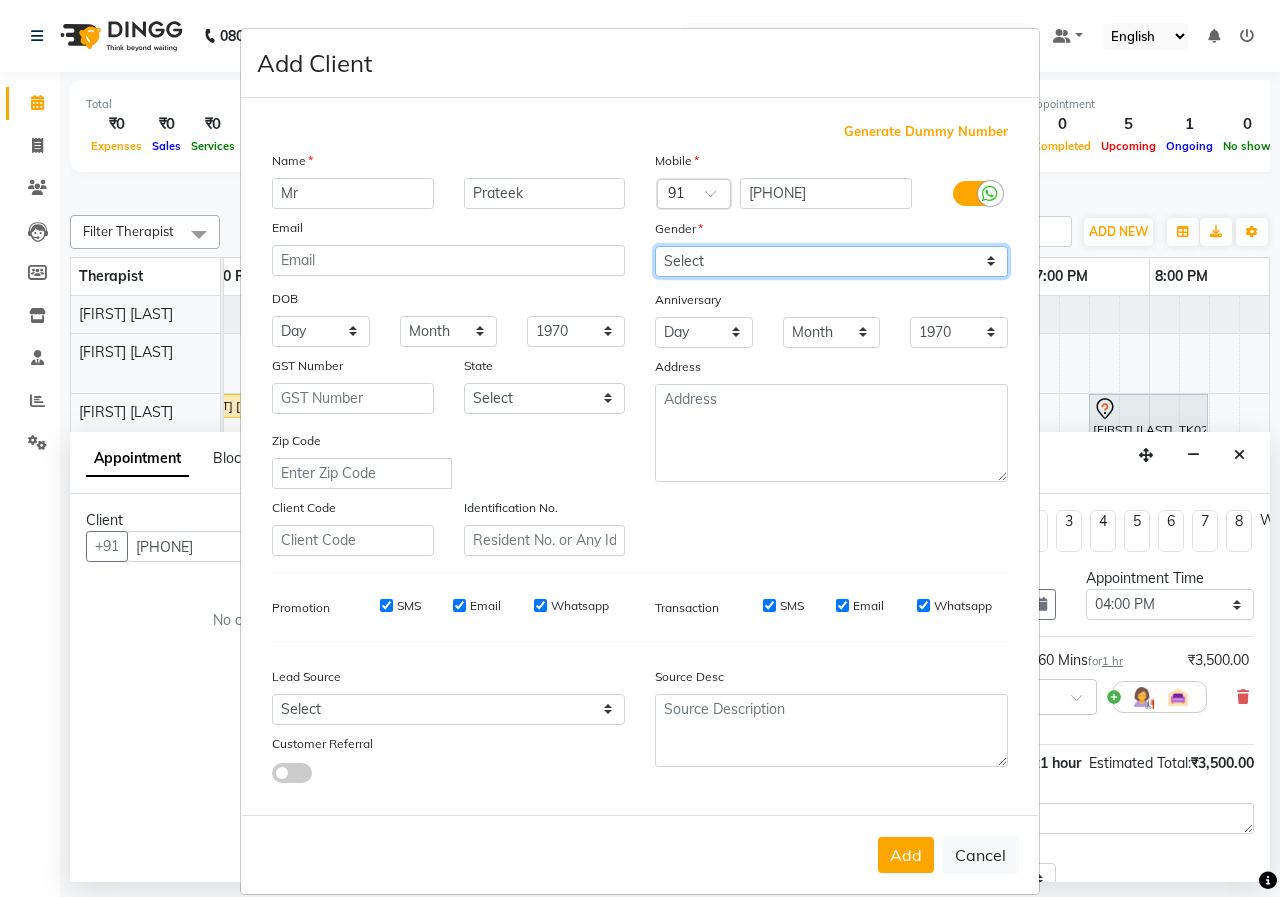 drag, startPoint x: 720, startPoint y: 246, endPoint x: 730, endPoint y: 269, distance: 25.079872 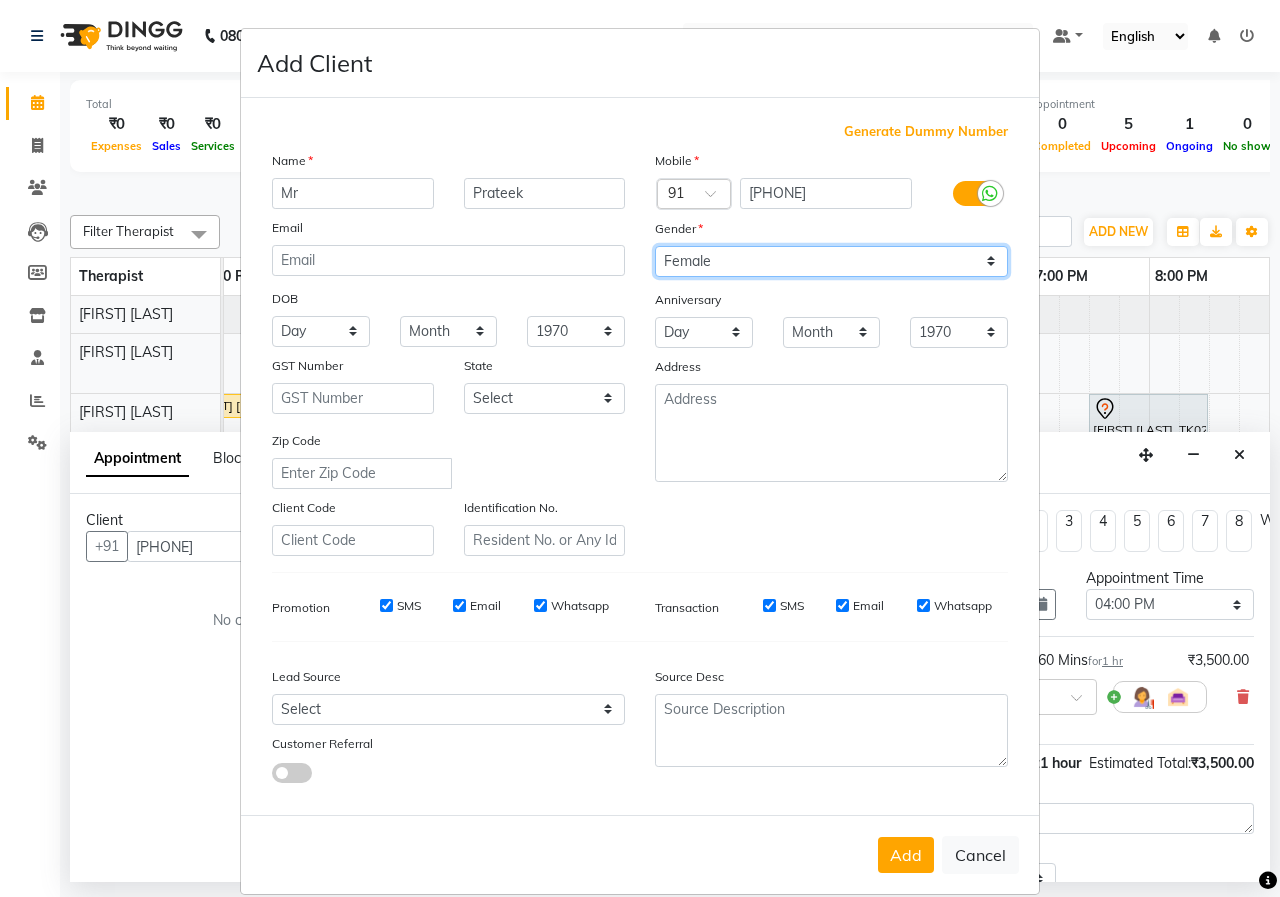 click on "Select Male Female Other Prefer Not To Say" at bounding box center [831, 261] 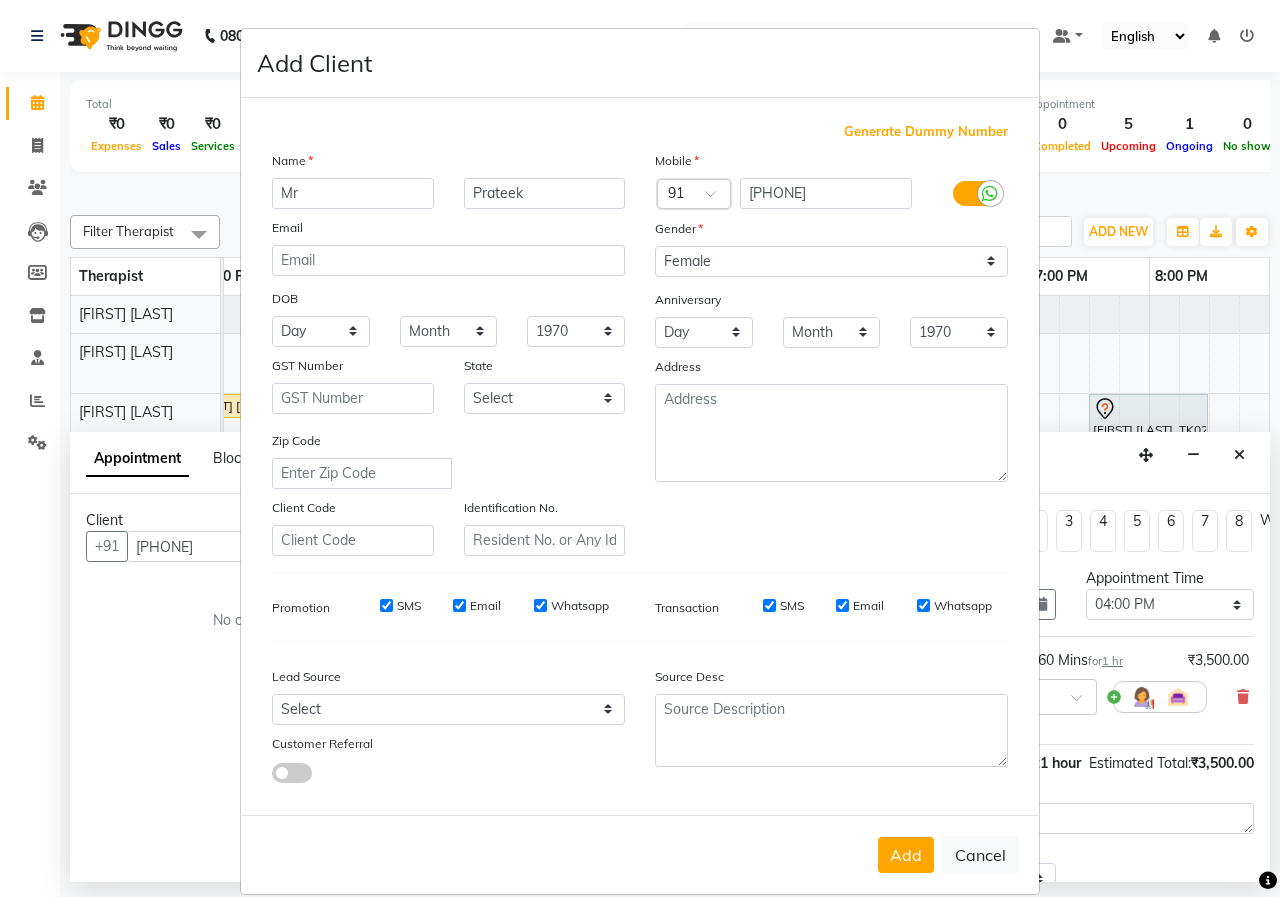 click on "Gender" at bounding box center (831, 232) 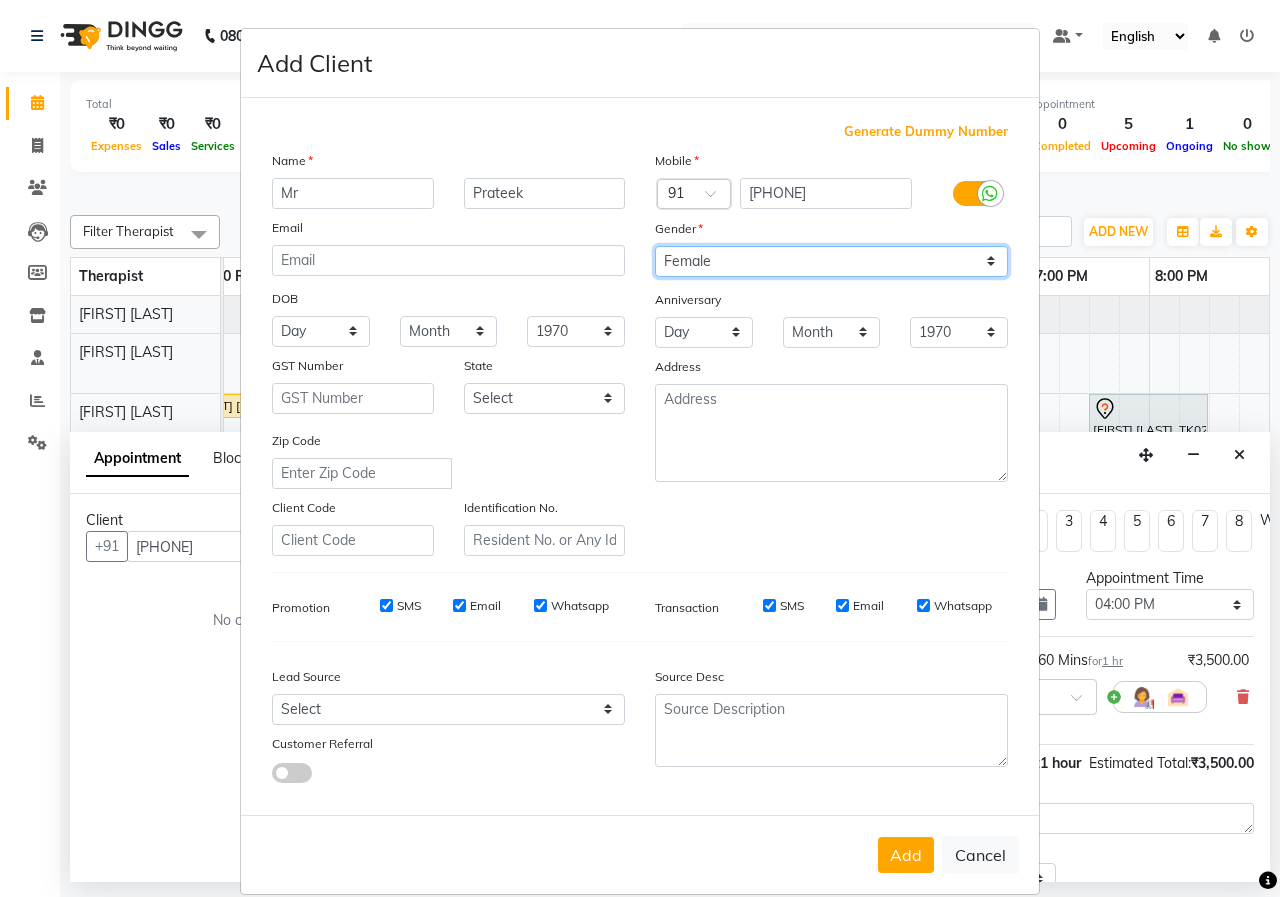 drag, startPoint x: 789, startPoint y: 264, endPoint x: 789, endPoint y: 276, distance: 12 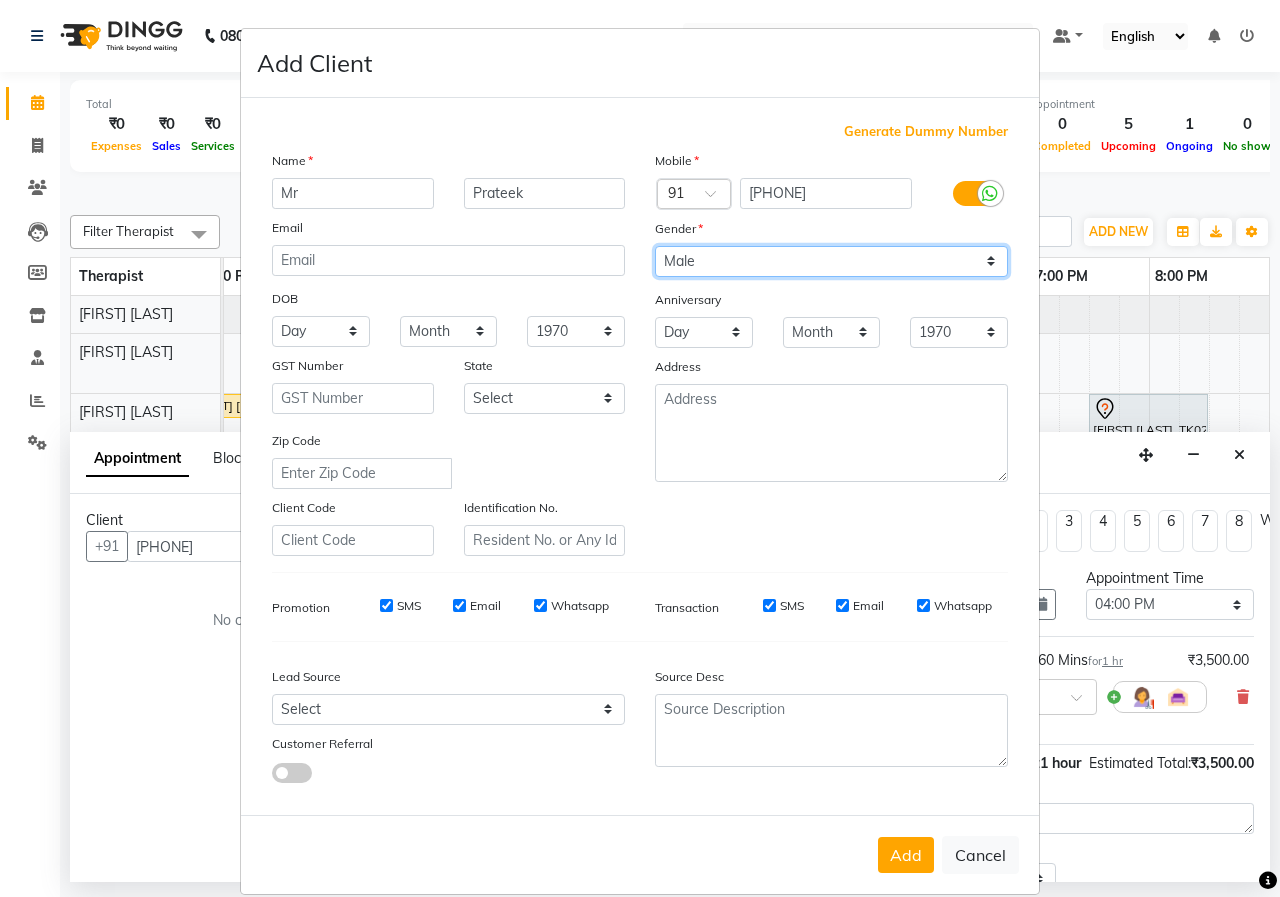 click on "Select Male Female Other Prefer Not To Say" at bounding box center [831, 261] 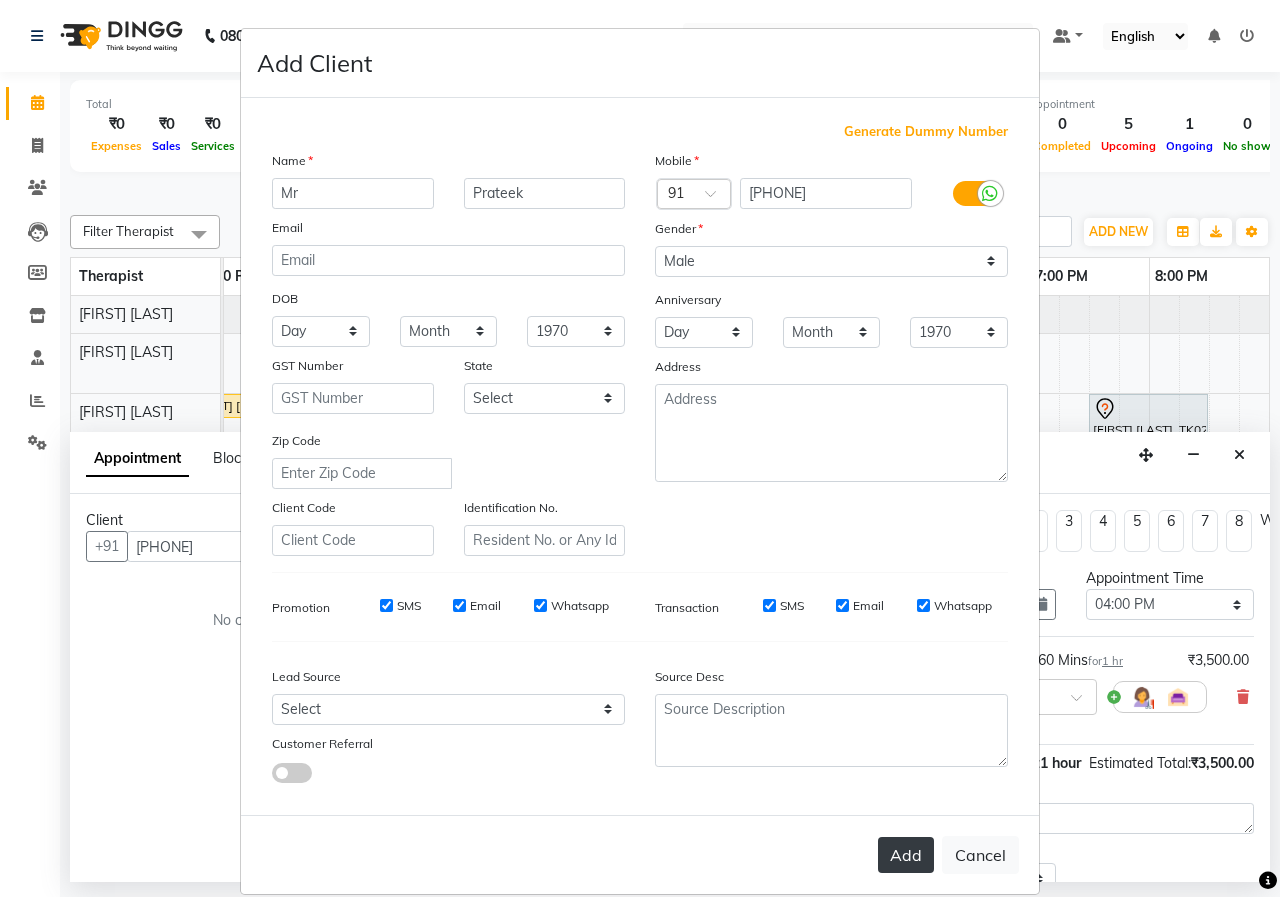 click on "Add" at bounding box center (906, 855) 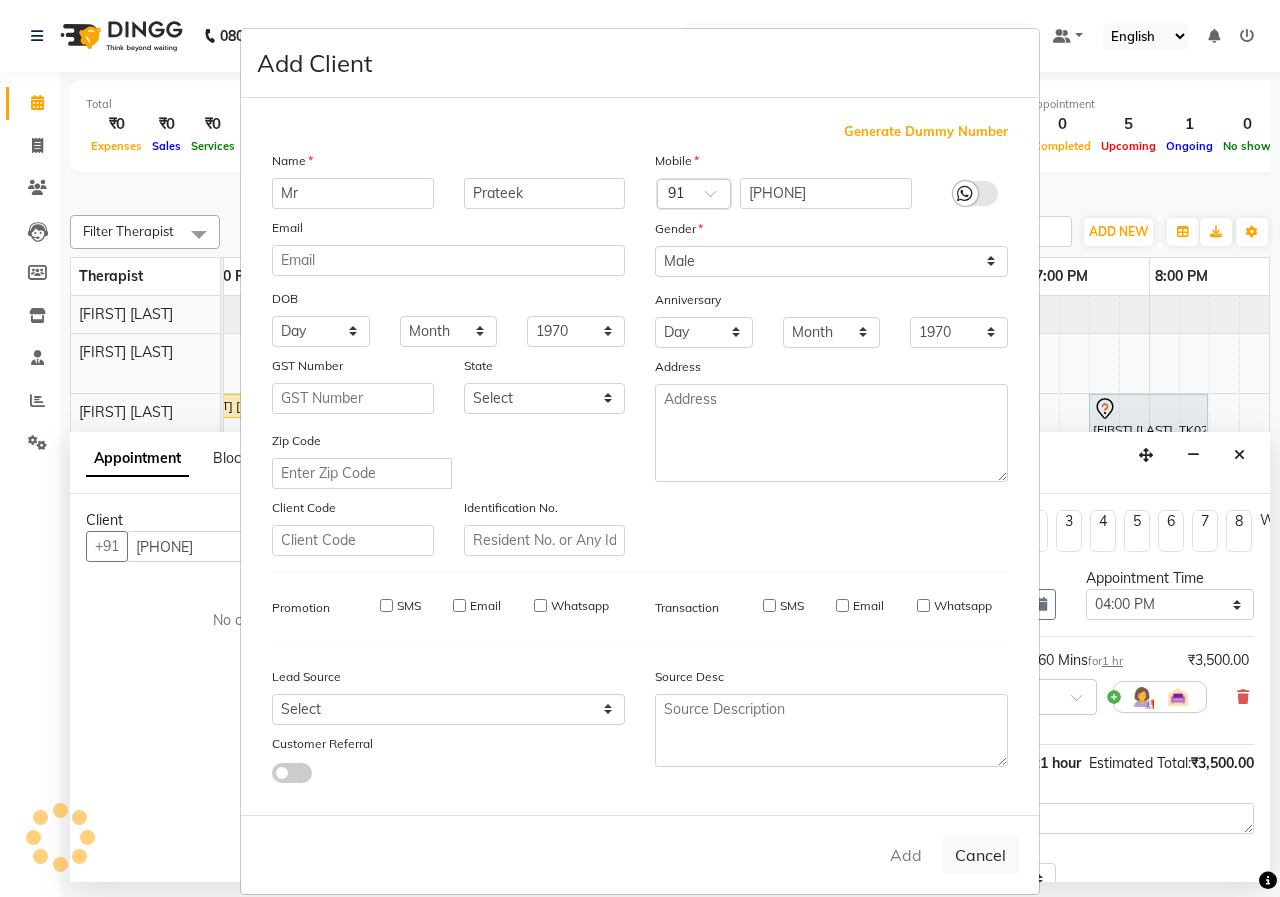 type 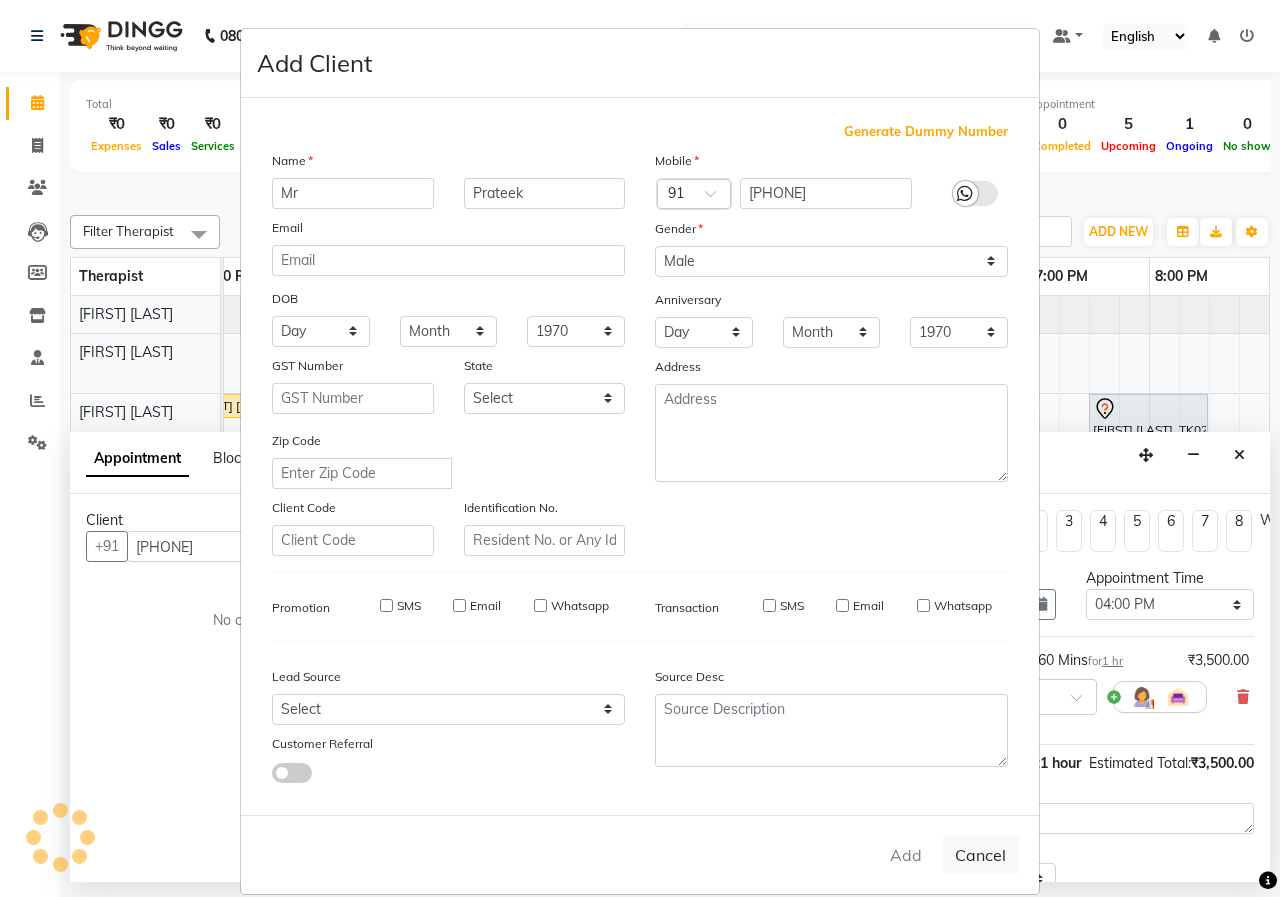 type 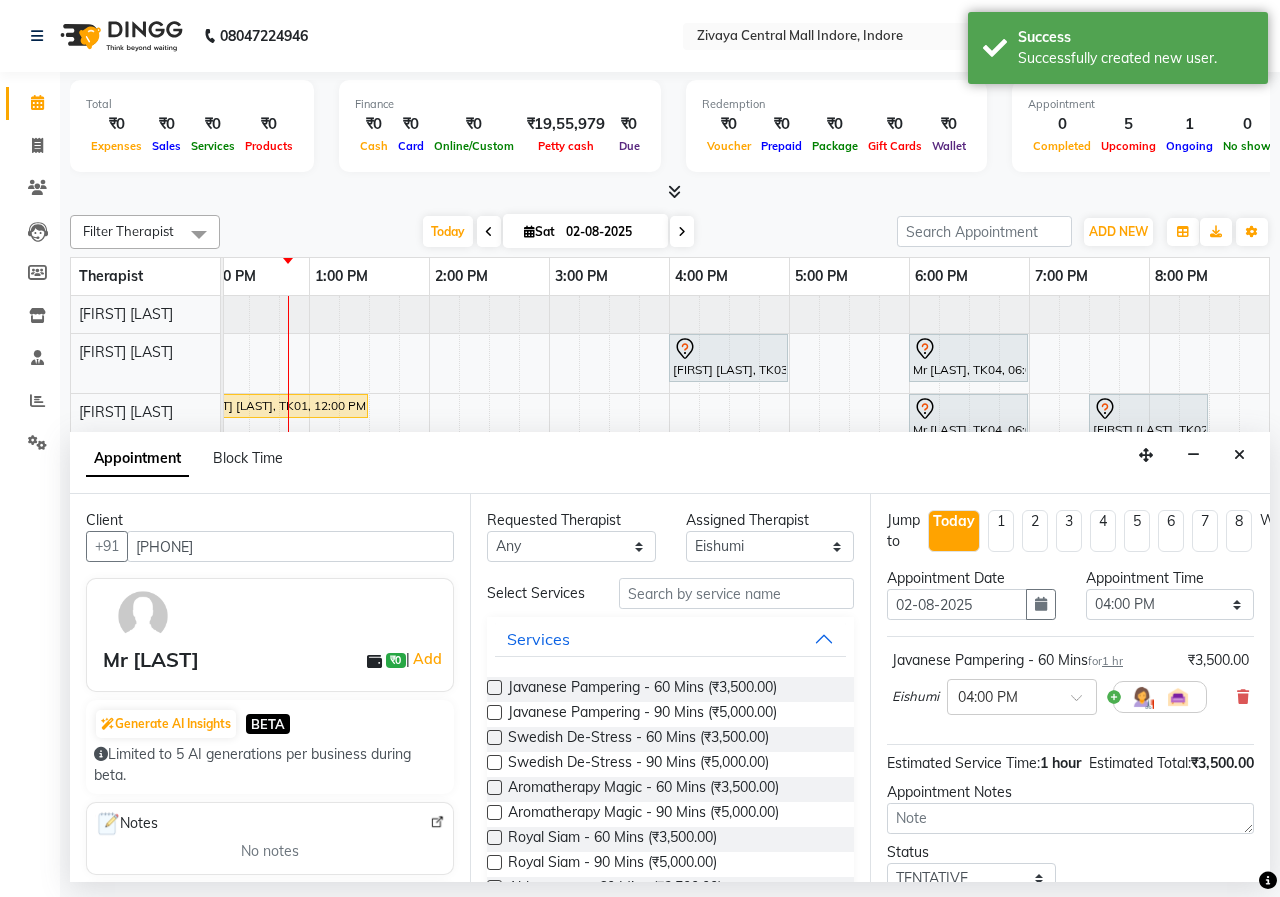 scroll, scrollTop: 174, scrollLeft: 0, axis: vertical 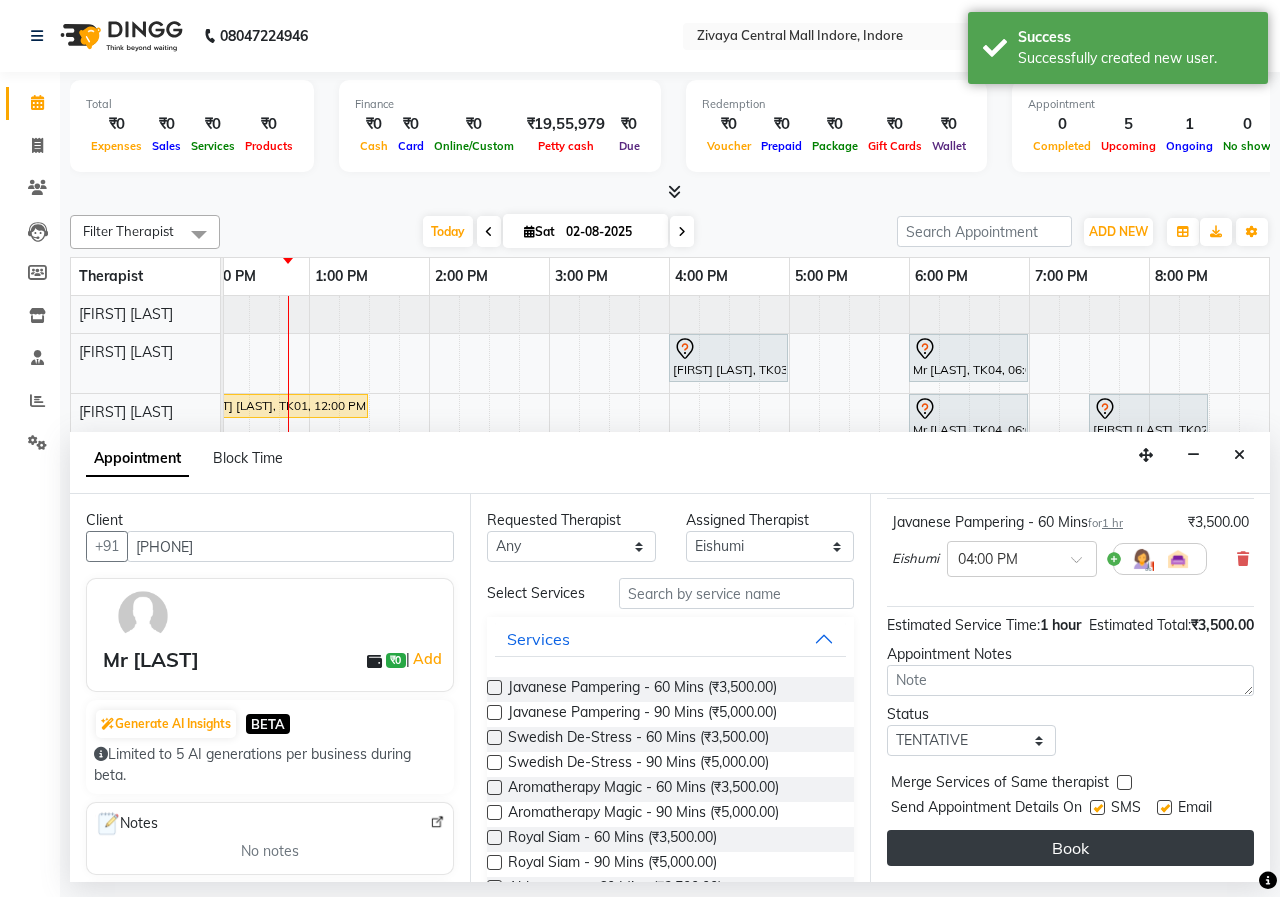 click on "Book" at bounding box center [1070, 848] 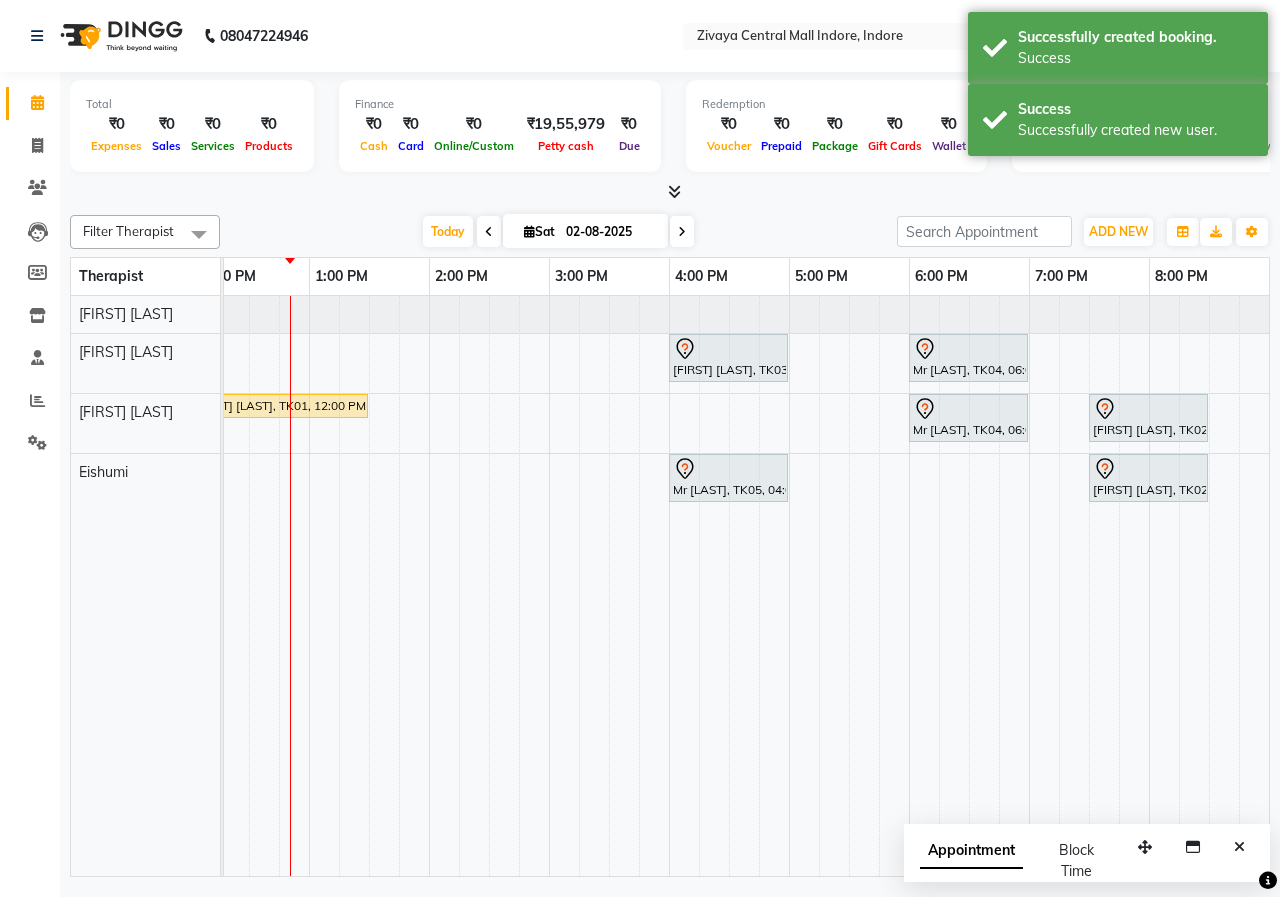 click on "Appointment" at bounding box center [971, 851] 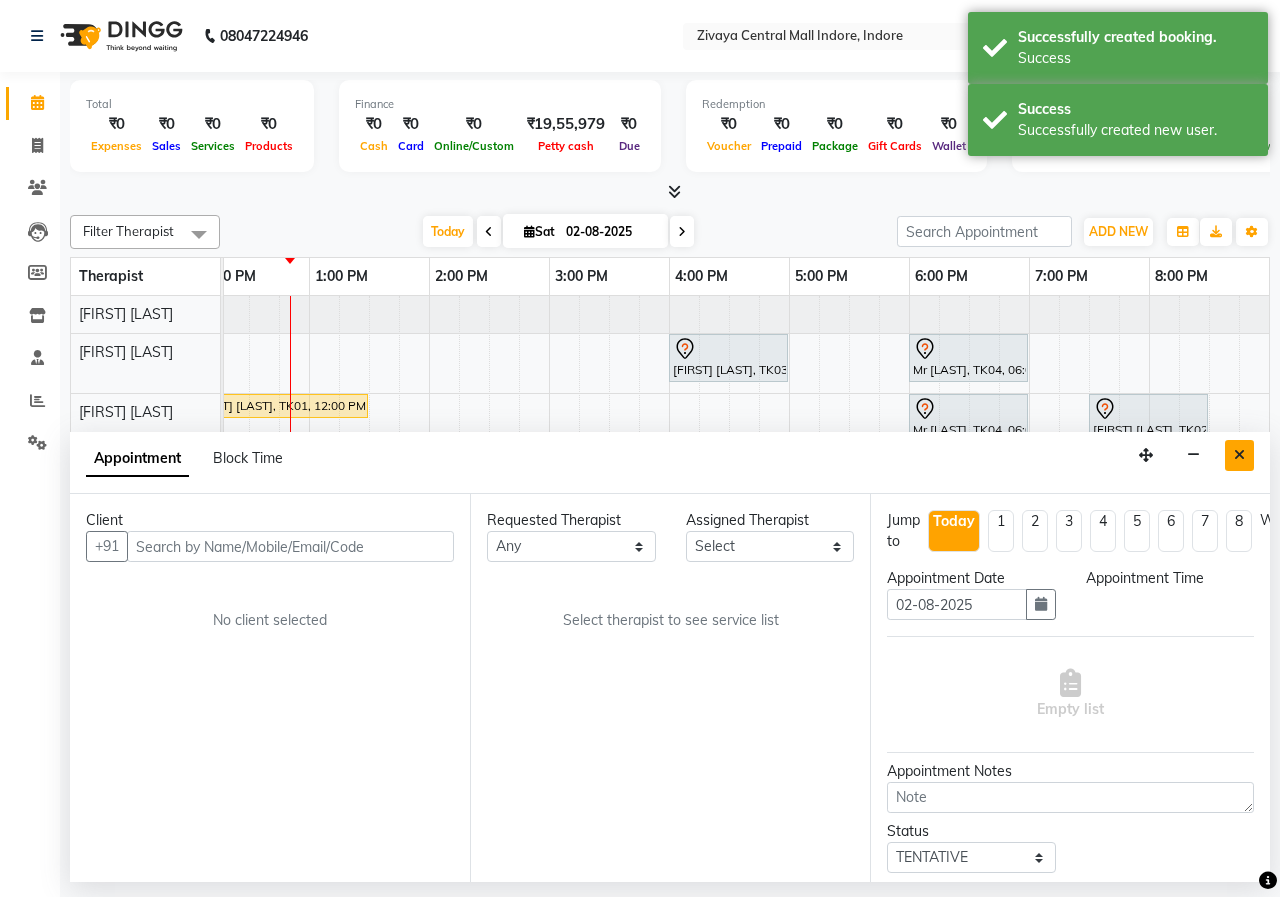 click at bounding box center [1239, 455] 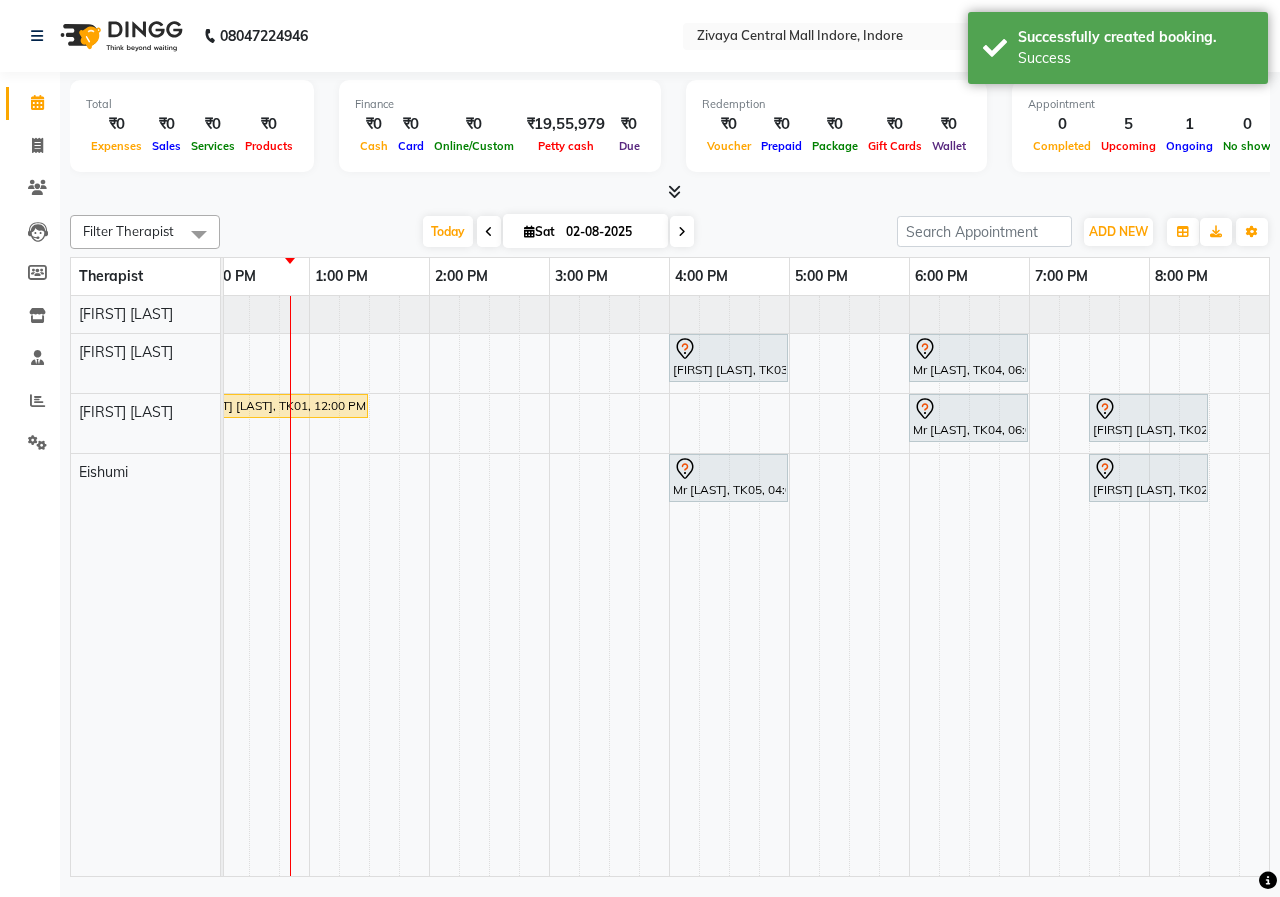 scroll, scrollTop: 0, scrollLeft: 203, axis: horizontal 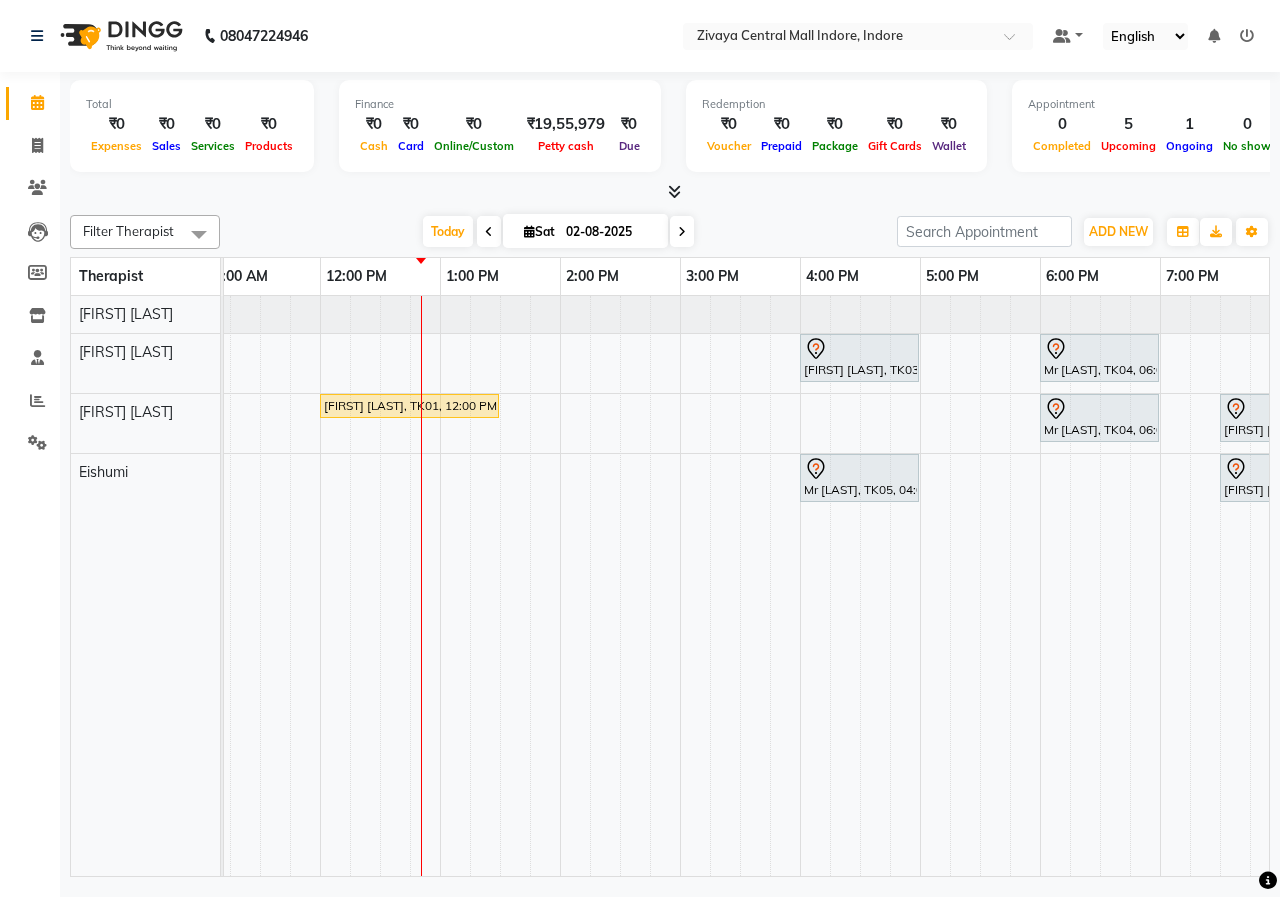 click on "Today  Sat 02-08-2025" at bounding box center (558, 232) 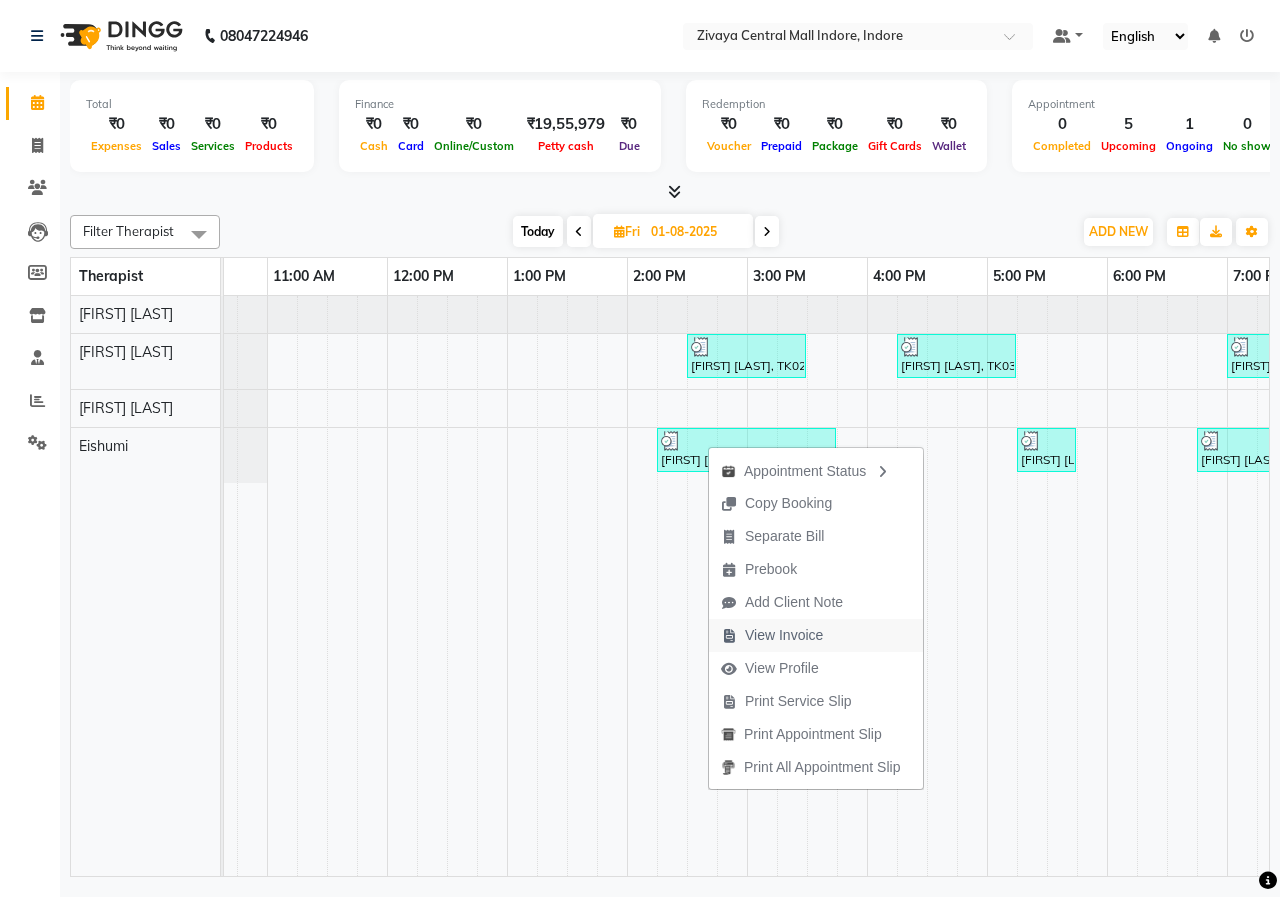 click on "View Invoice" at bounding box center [784, 635] 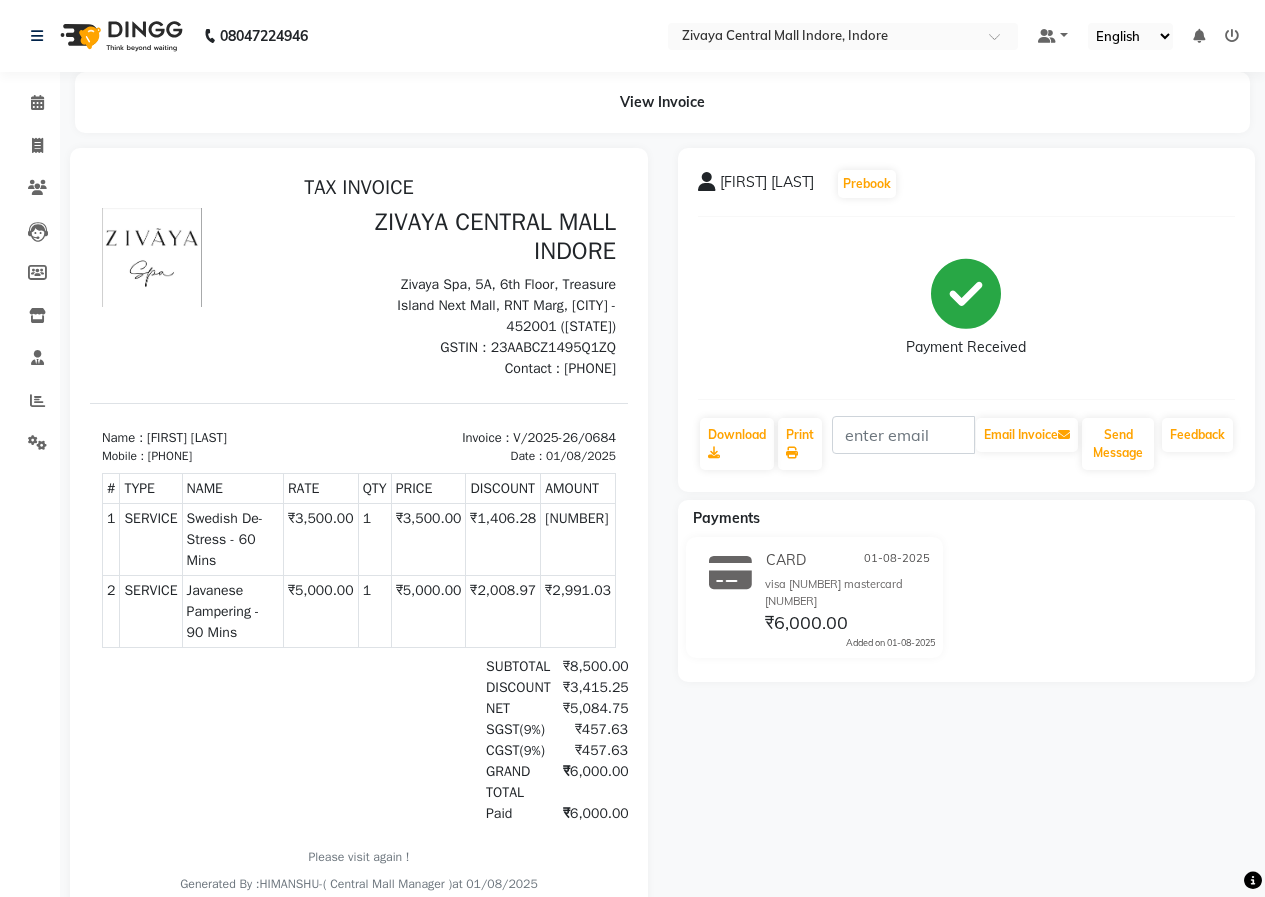 click 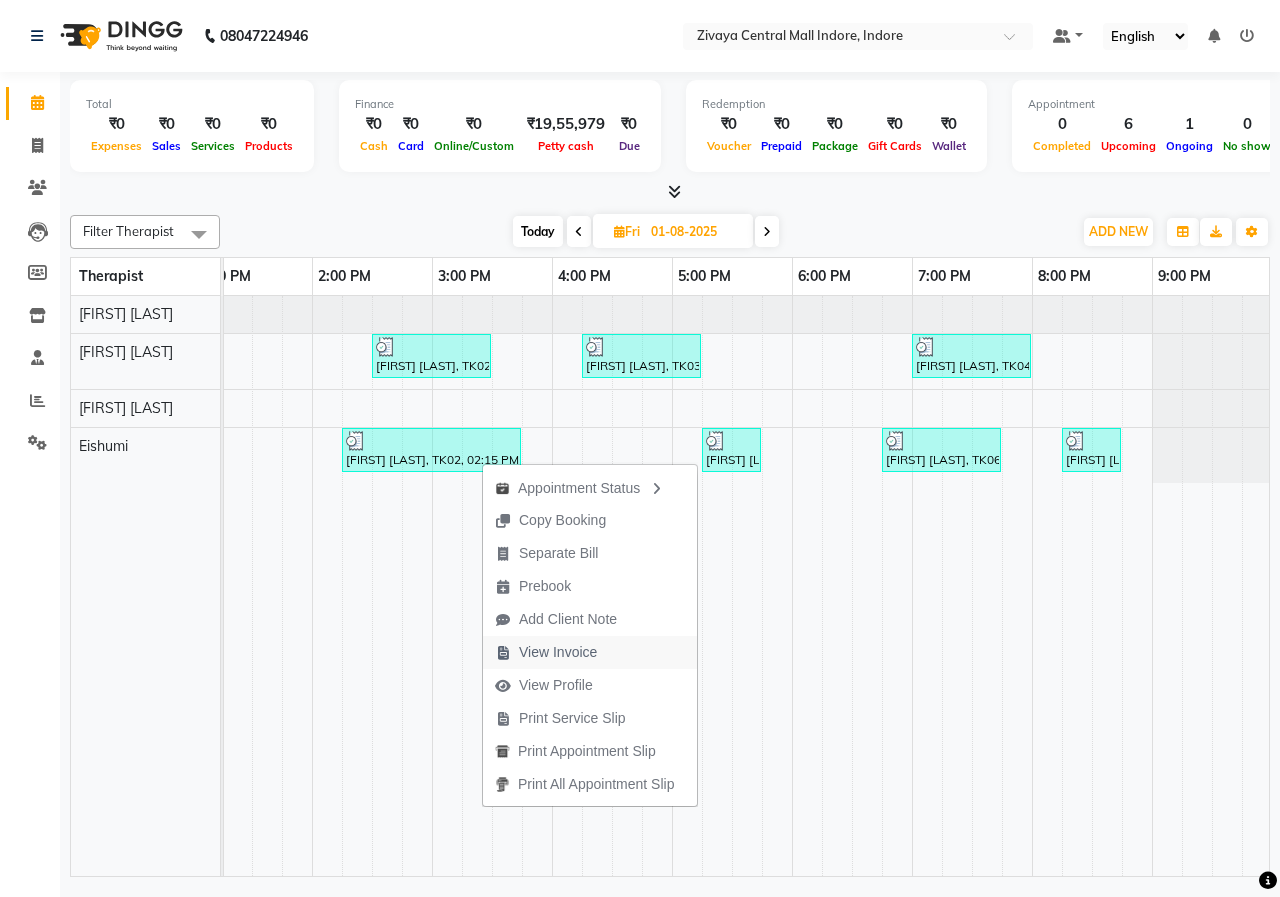click on "View Invoice" at bounding box center (558, 652) 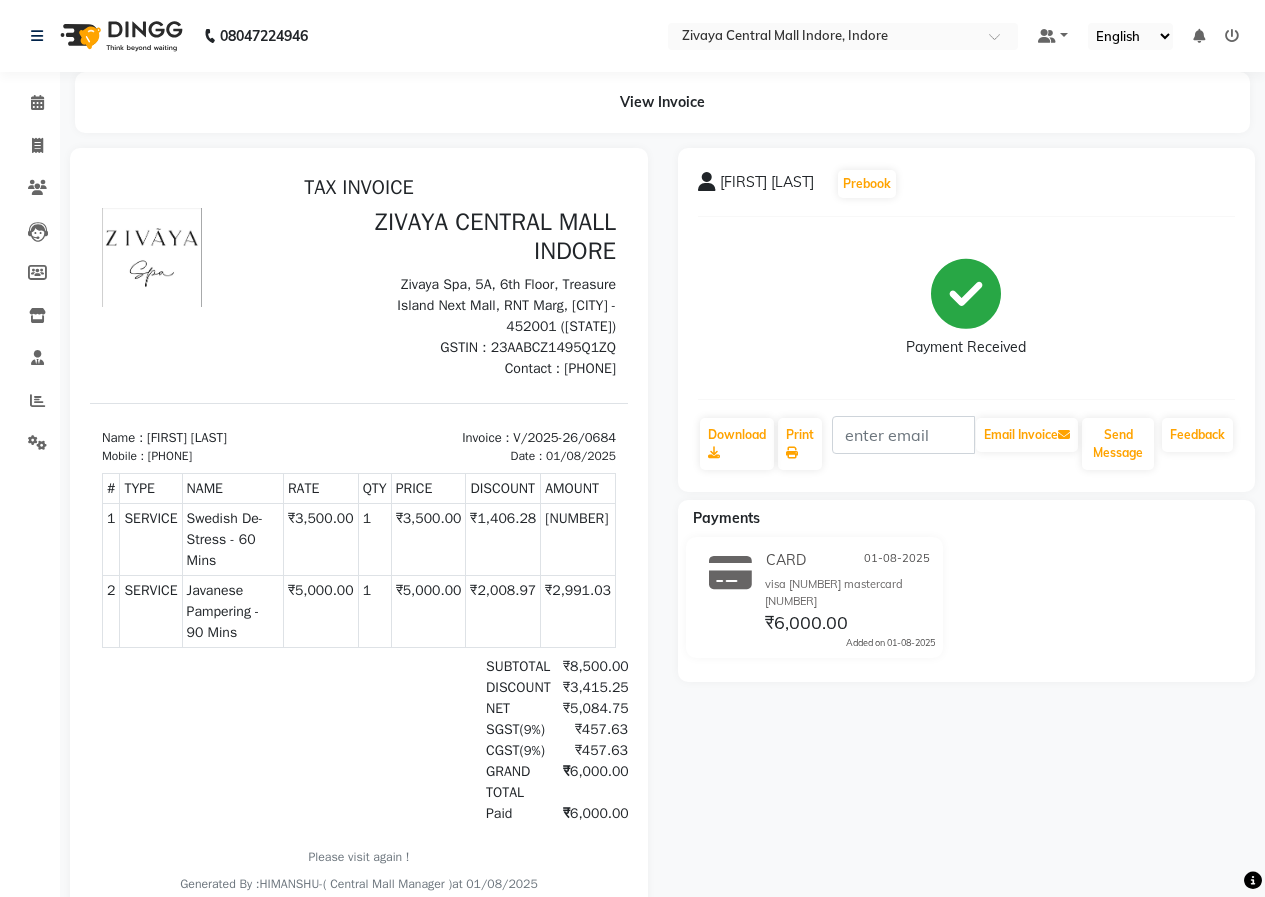 click 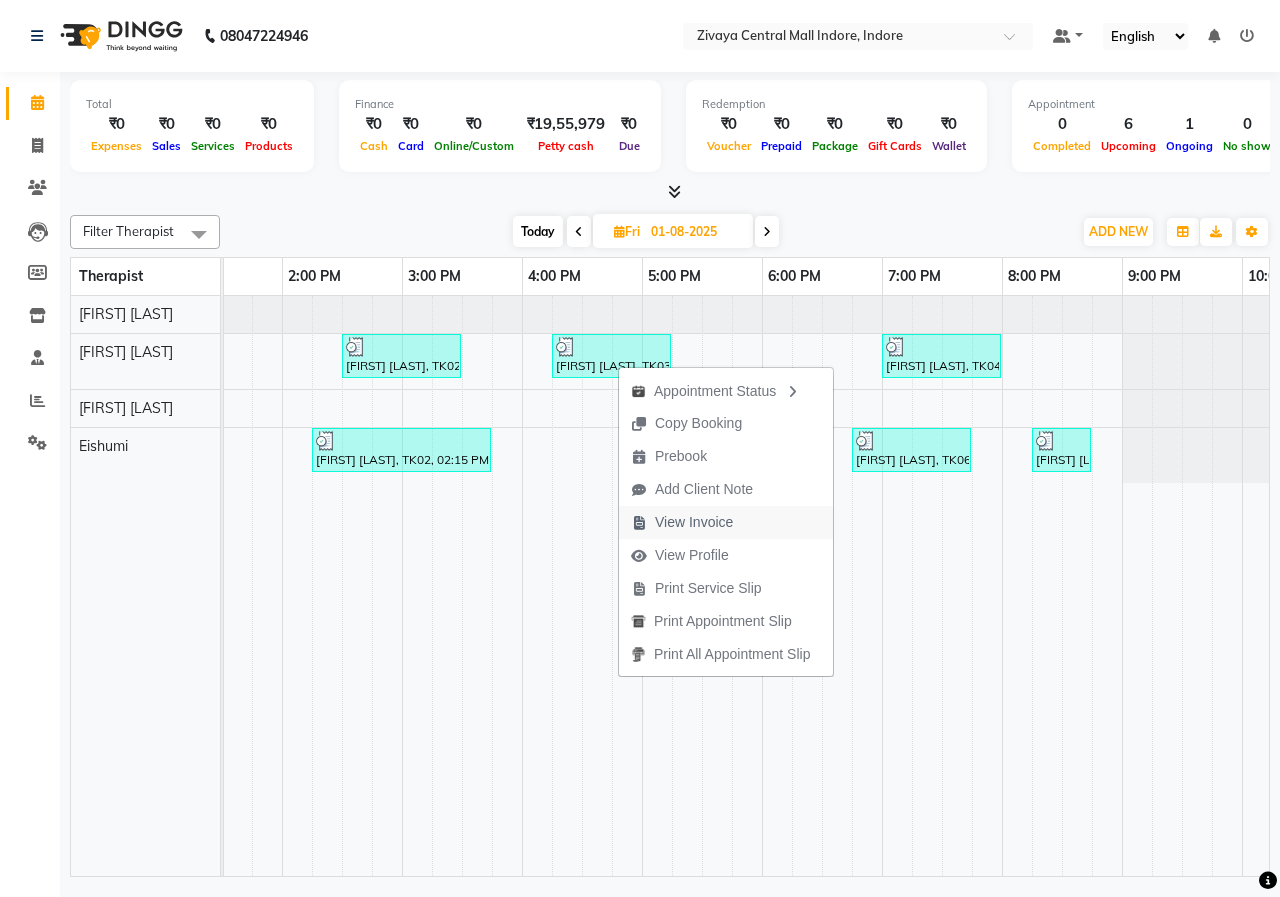 click on "View Invoice" at bounding box center (694, 522) 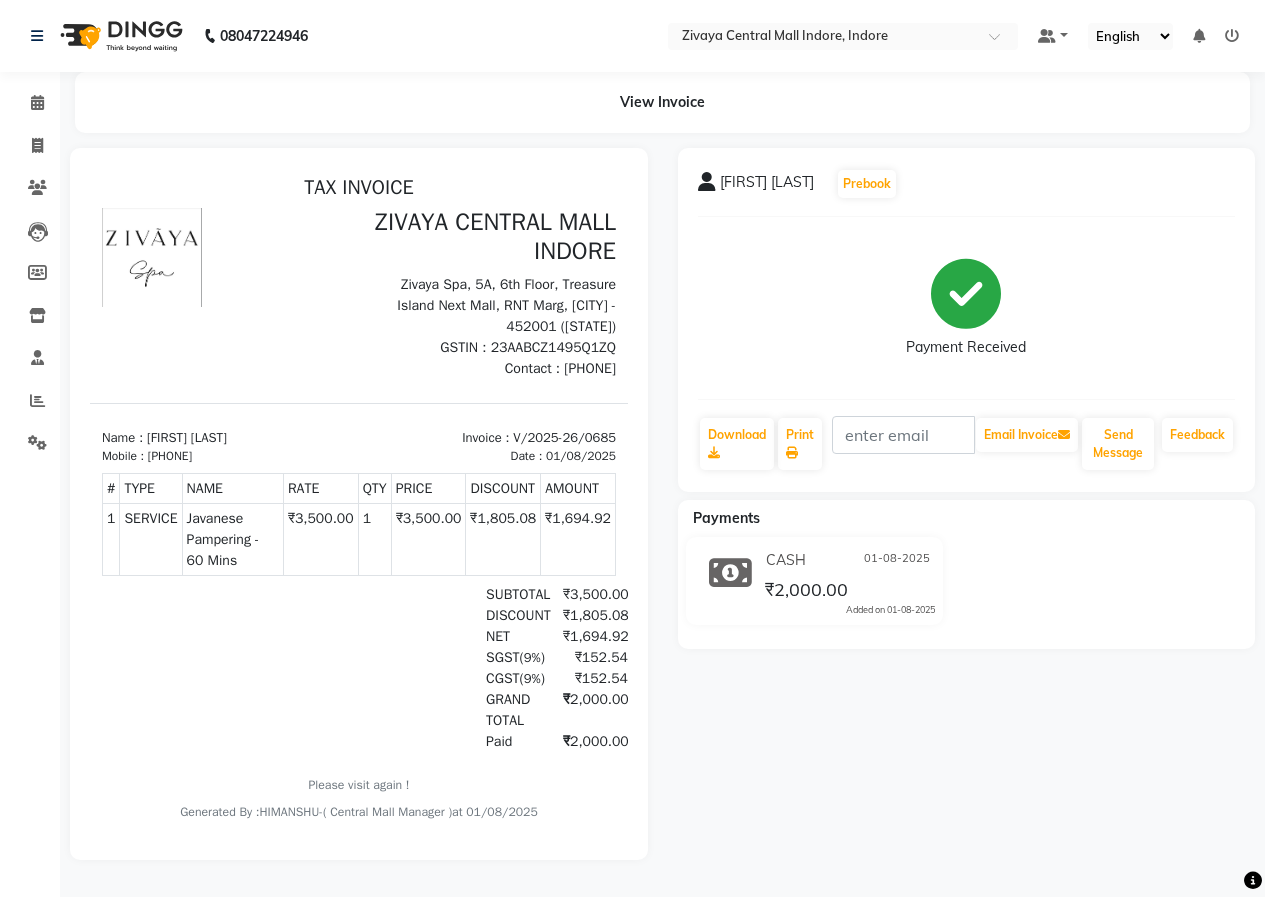 click 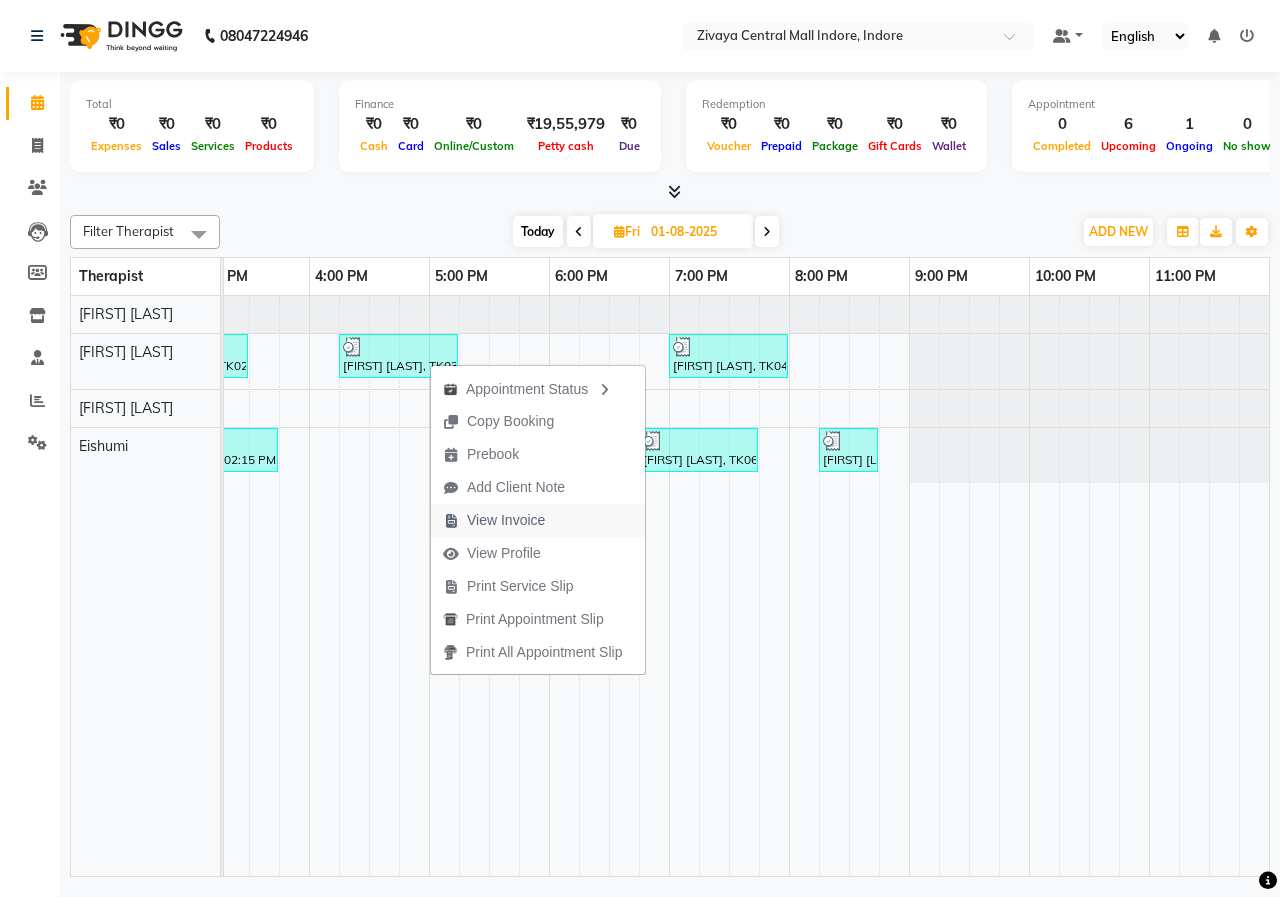 click on "View Invoice" at bounding box center [506, 520] 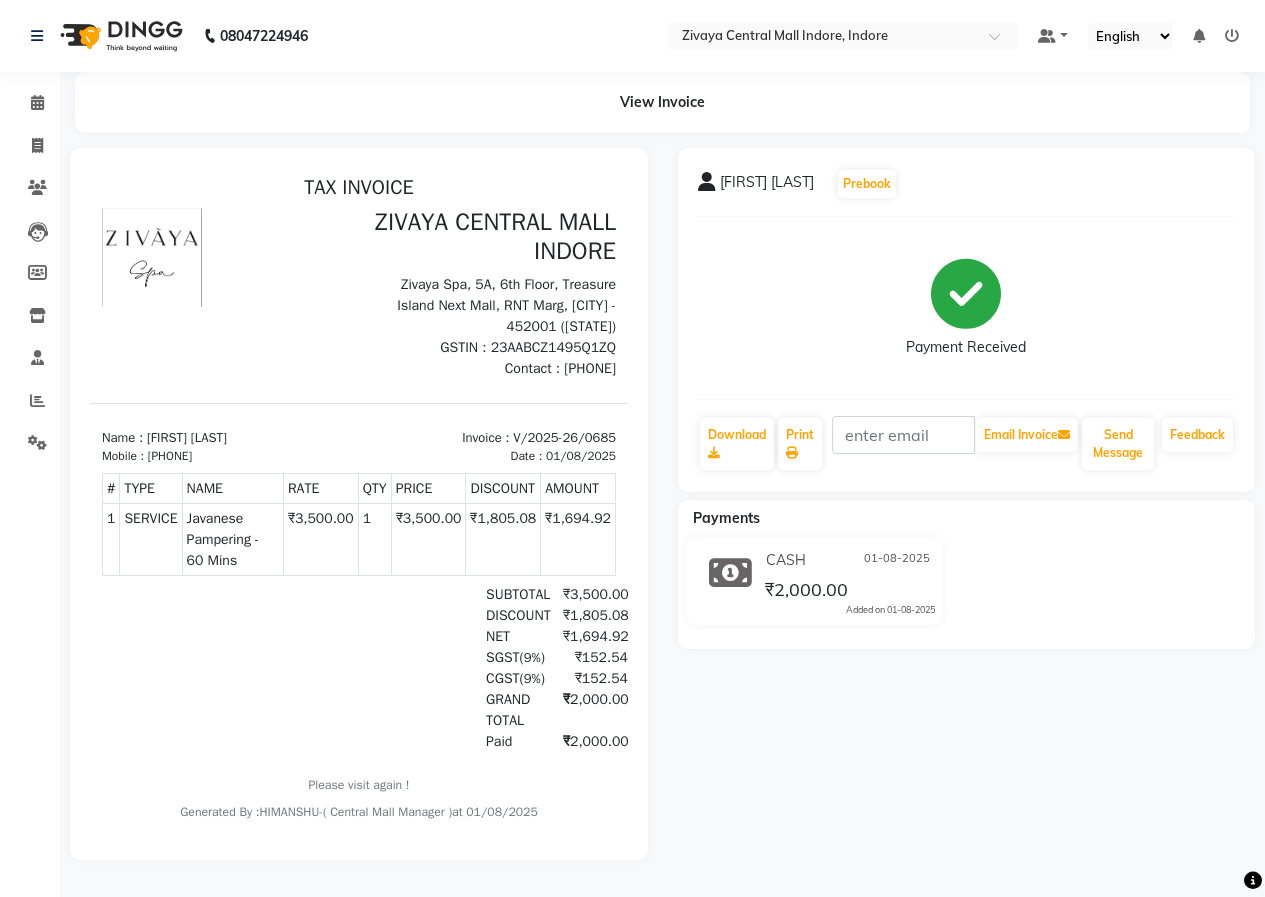 click 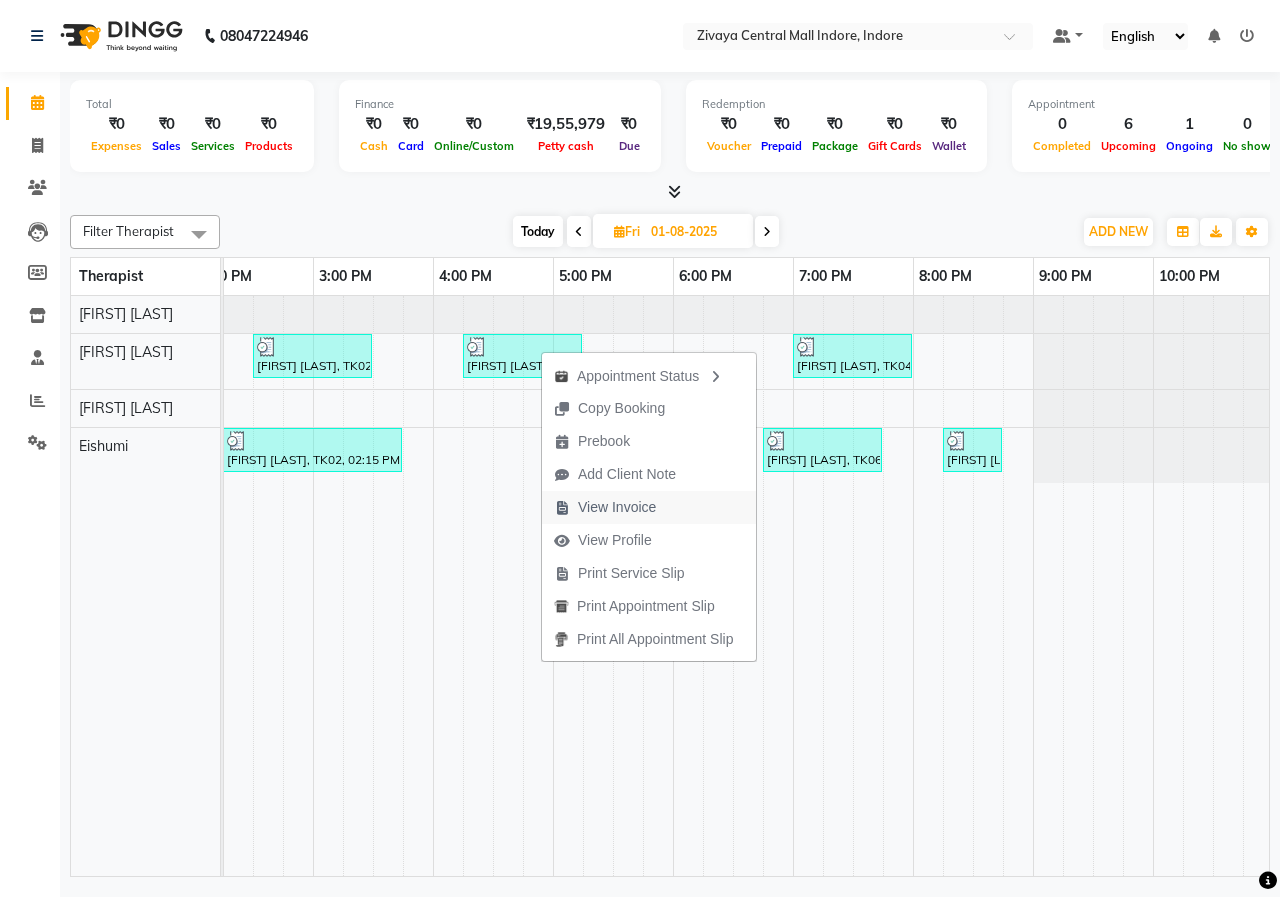 click on "View Invoice" at bounding box center [617, 507] 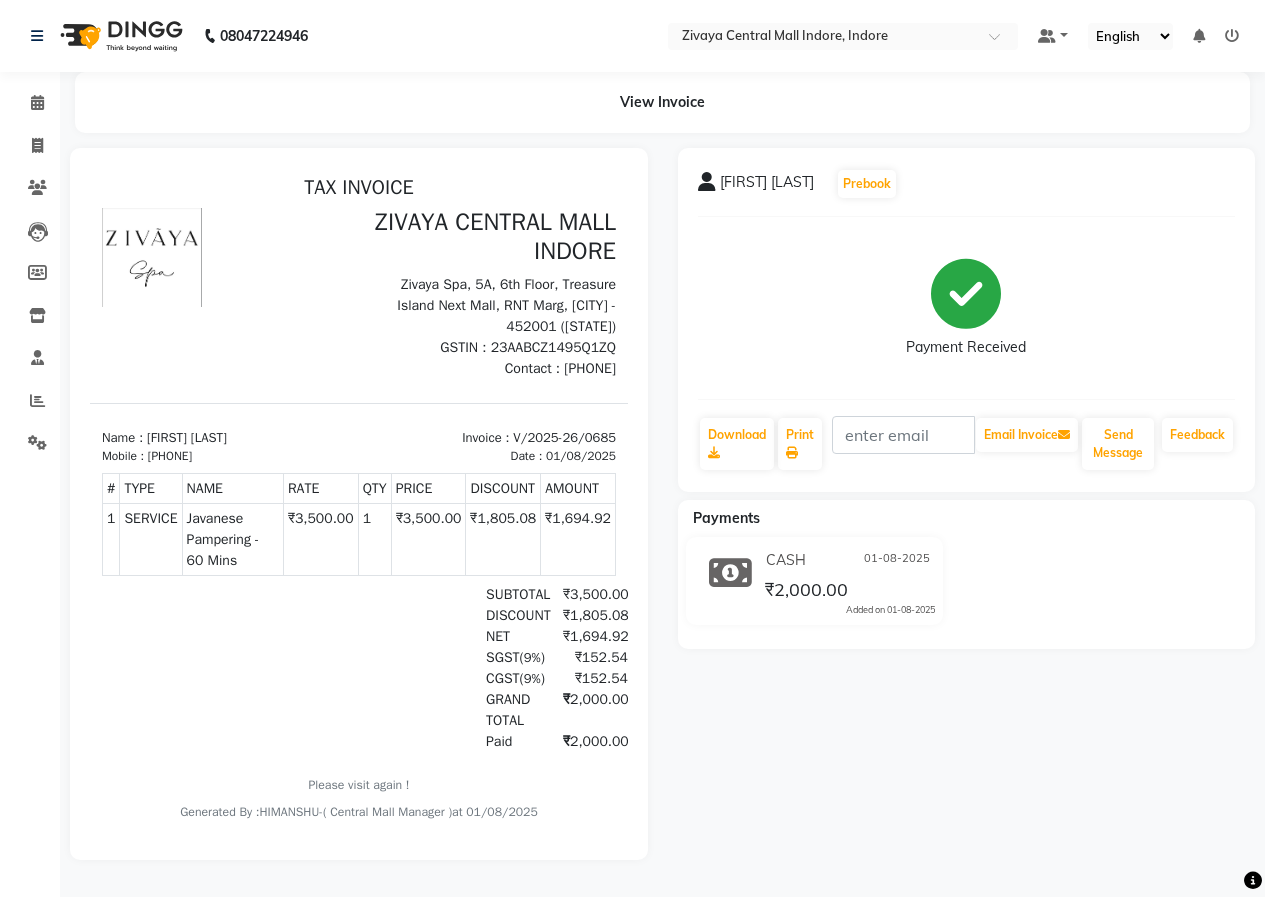 click 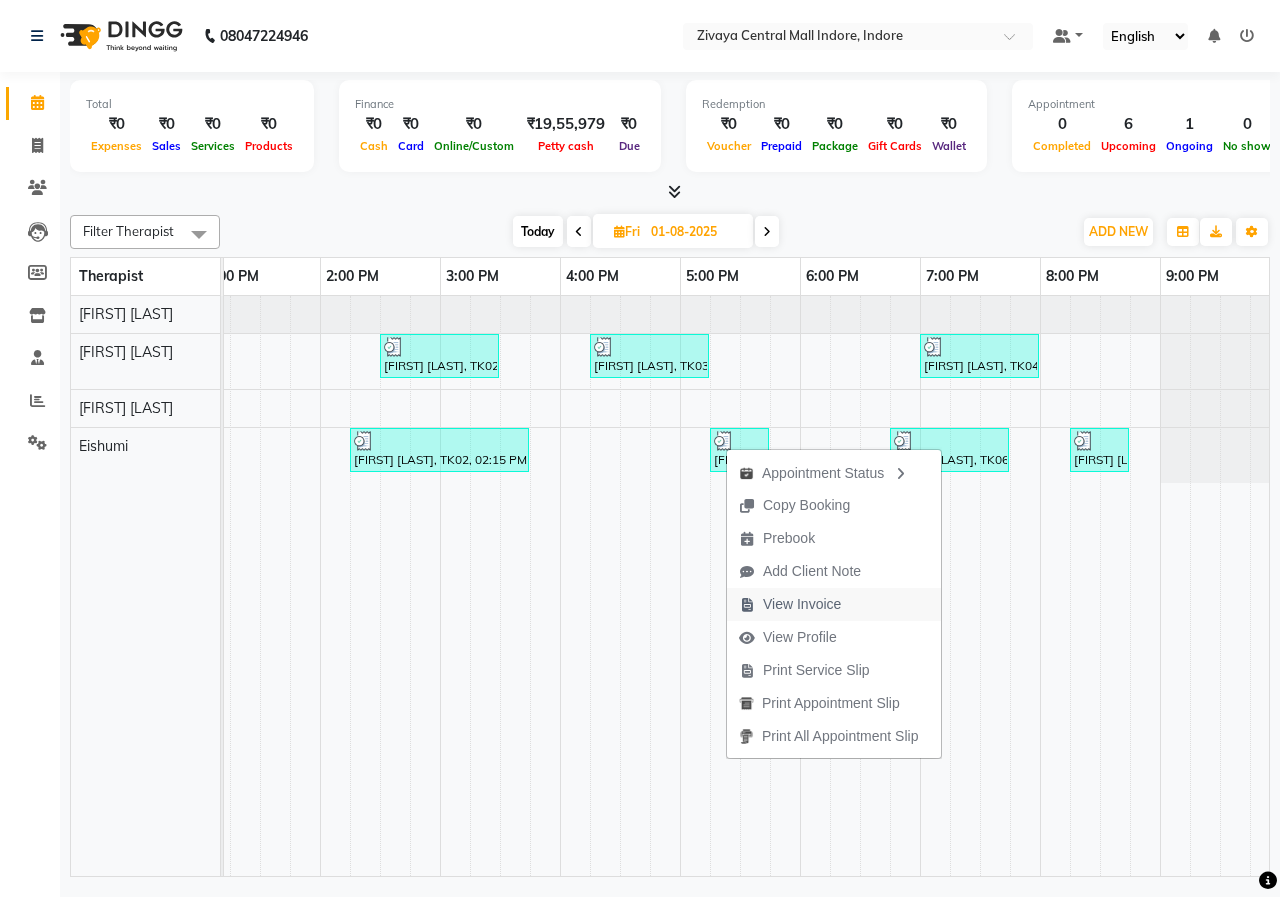 click on "View Invoice" at bounding box center [802, 604] 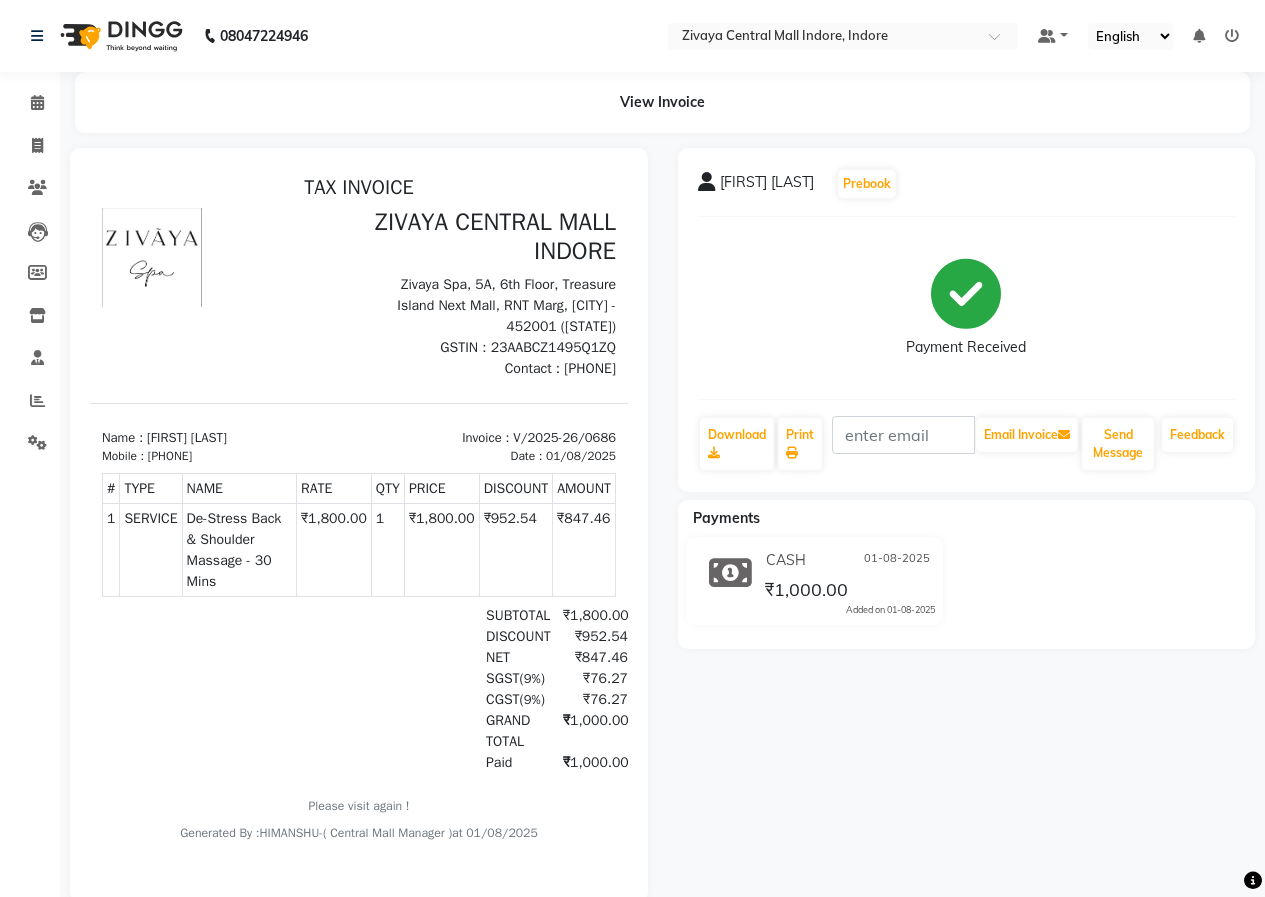 click 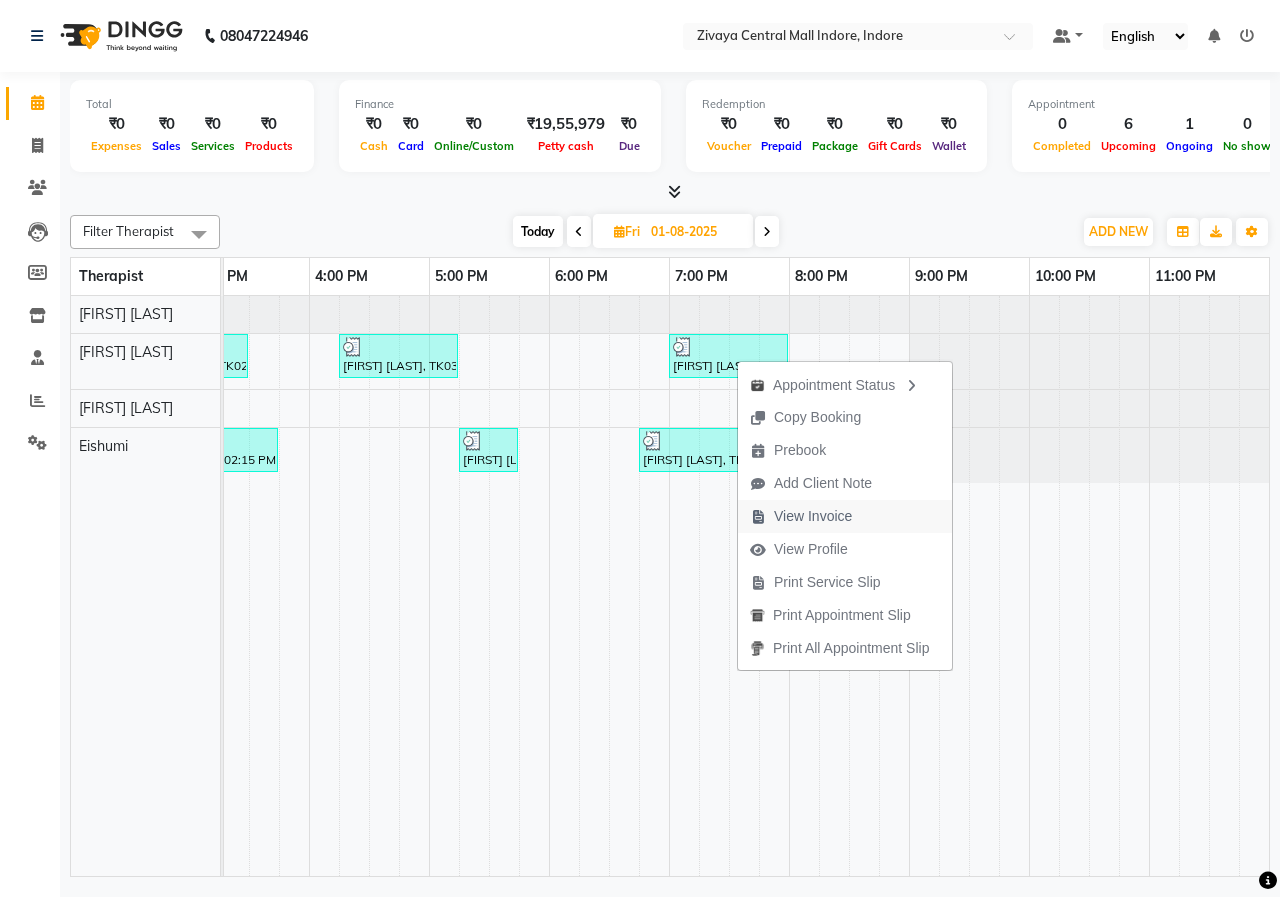click on "View Invoice" at bounding box center (813, 516) 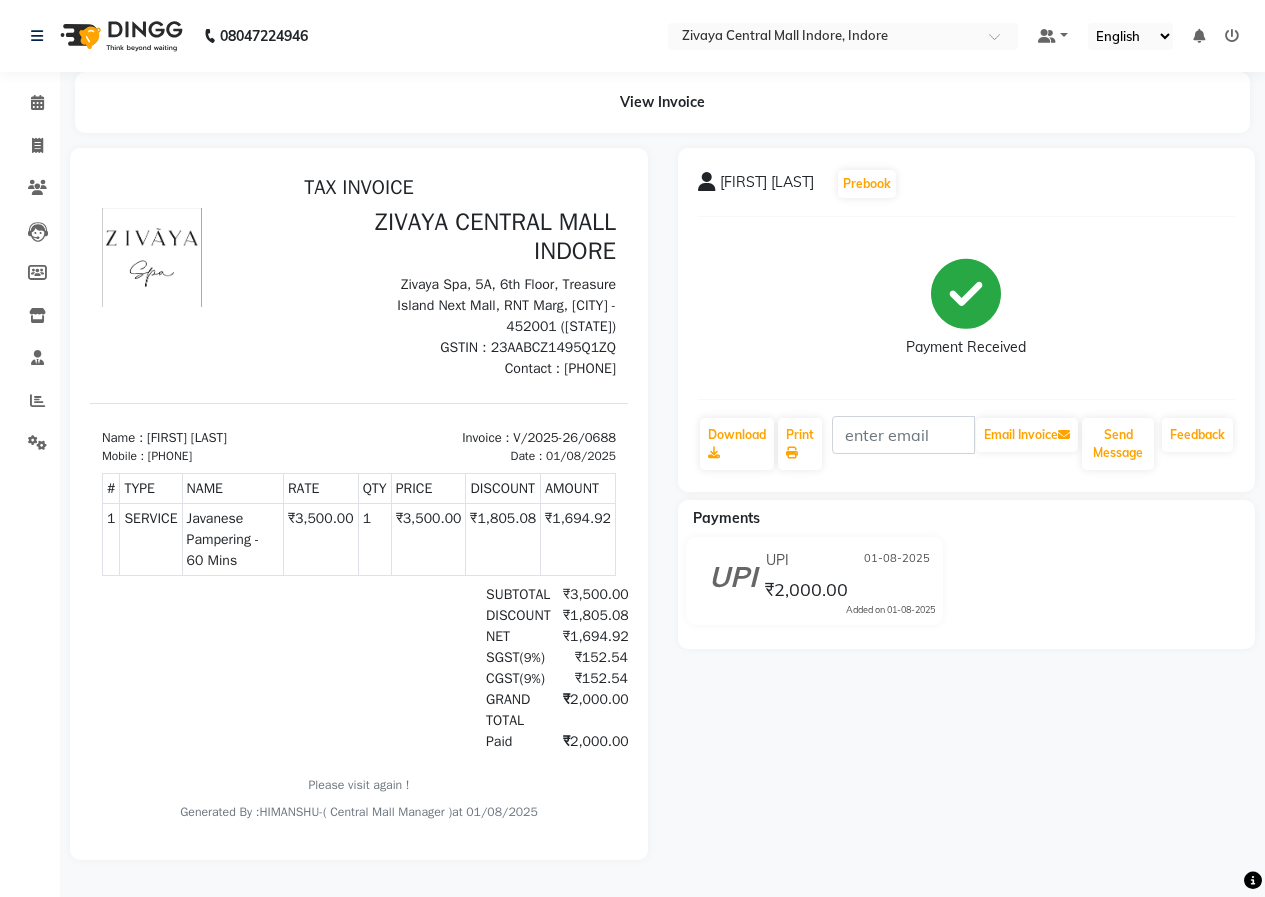 click 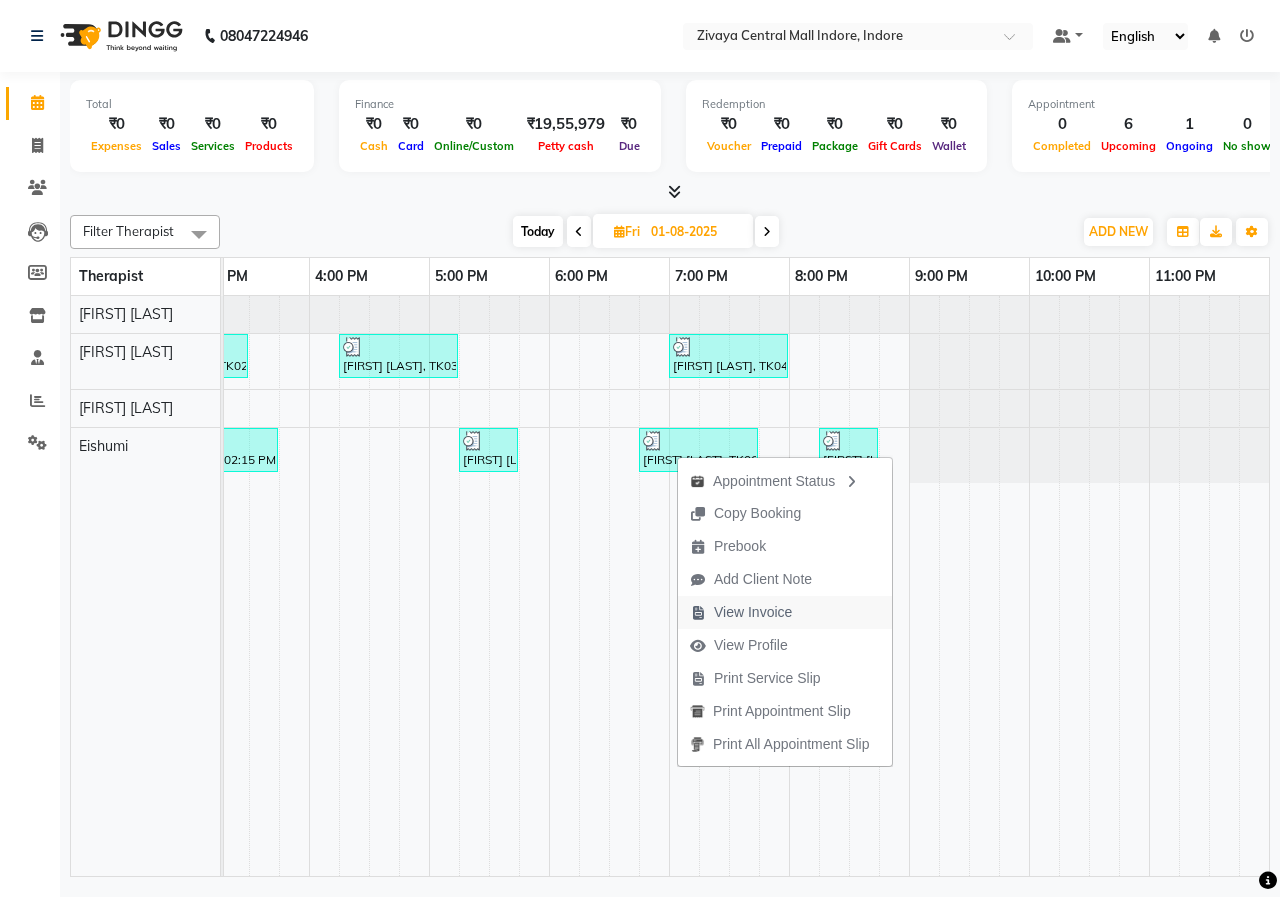 click on "View Invoice" at bounding box center [753, 612] 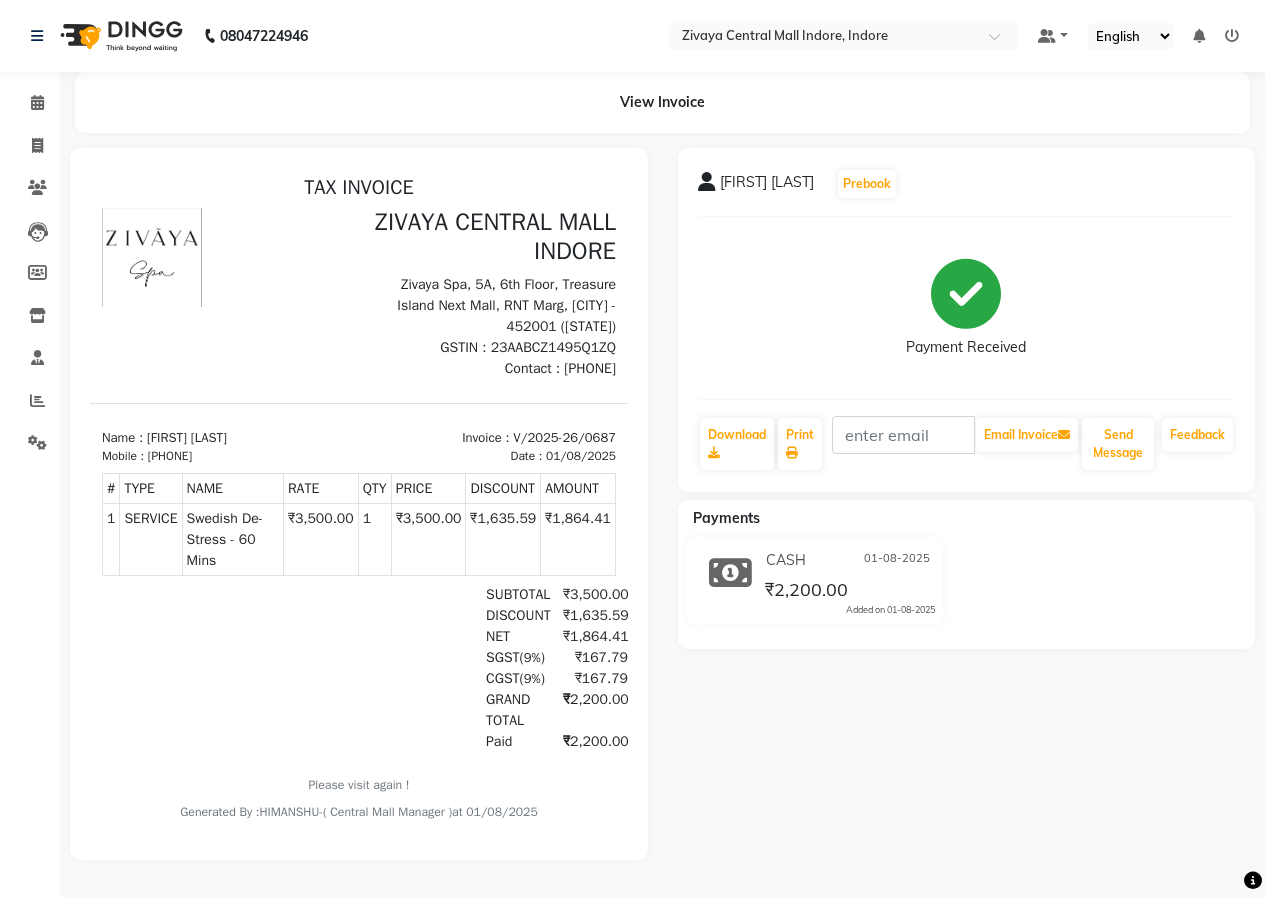 click 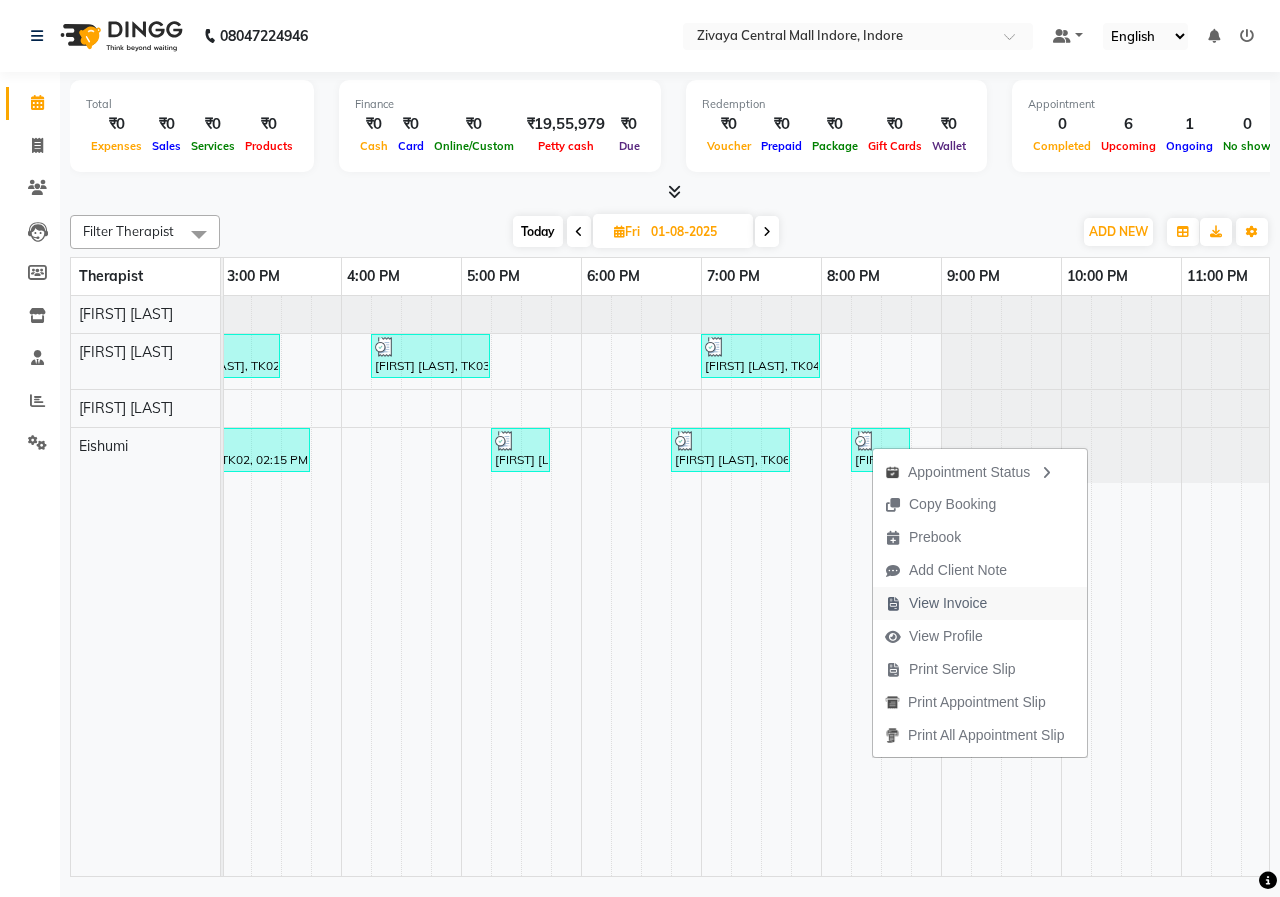 click on "View Invoice" at bounding box center (948, 603) 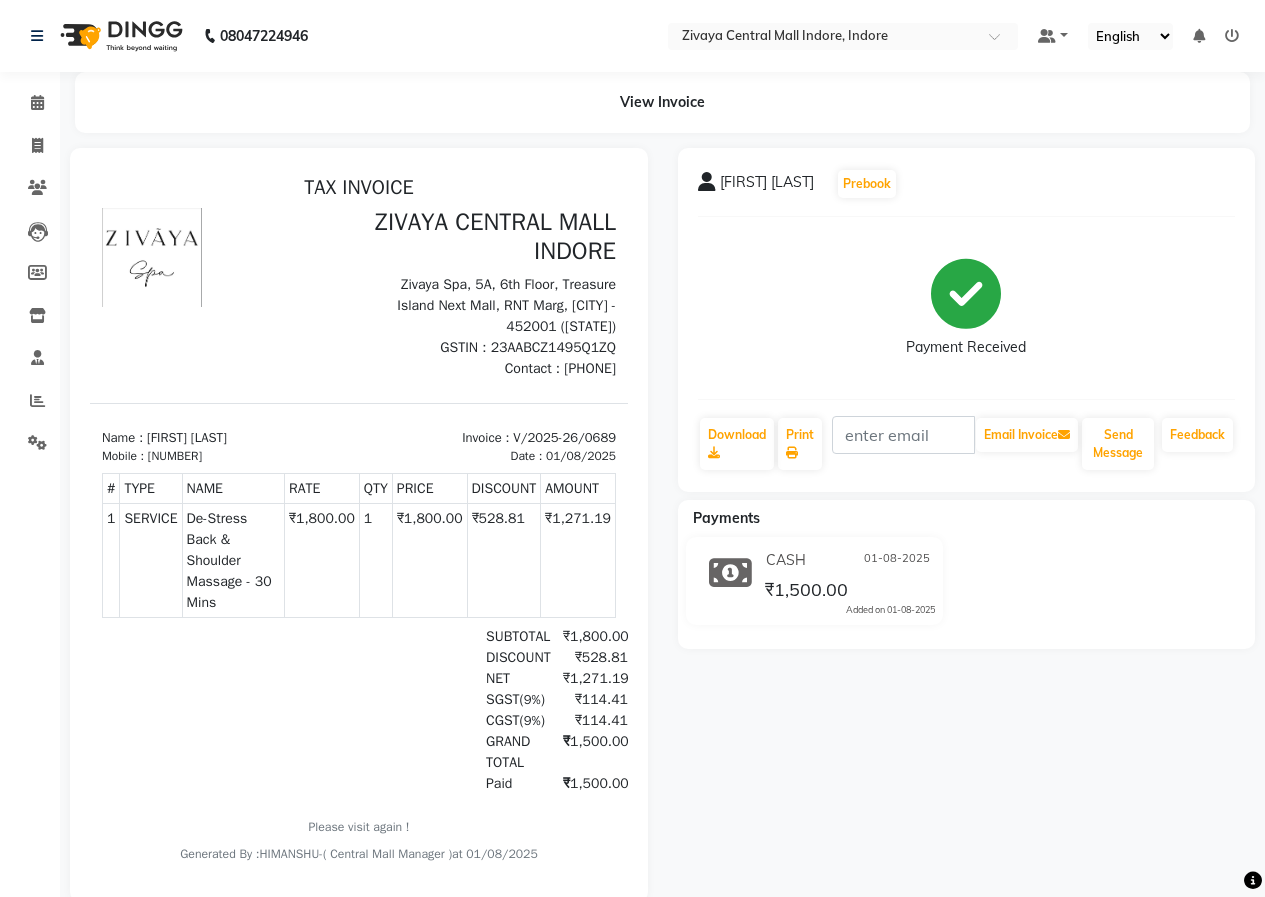 click 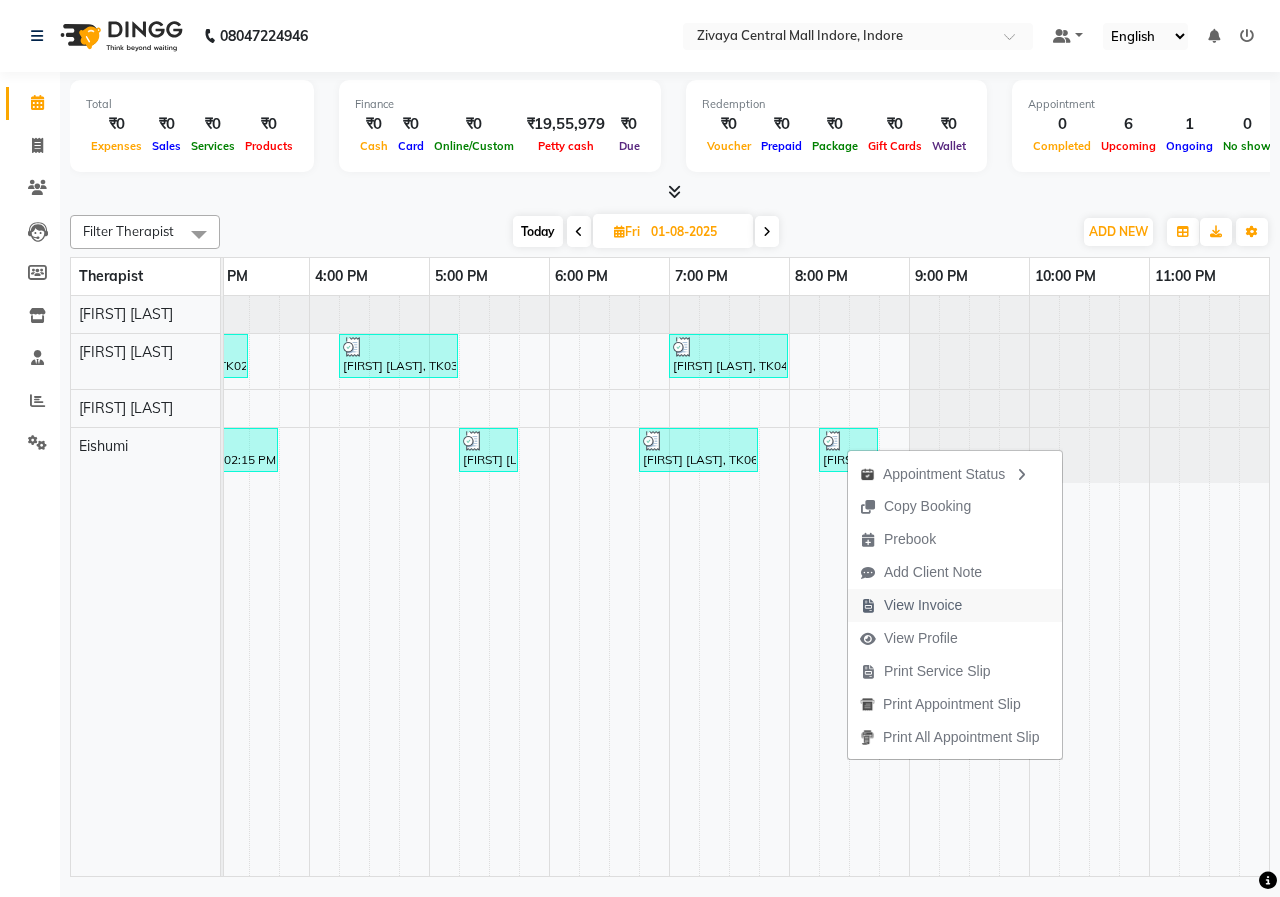 click on "View Invoice" at bounding box center [923, 605] 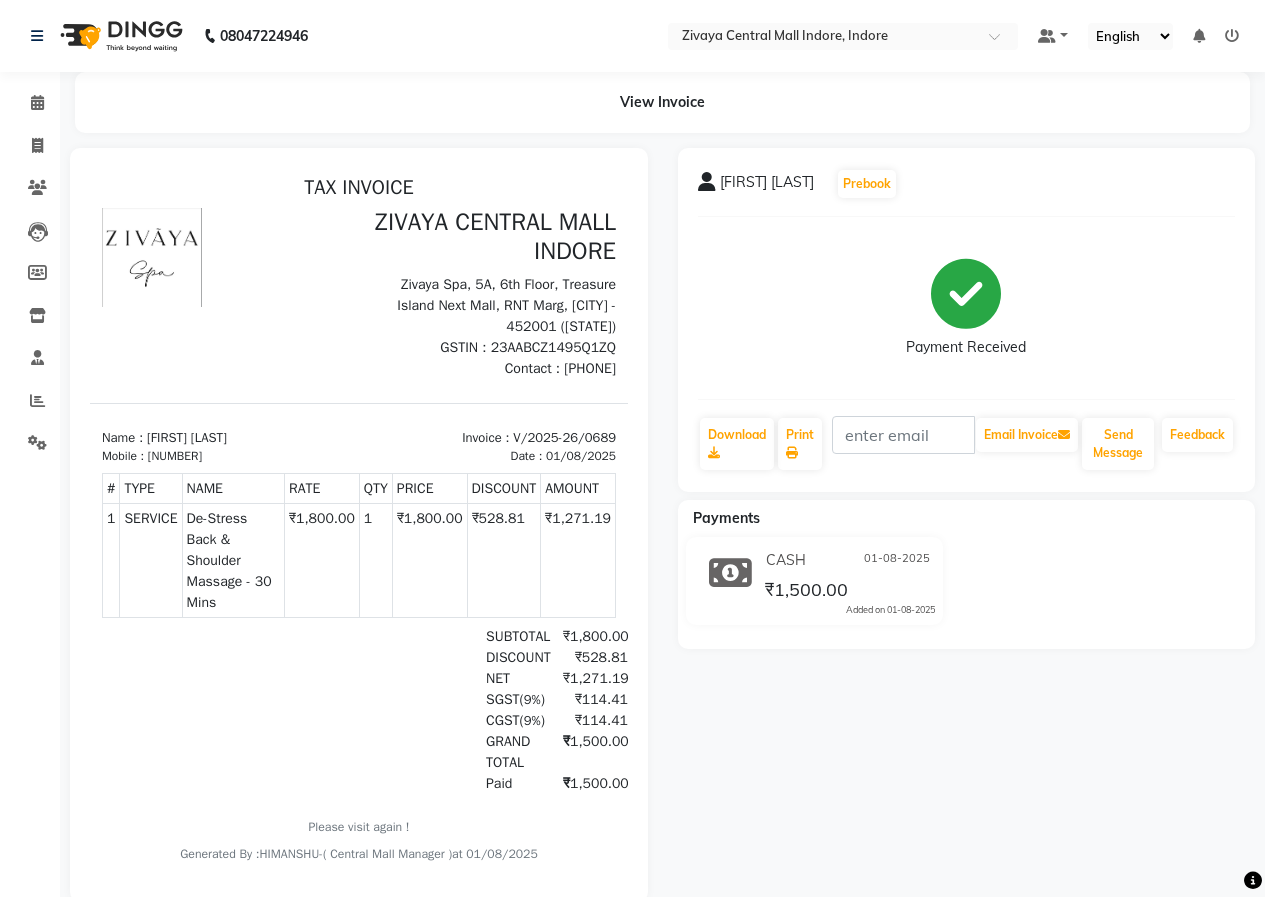 click 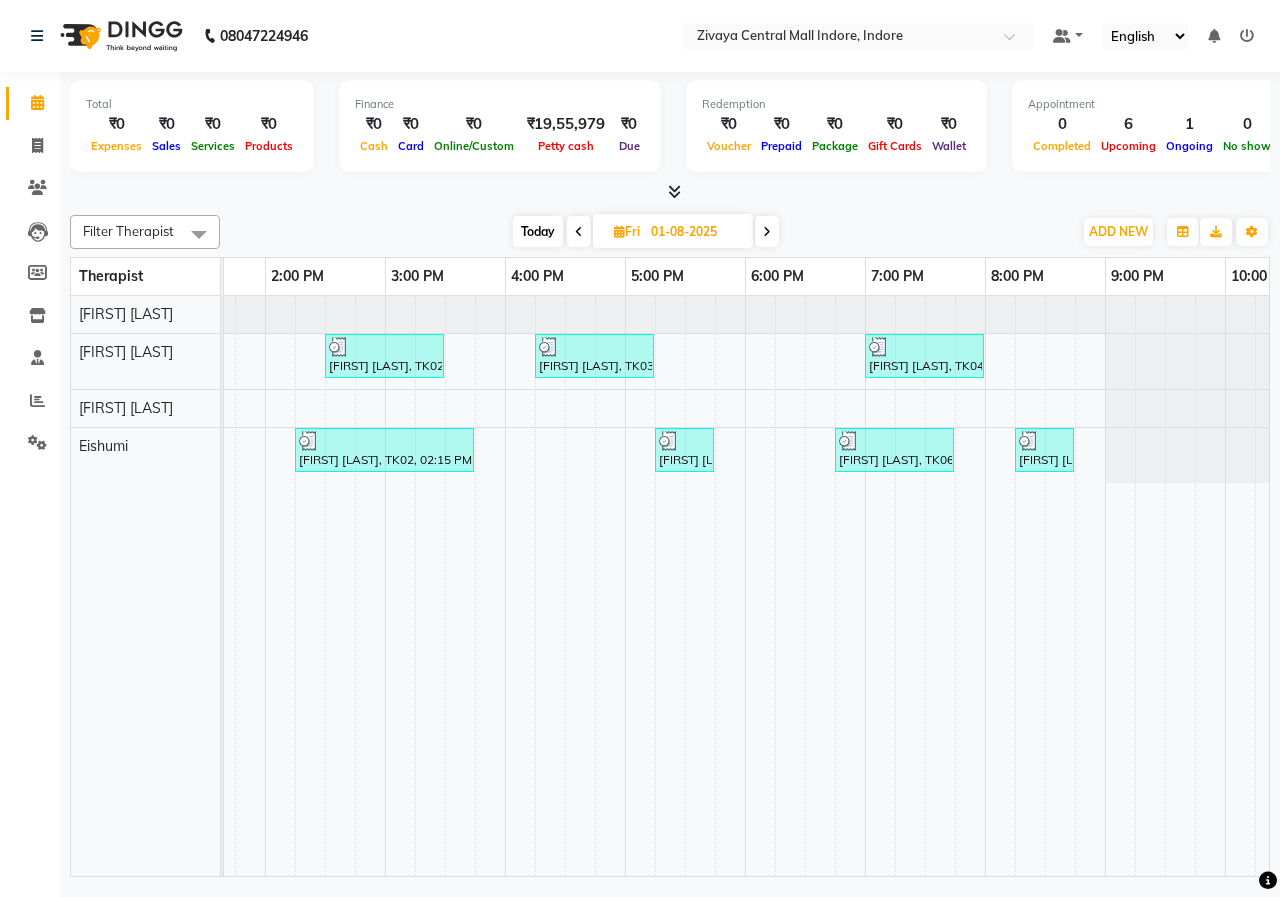 click at bounding box center [767, 232] 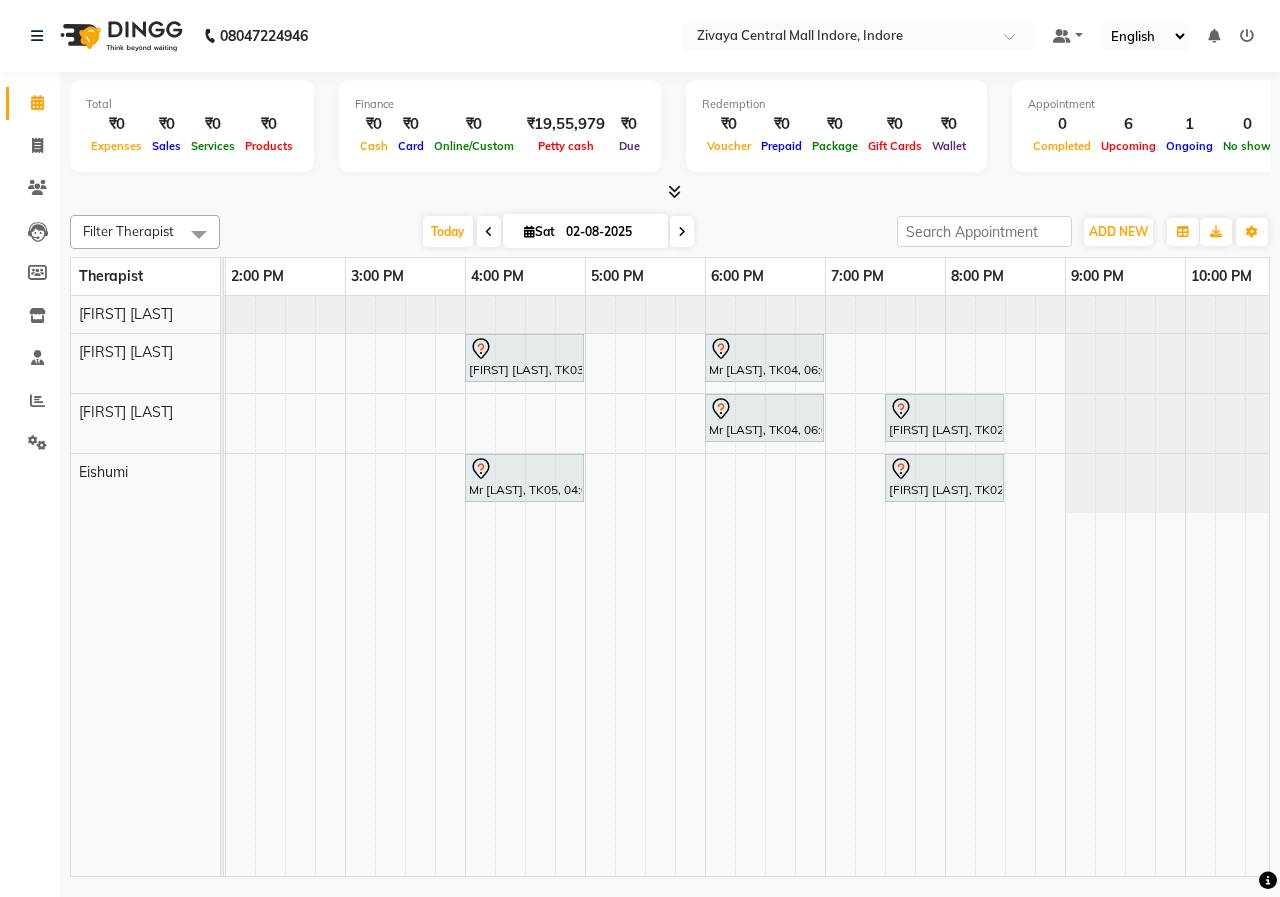 scroll, scrollTop: 0, scrollLeft: 192, axis: horizontal 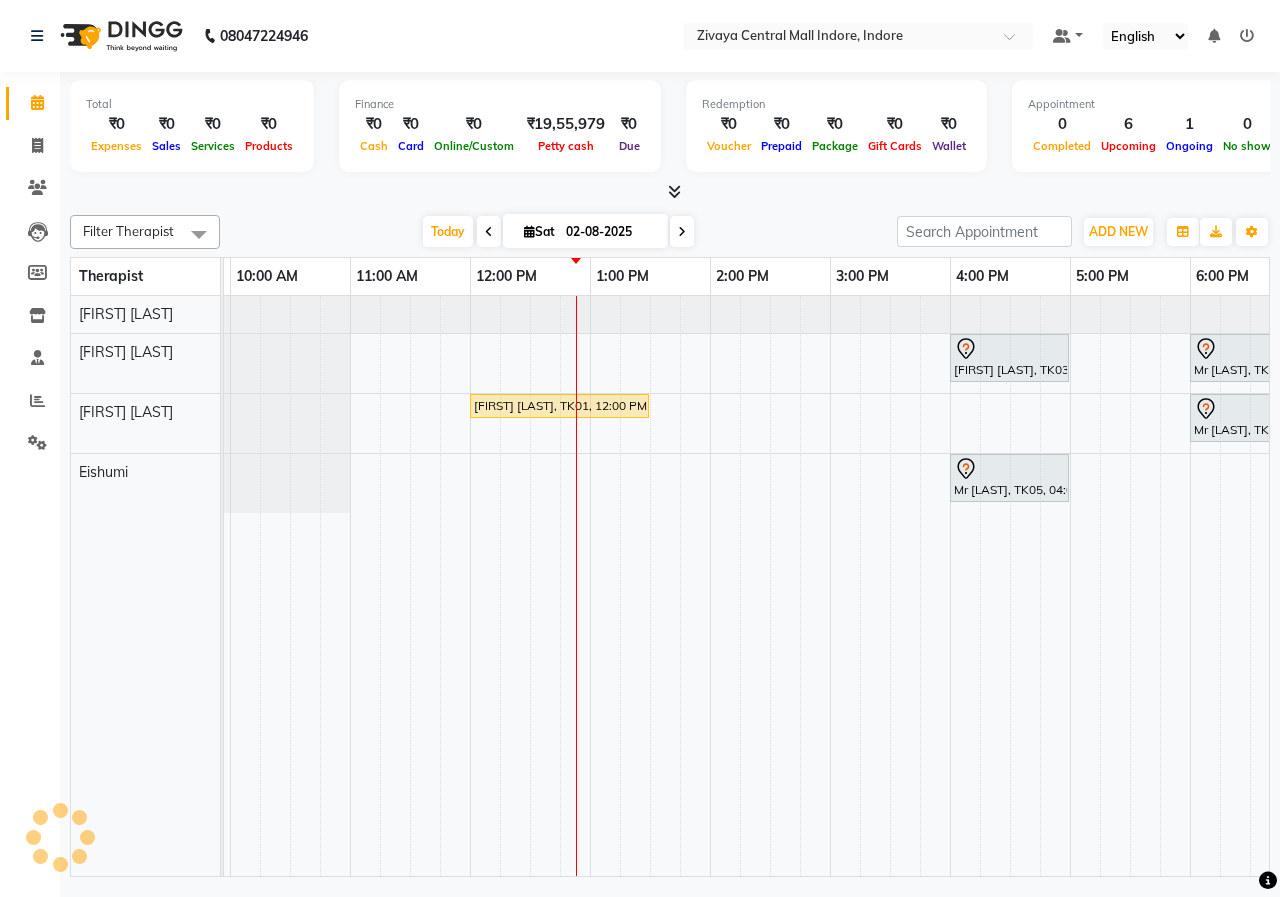 drag, startPoint x: 654, startPoint y: 860, endPoint x: 842, endPoint y: 886, distance: 189.78935 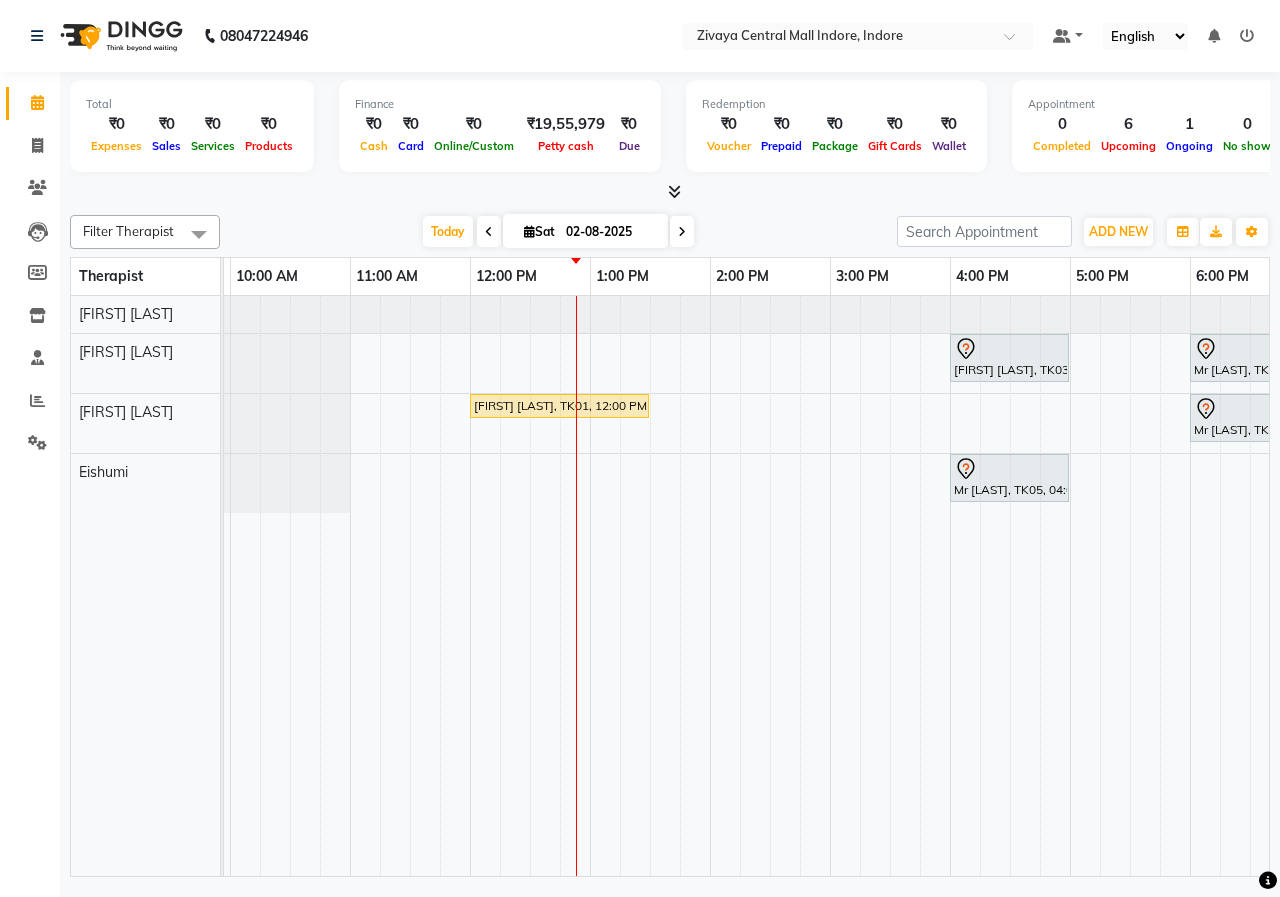 scroll, scrollTop: 0, scrollLeft: 395, axis: horizontal 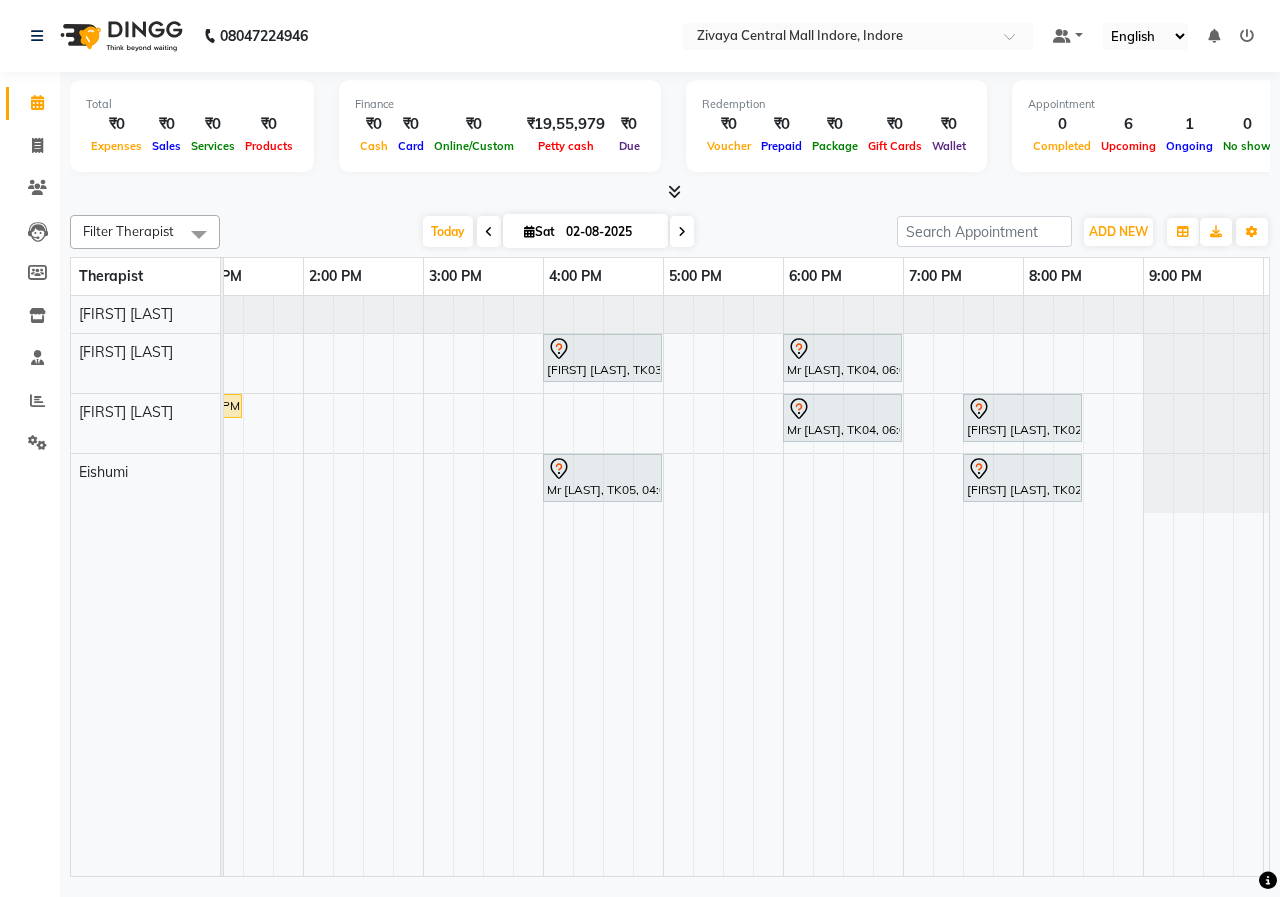 click at bounding box center (199, 234) 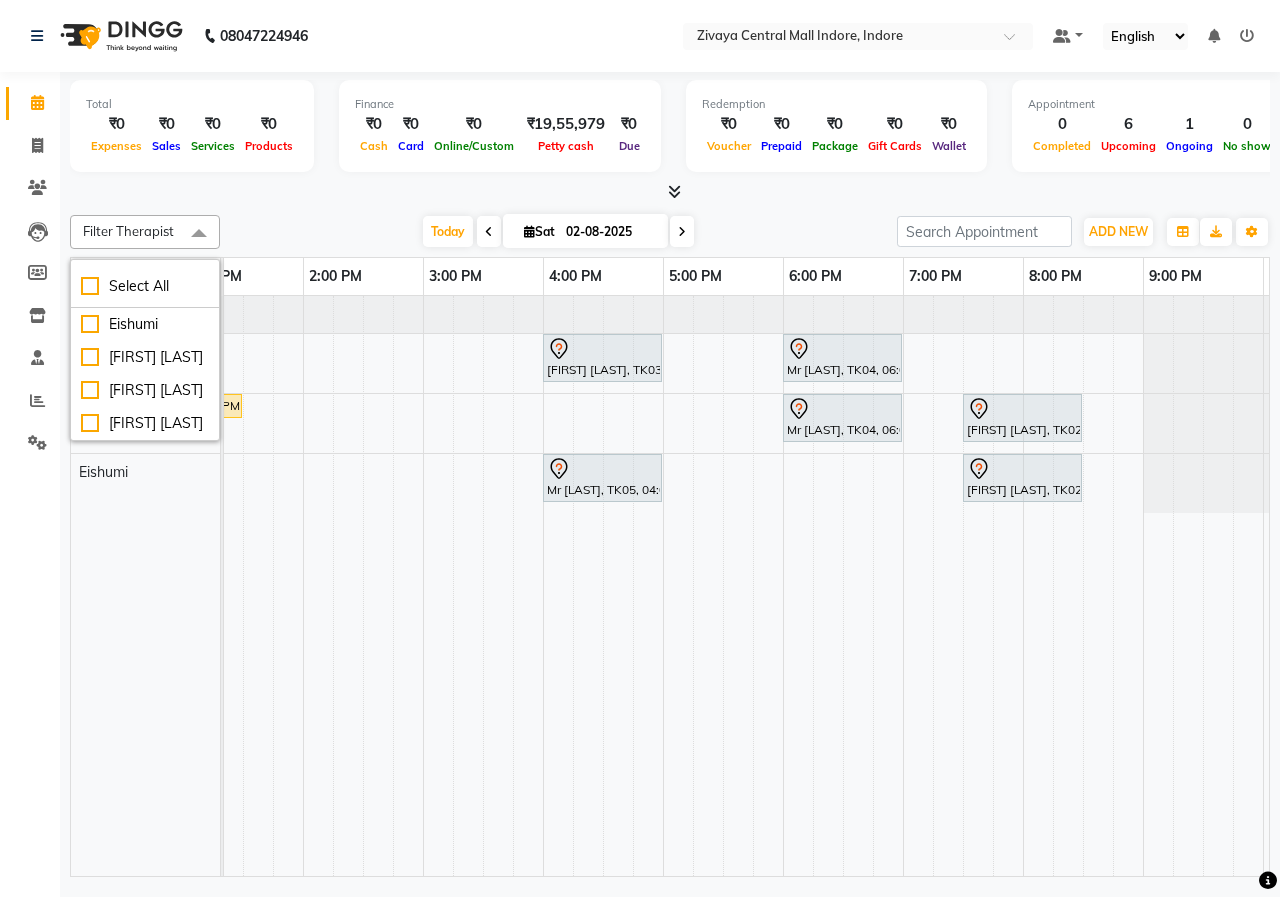 click on "Today  Sat 02-08-2025" at bounding box center (558, 232) 